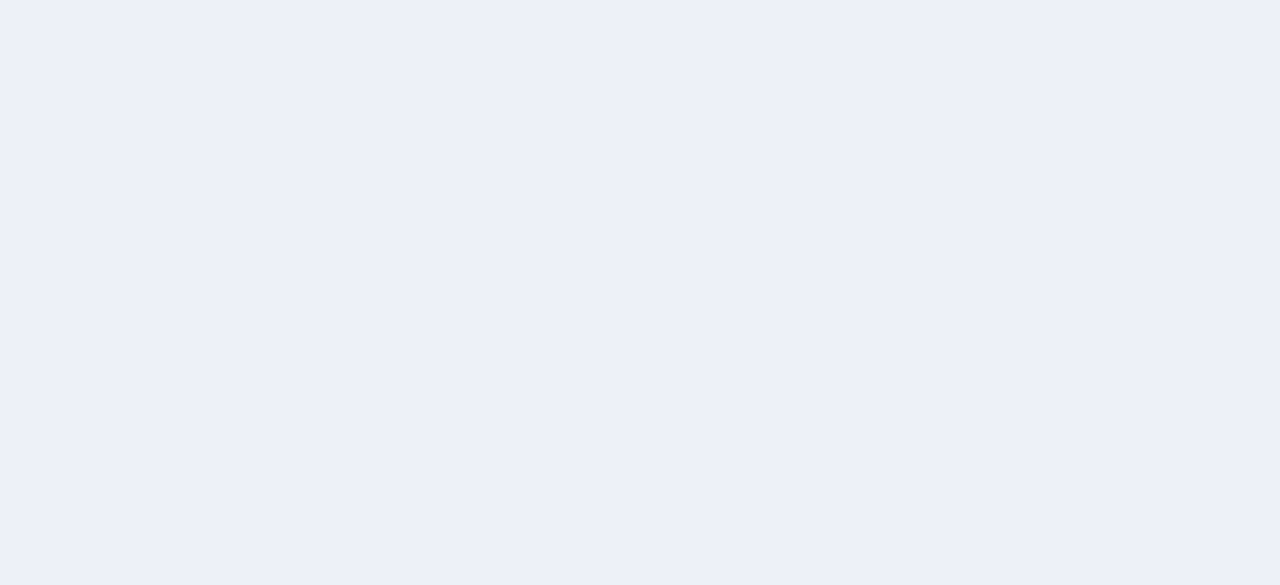 scroll, scrollTop: 0, scrollLeft: 0, axis: both 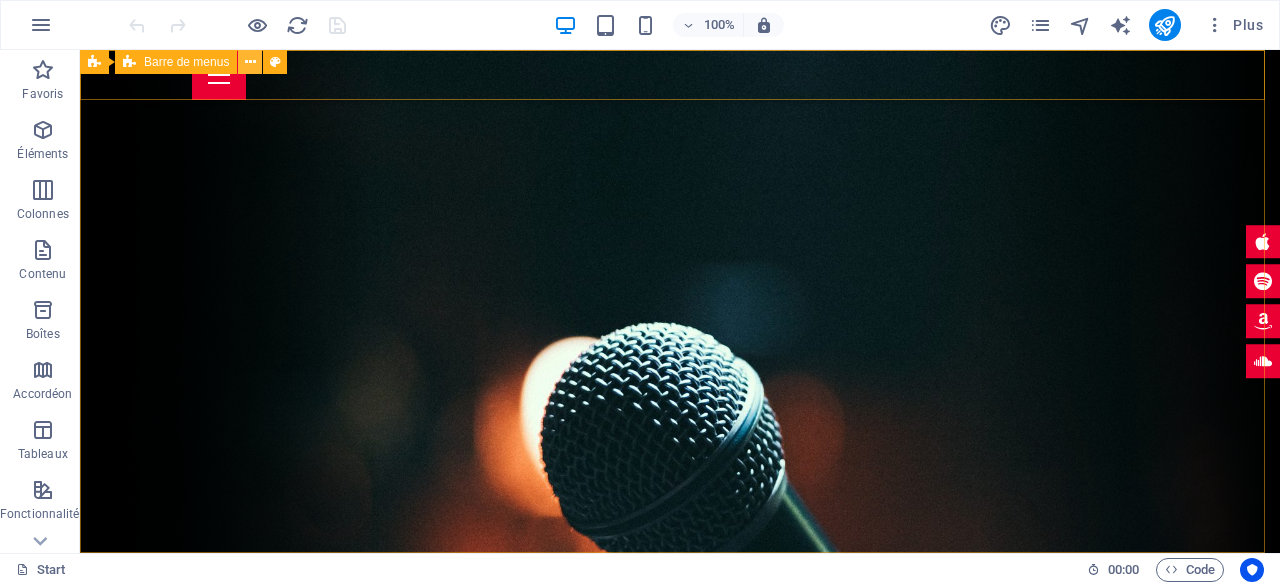click at bounding box center [250, 62] 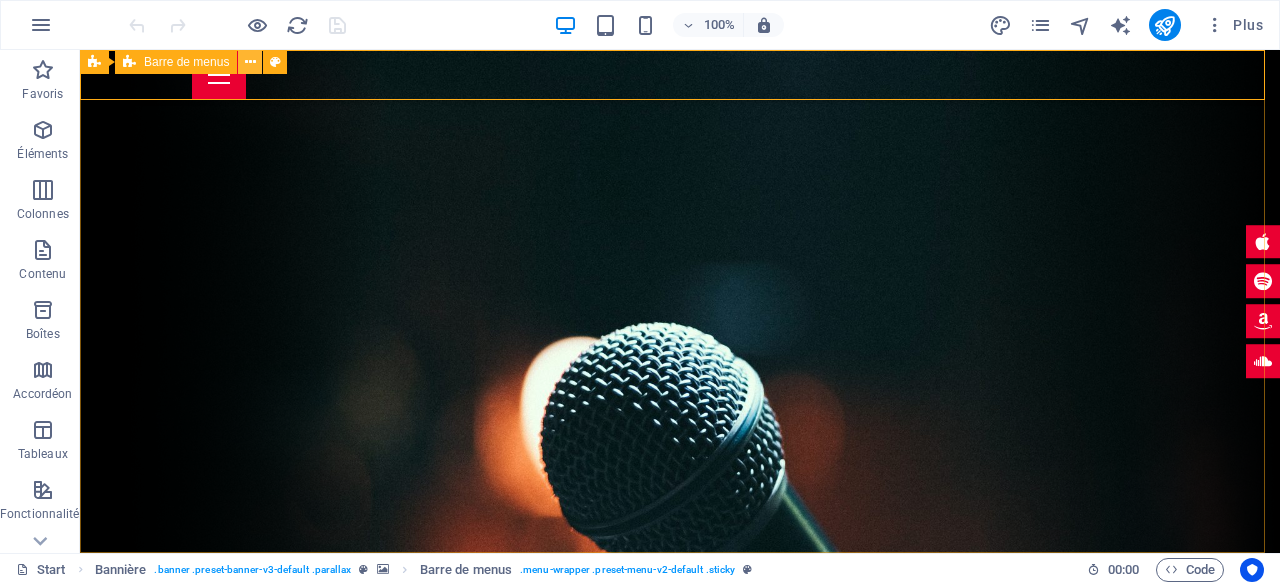 click at bounding box center [250, 62] 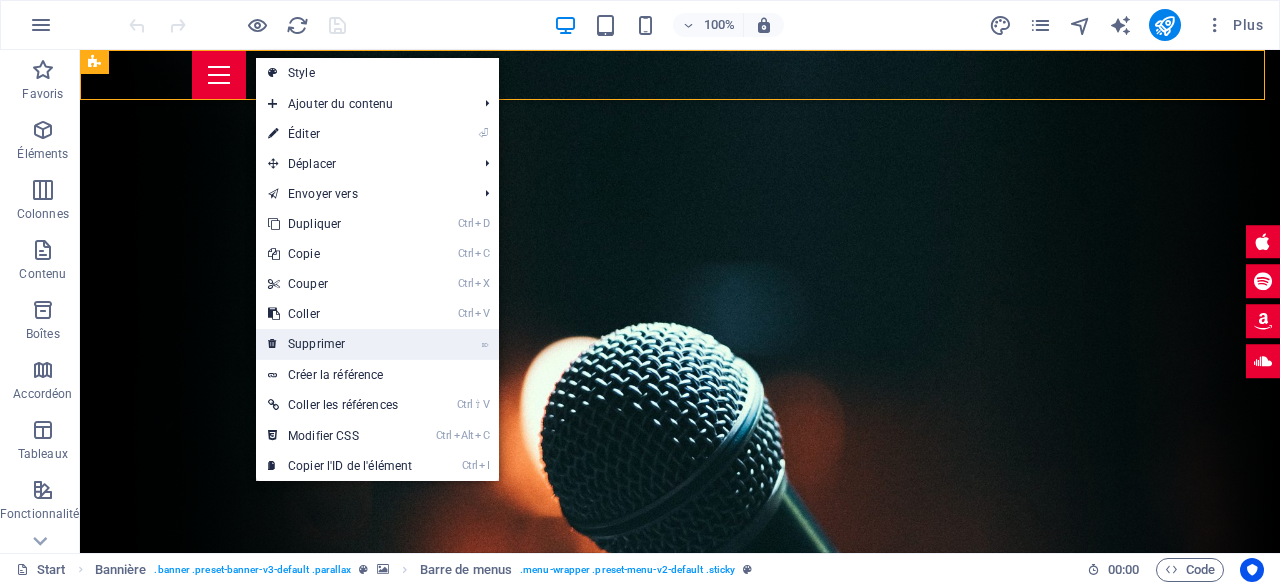 click on "⌦  Supprimer" at bounding box center [340, 344] 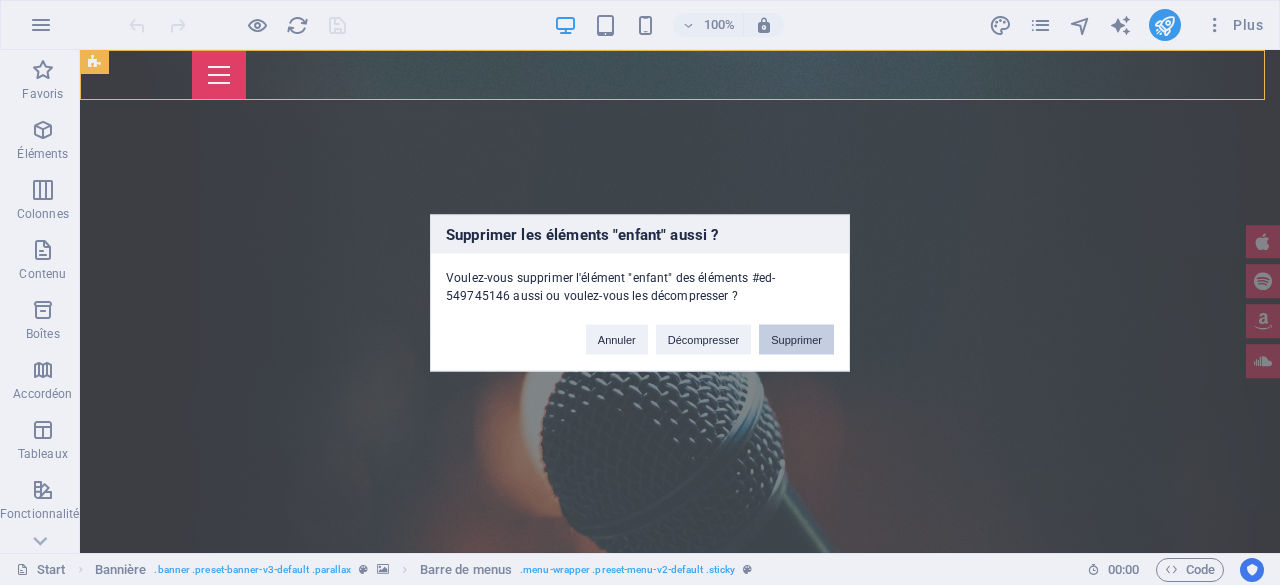 drag, startPoint x: 796, startPoint y: 329, endPoint x: 517, endPoint y: 263, distance: 286.7002 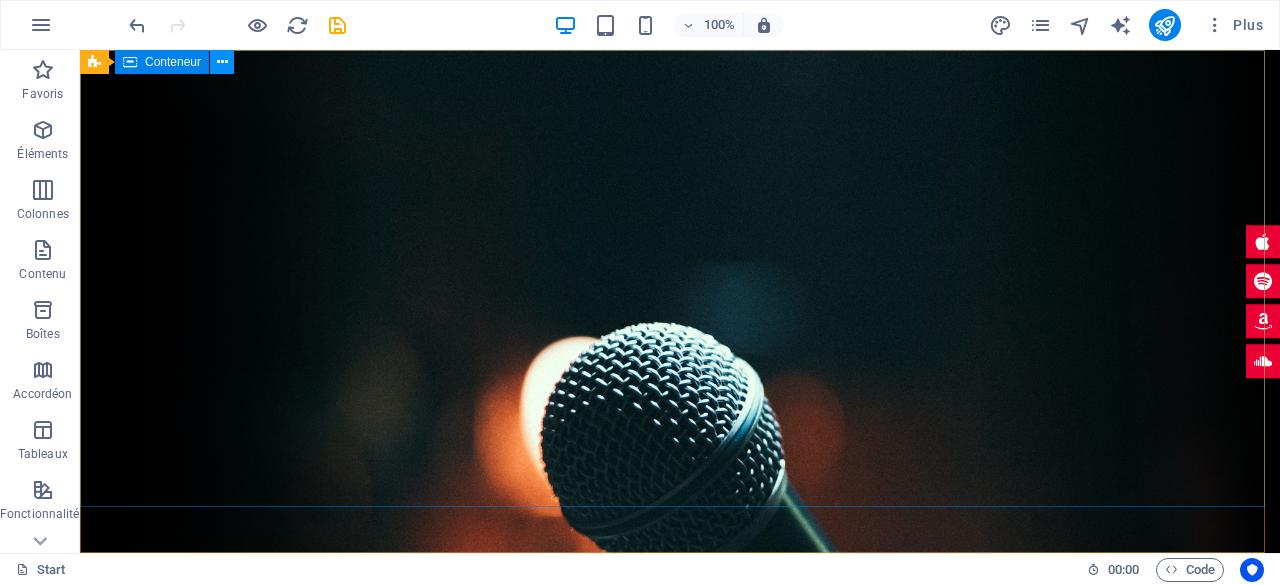 click at bounding box center [222, 62] 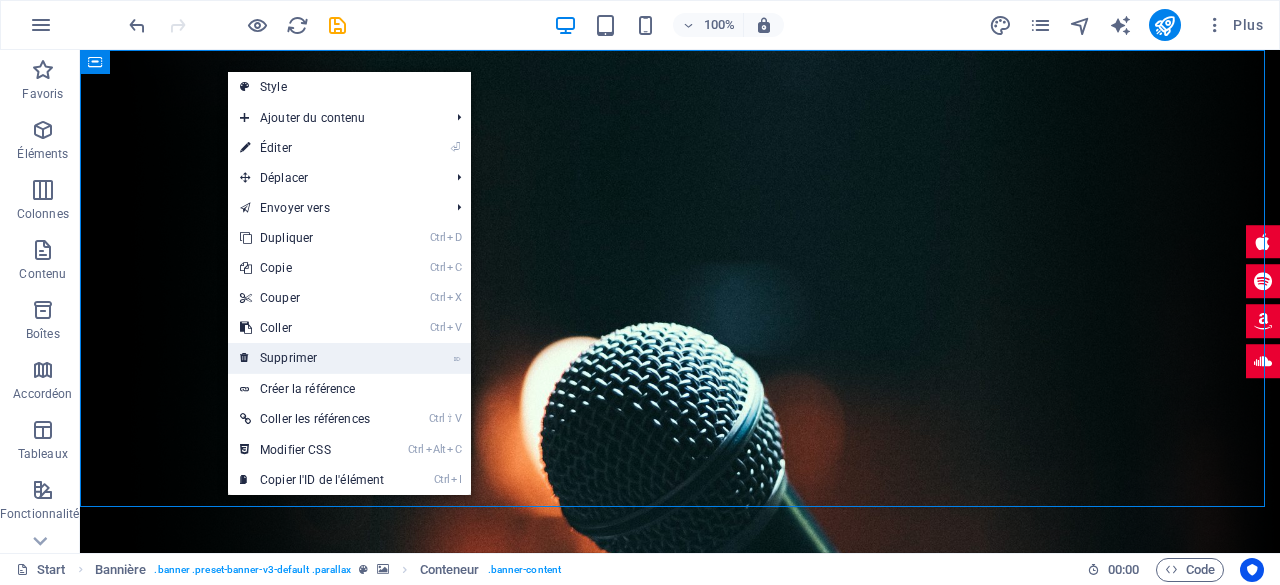 click on "⌦  Supprimer" at bounding box center (312, 358) 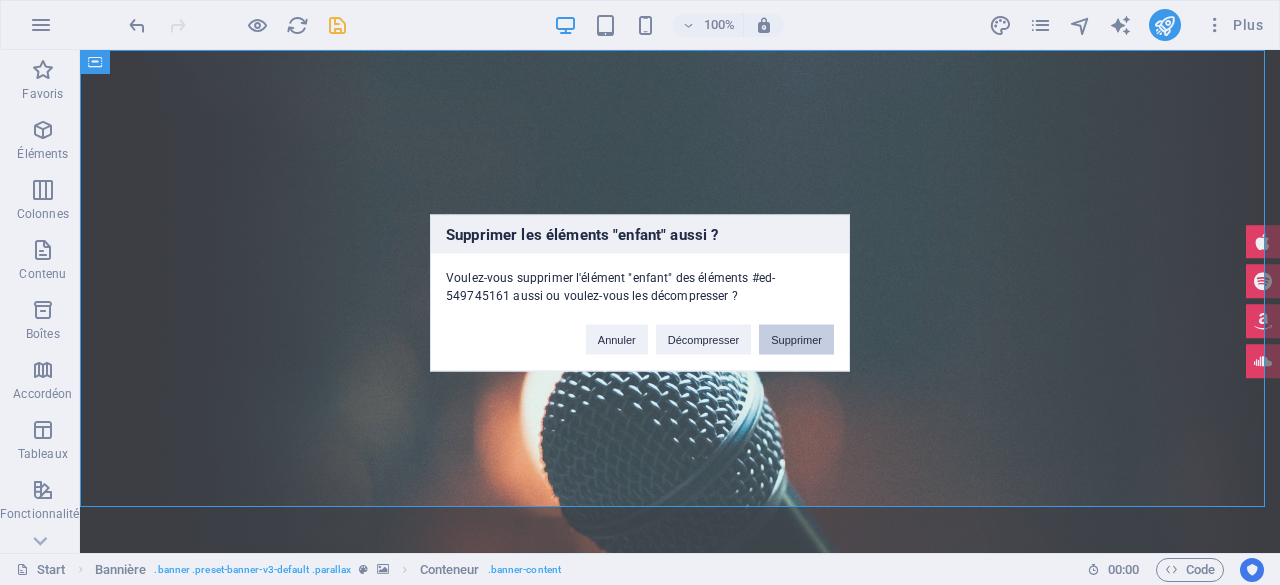 click on "Supprimer" at bounding box center [796, 339] 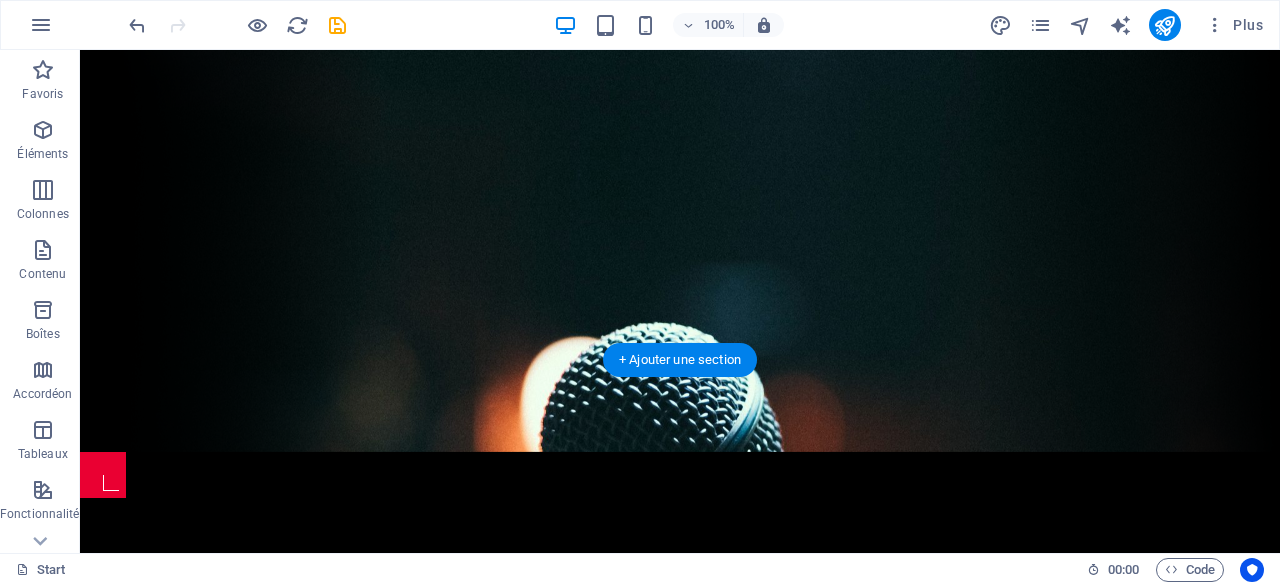 scroll, scrollTop: 0, scrollLeft: 0, axis: both 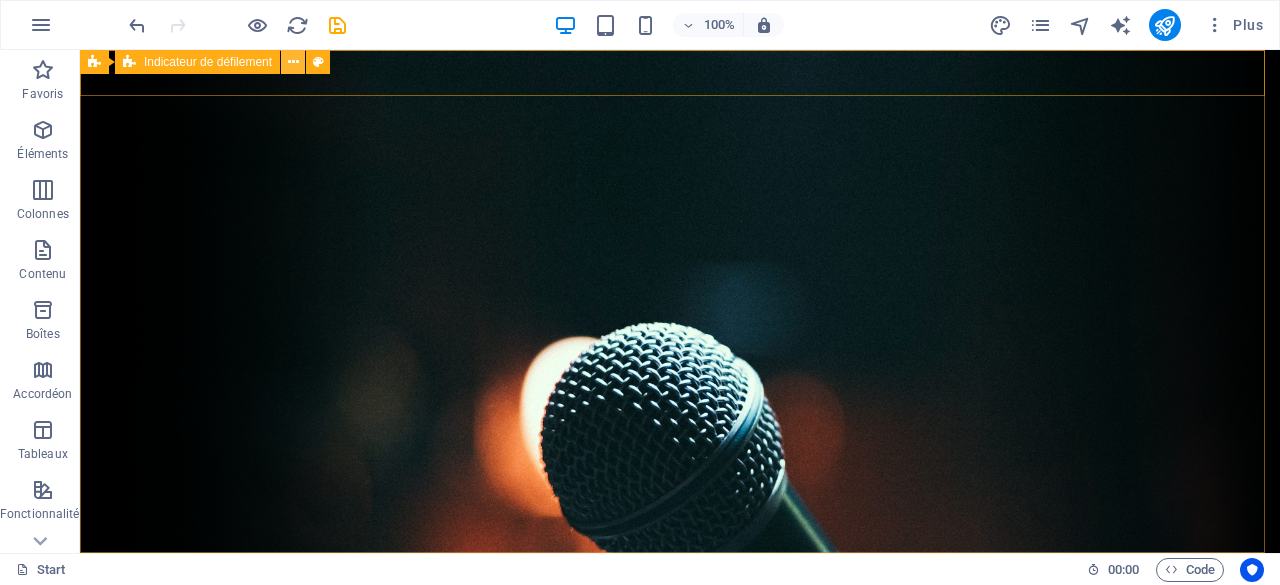 click at bounding box center [293, 62] 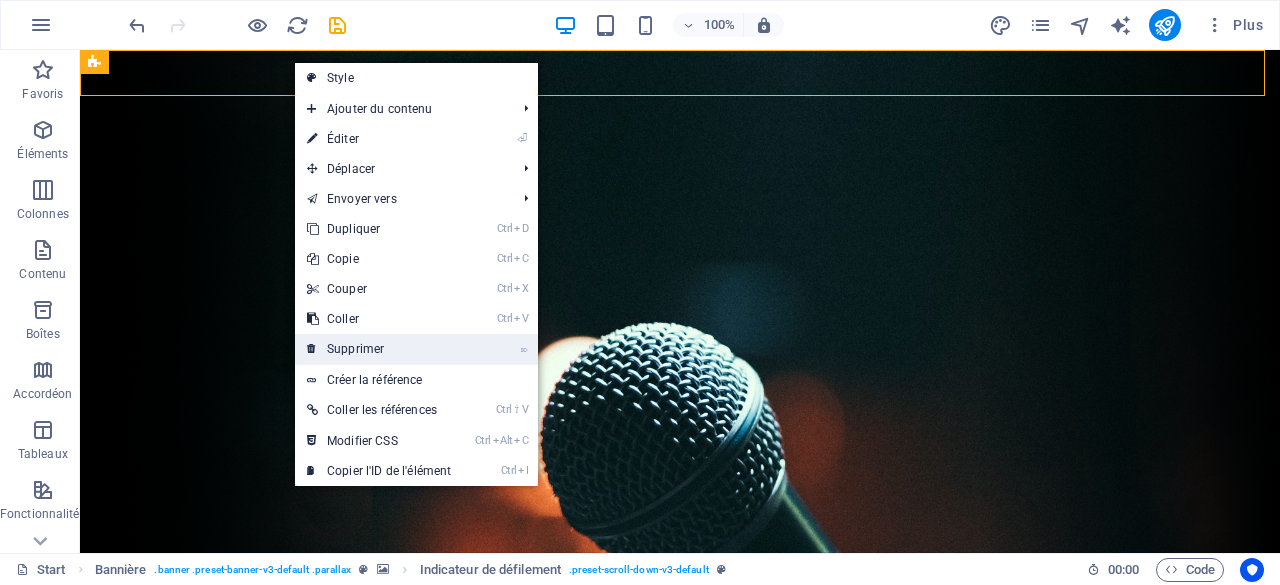 click on "⌦  Supprimer" at bounding box center (379, 349) 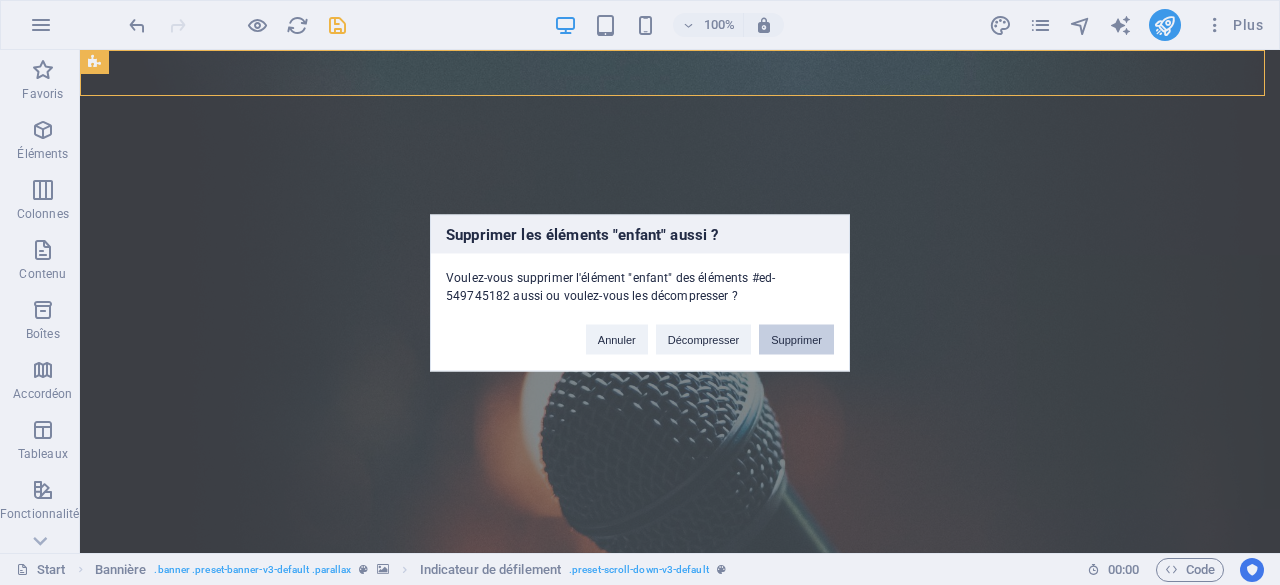 drag, startPoint x: 717, startPoint y: 285, endPoint x: 797, endPoint y: 335, distance: 94.33981 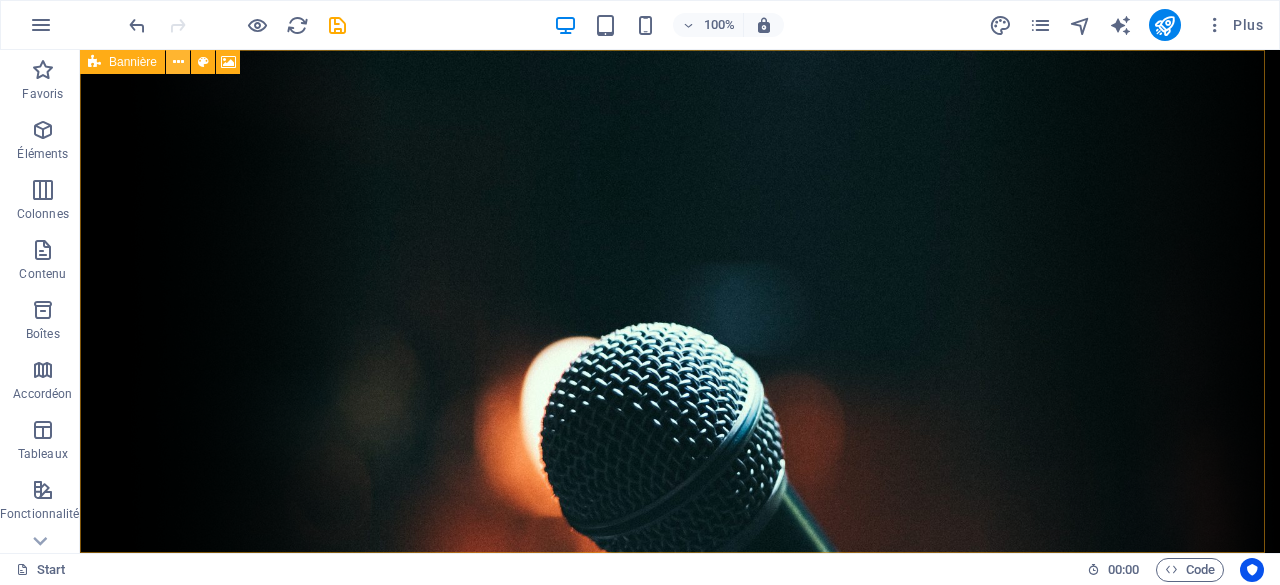 click at bounding box center (178, 62) 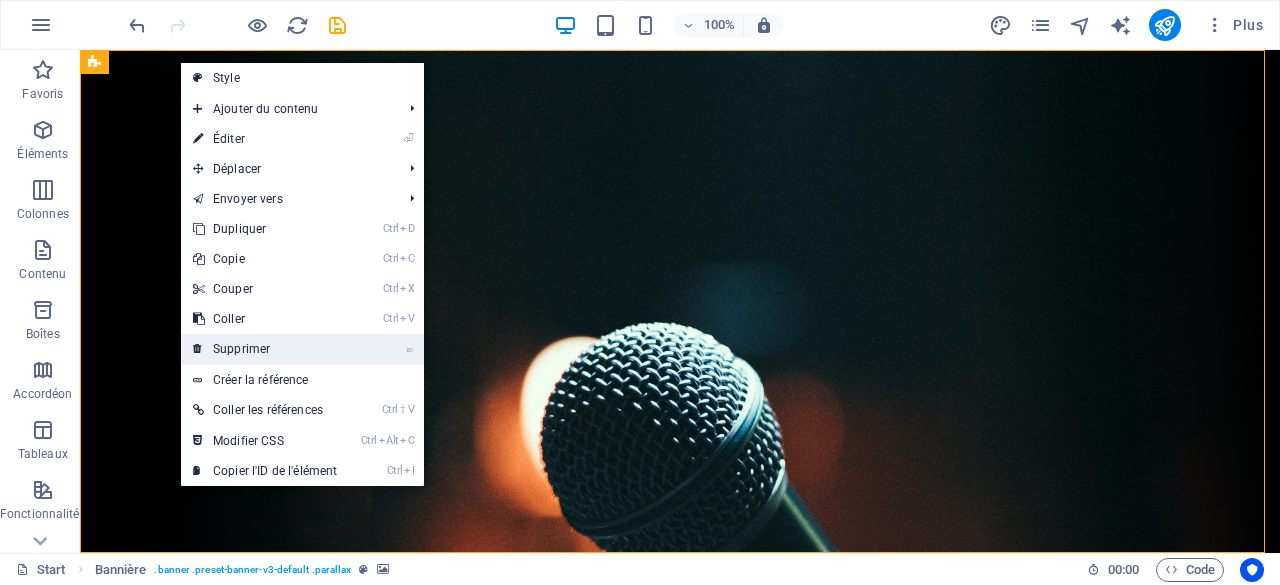 click on "⌦  Supprimer" at bounding box center [265, 349] 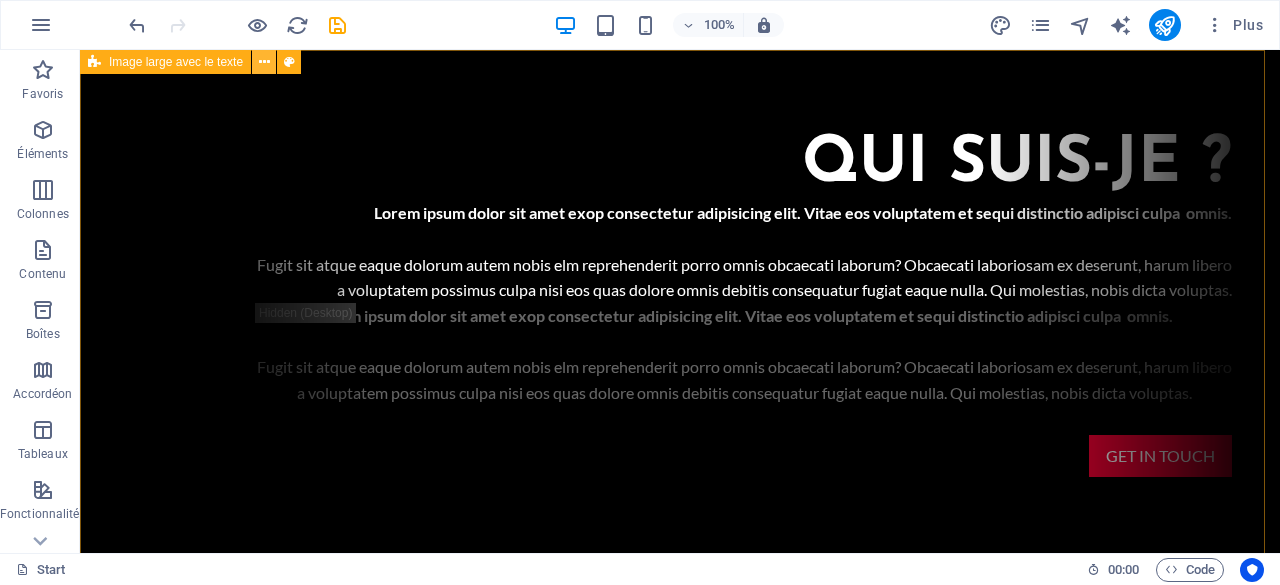 click at bounding box center (264, 62) 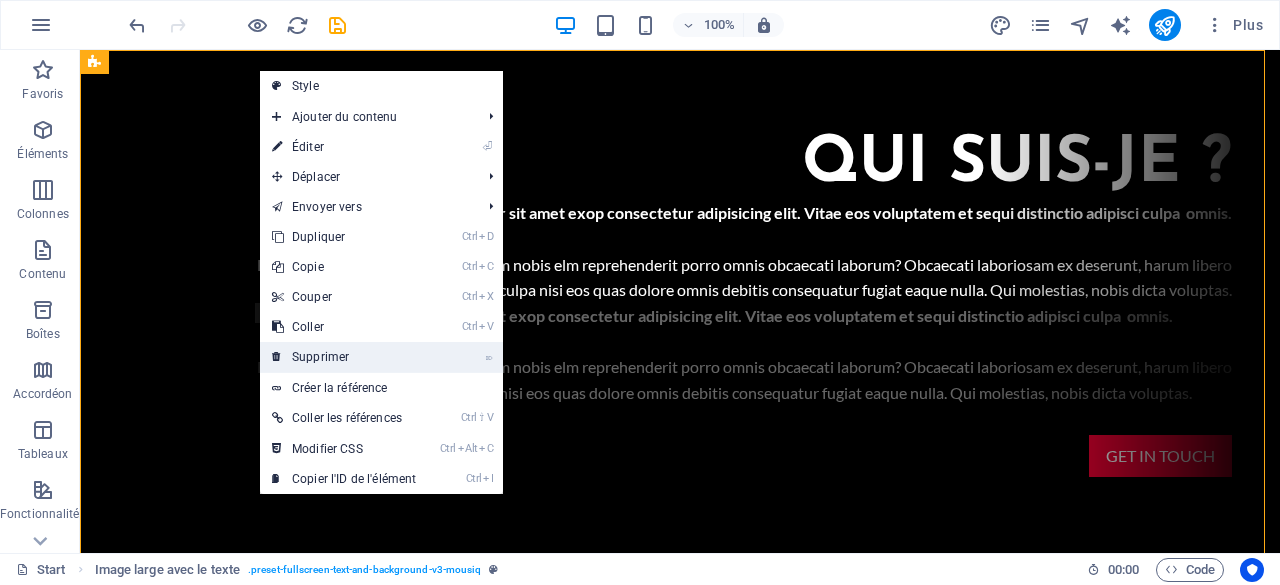 click on "⌦  Supprimer" at bounding box center [344, 357] 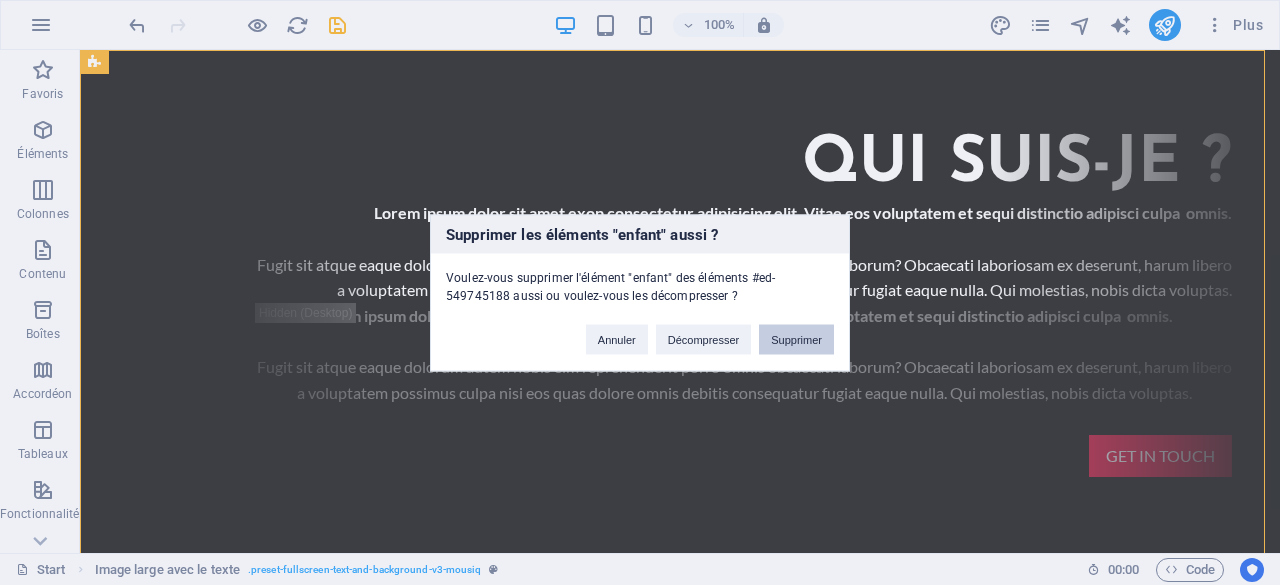 click on "Supprimer" at bounding box center (796, 339) 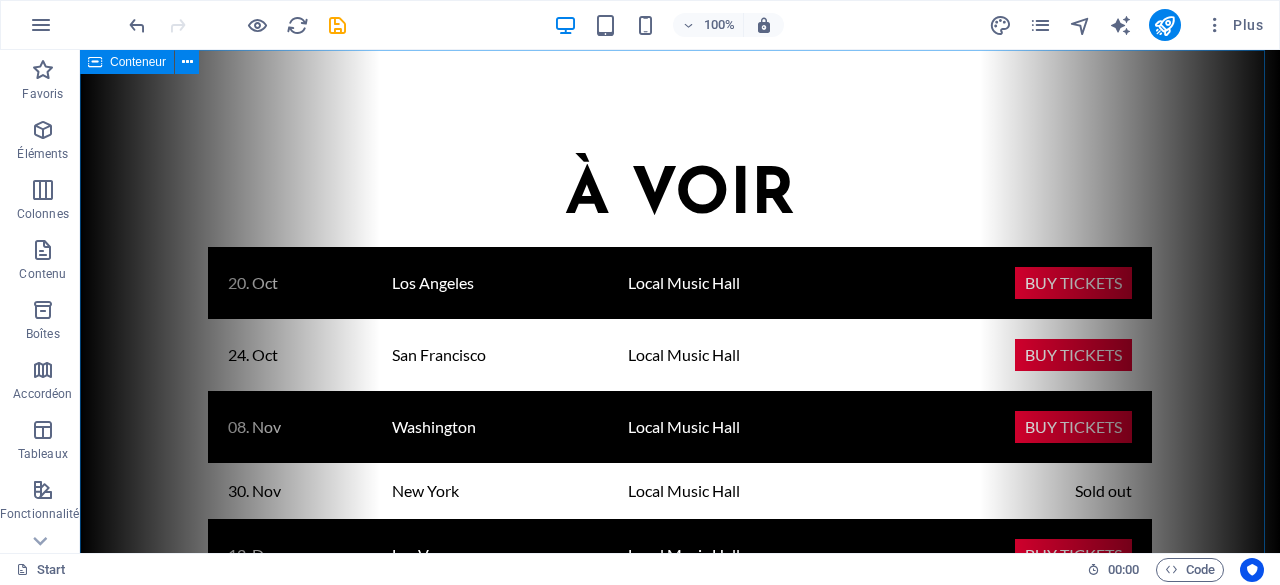 click on "Conteneur" at bounding box center (146, 62) 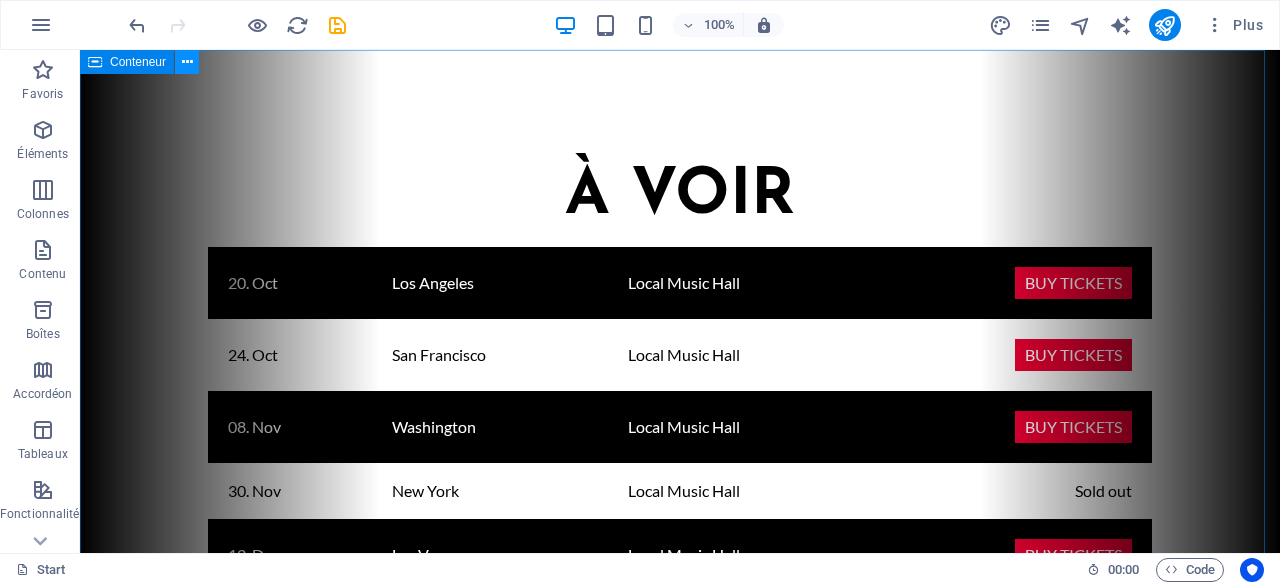 click at bounding box center [187, 62] 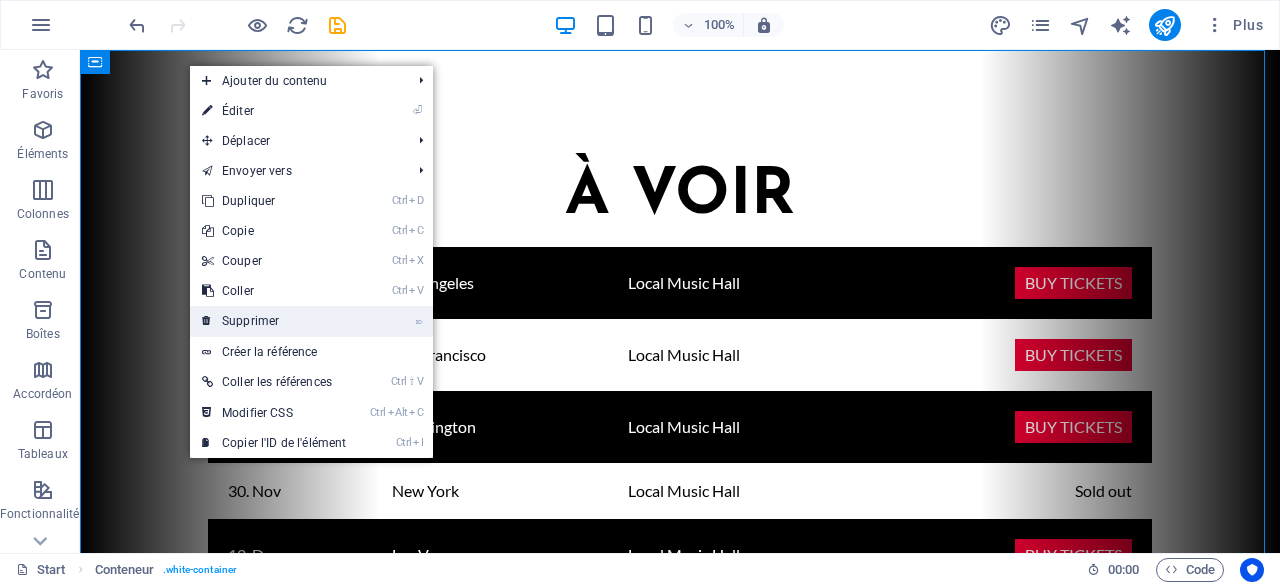 click on "⌦  Supprimer" at bounding box center (274, 321) 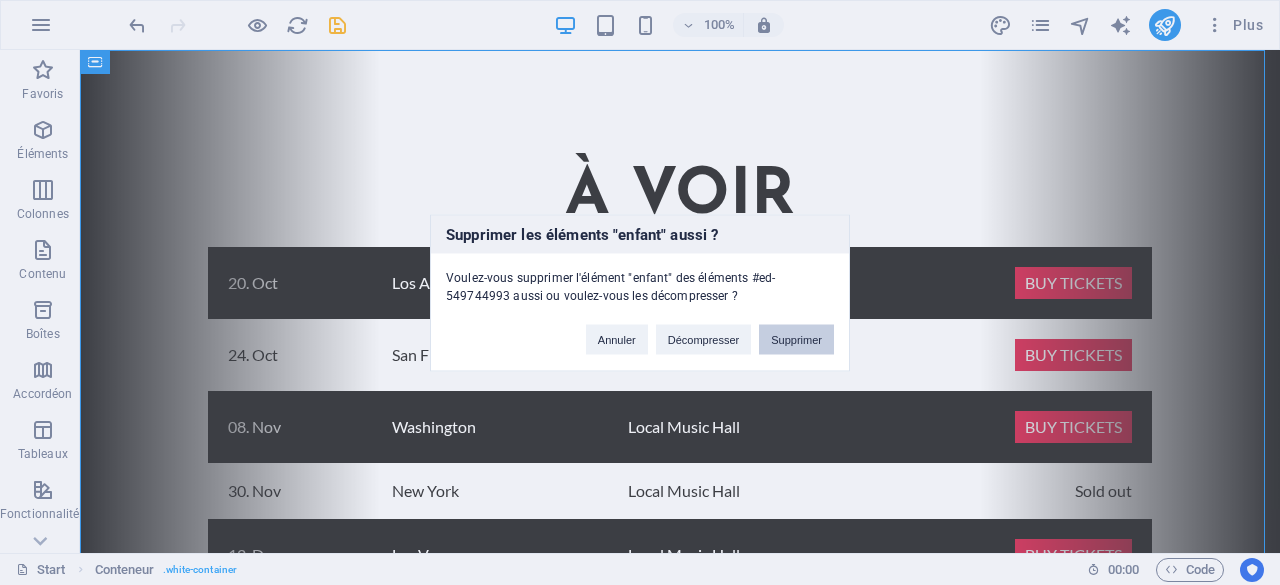 drag, startPoint x: 780, startPoint y: 338, endPoint x: 688, endPoint y: 279, distance: 109.29318 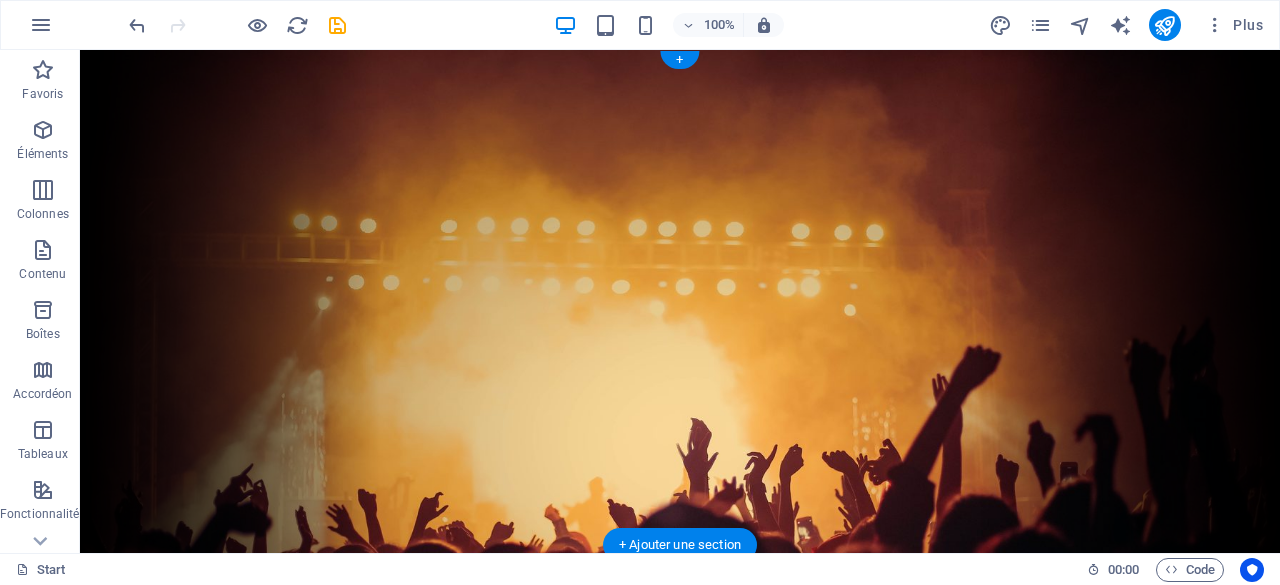click at bounding box center (680, 301) 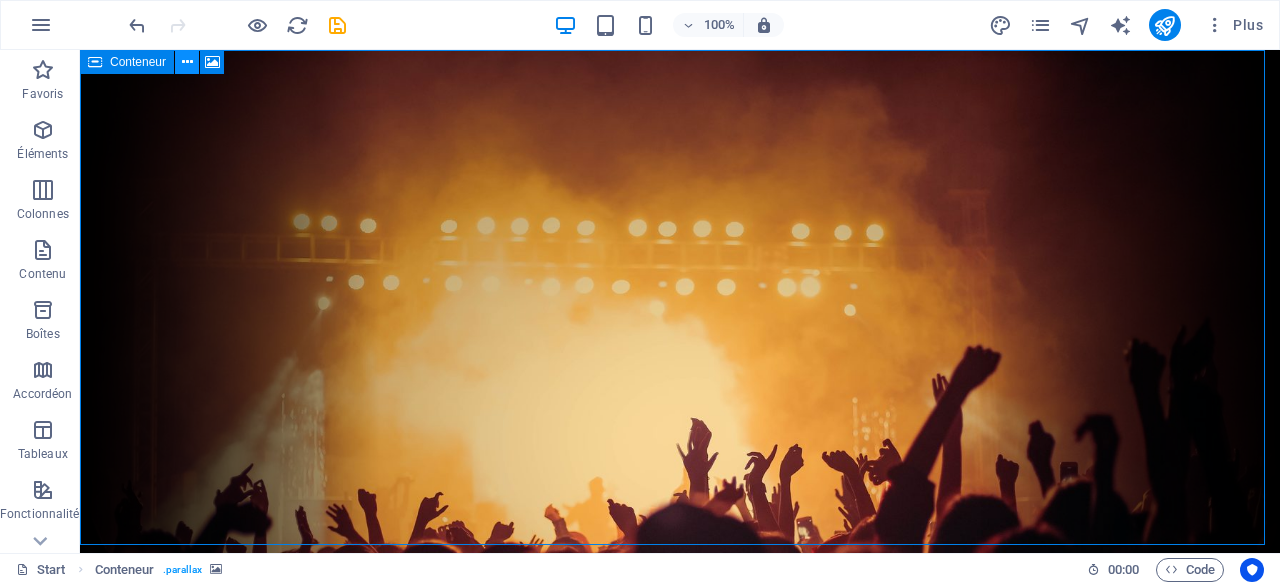 click at bounding box center (187, 62) 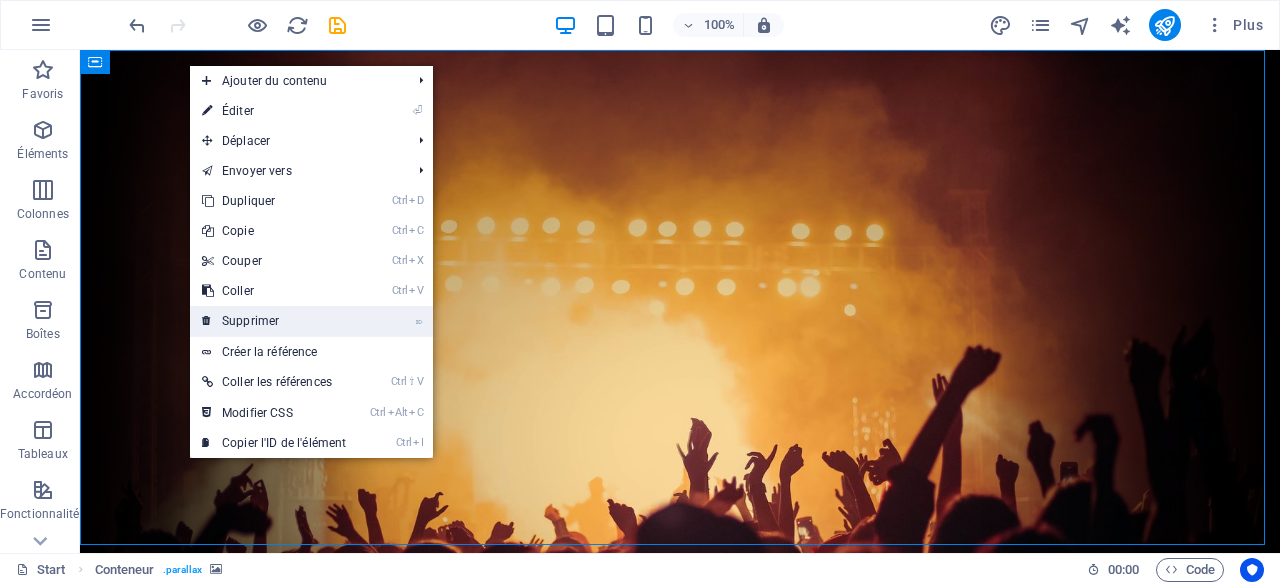 click on "⌦  Supprimer" at bounding box center (274, 321) 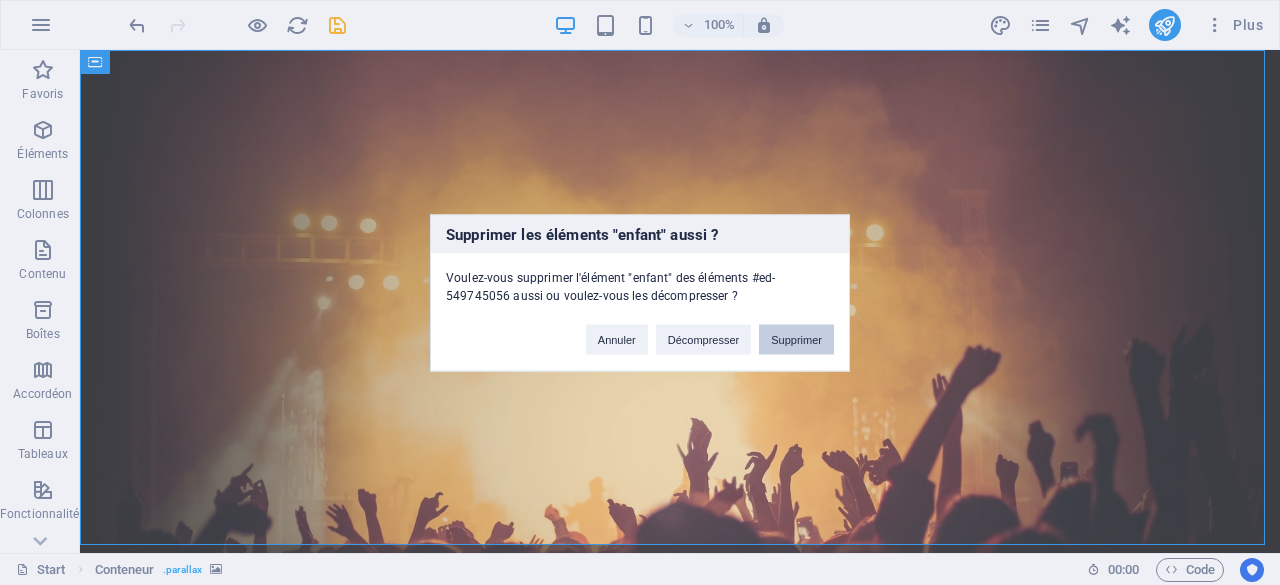 click on "Supprimer" at bounding box center (796, 339) 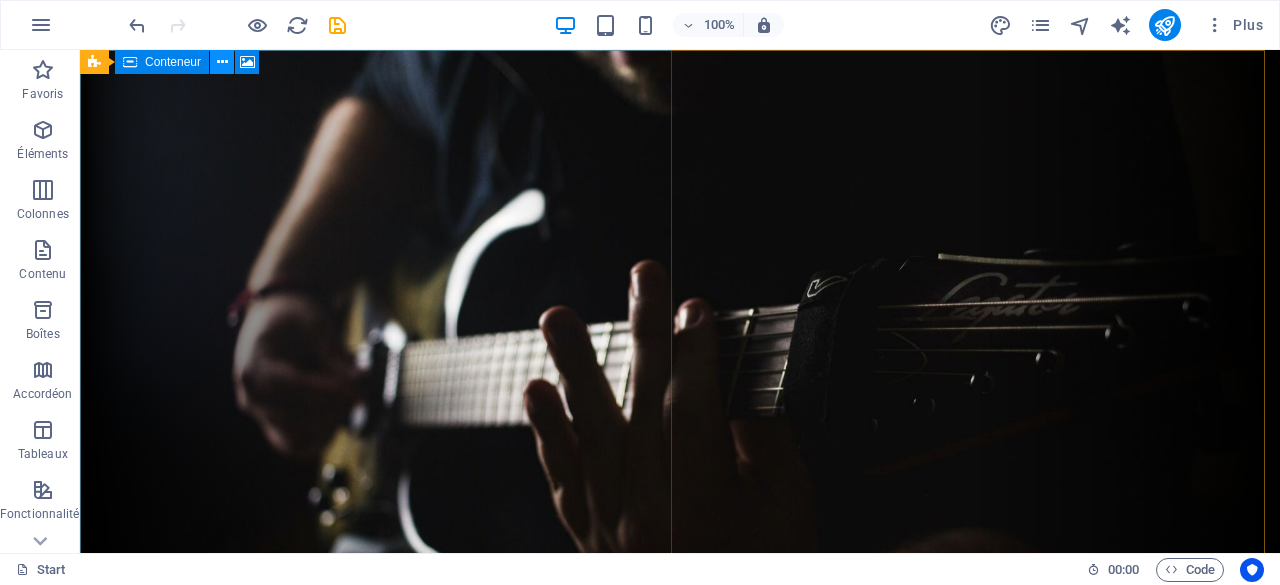 click at bounding box center (222, 62) 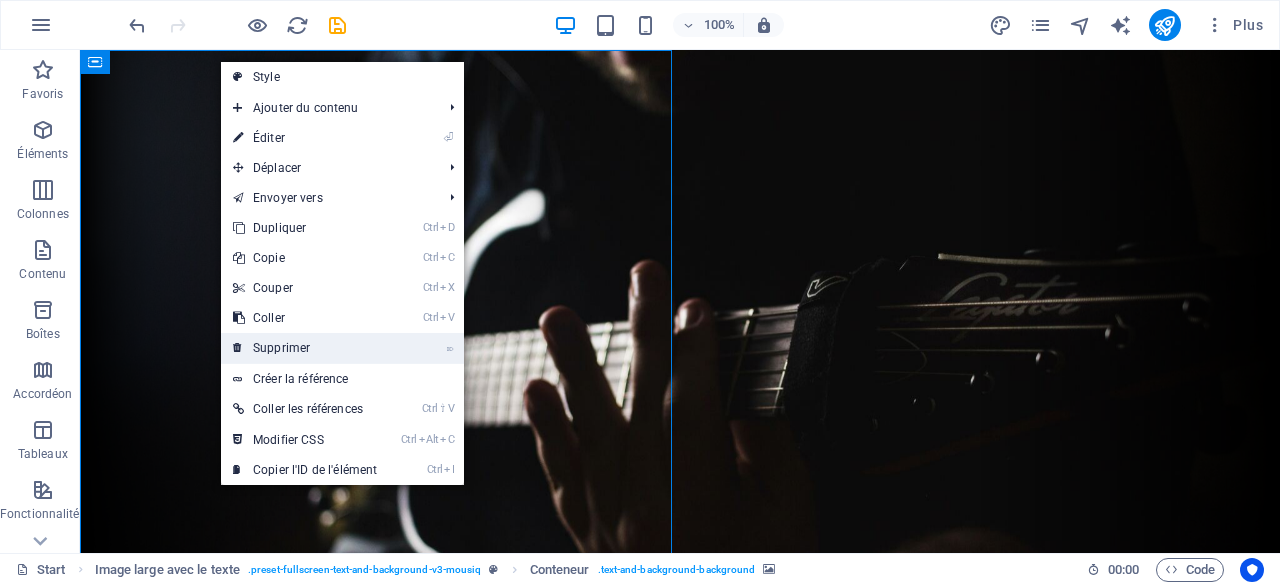 click on "⌦  Supprimer" at bounding box center [305, 348] 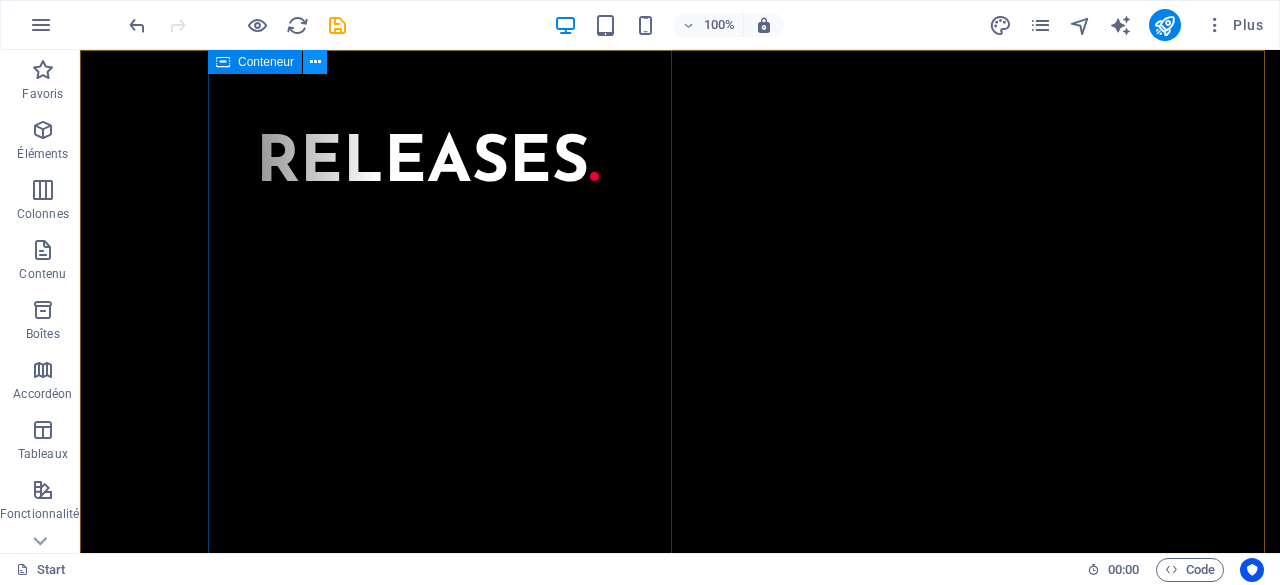 click at bounding box center [315, 62] 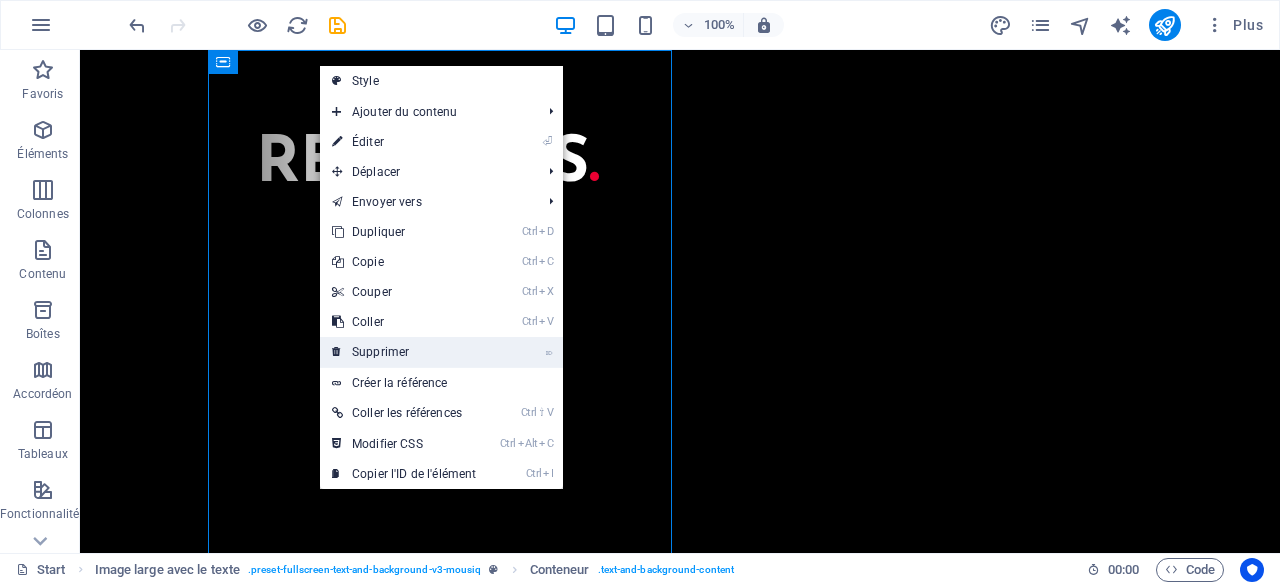 click on "⌦  Supprimer" at bounding box center [404, 352] 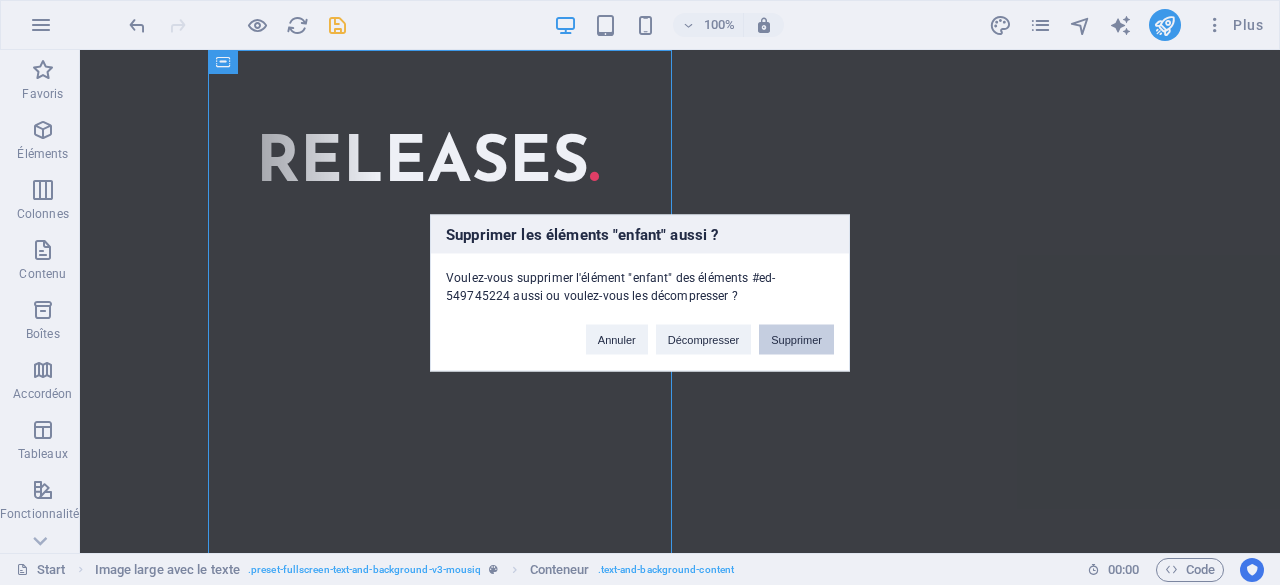 click on "Supprimer" at bounding box center (796, 339) 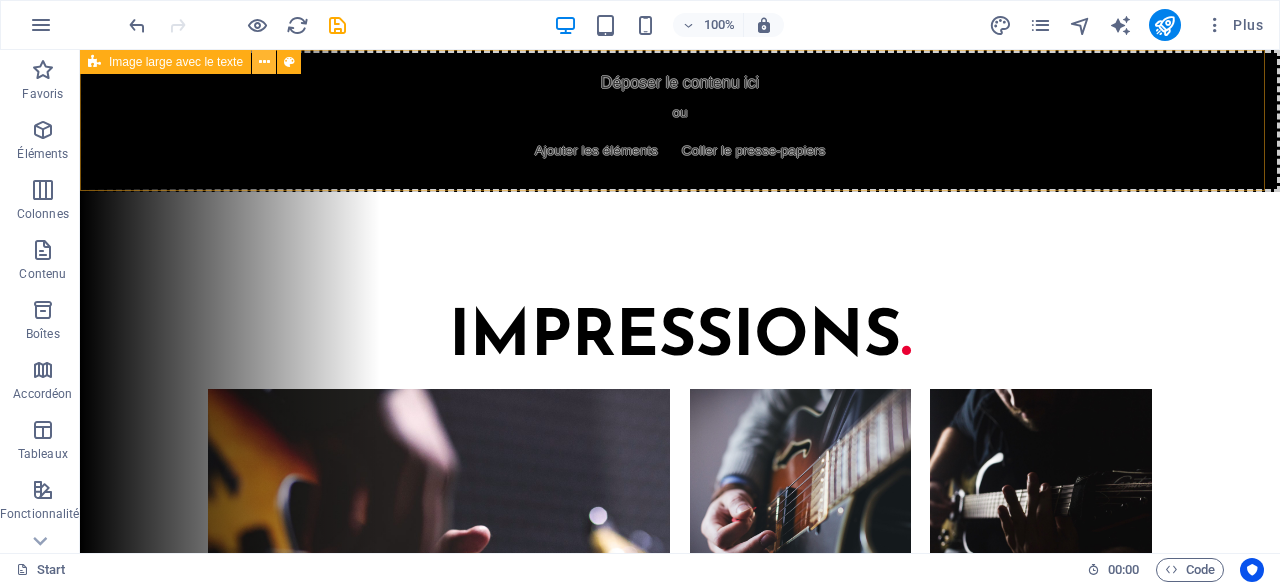 click at bounding box center [264, 62] 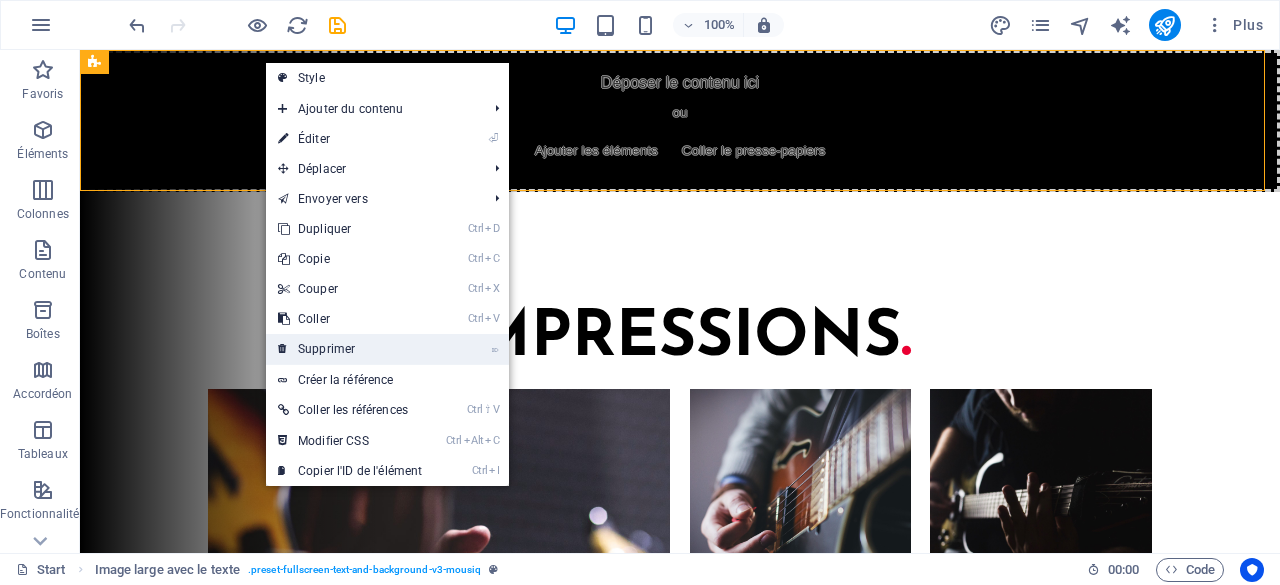 click on "⌦  Supprimer" at bounding box center (350, 349) 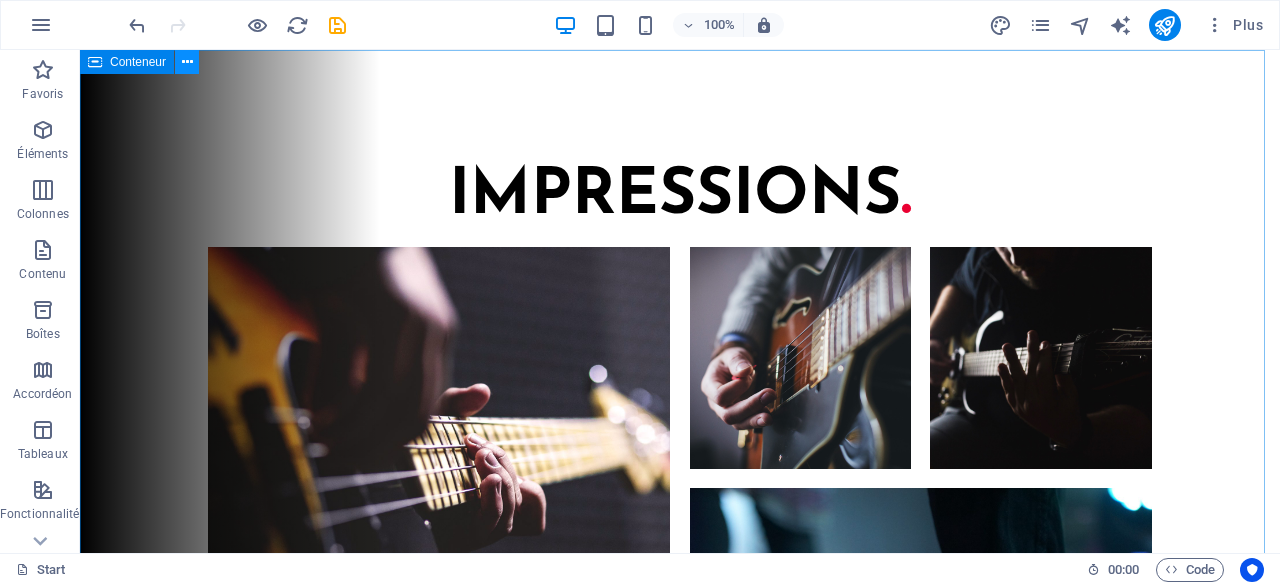 click at bounding box center (187, 62) 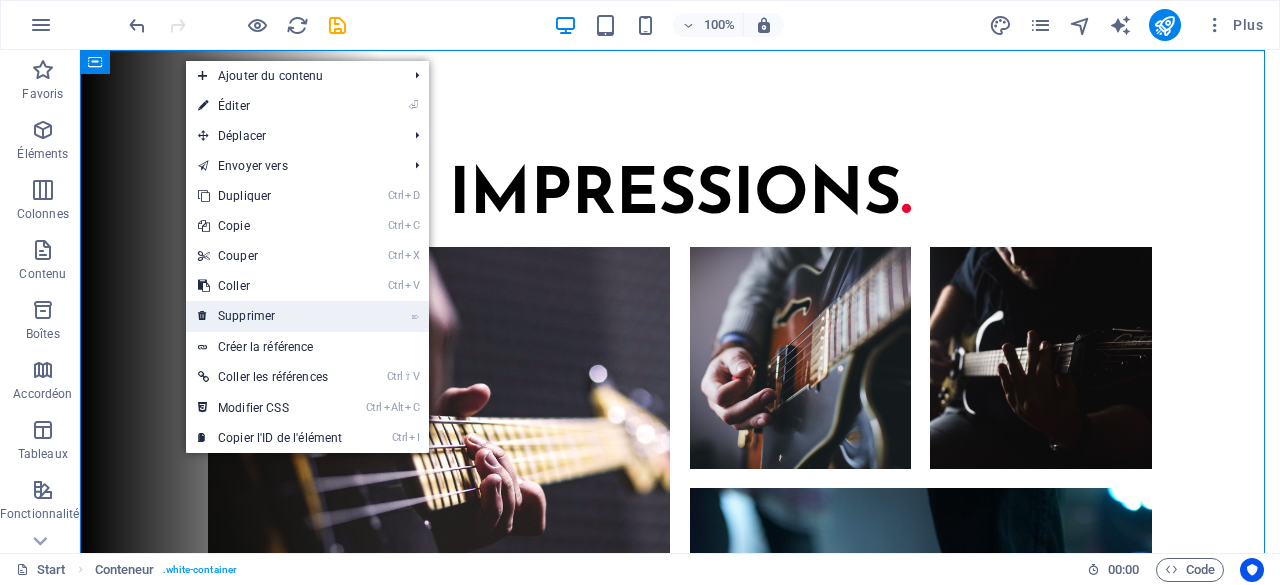 click on "⌦  Supprimer" at bounding box center (270, 316) 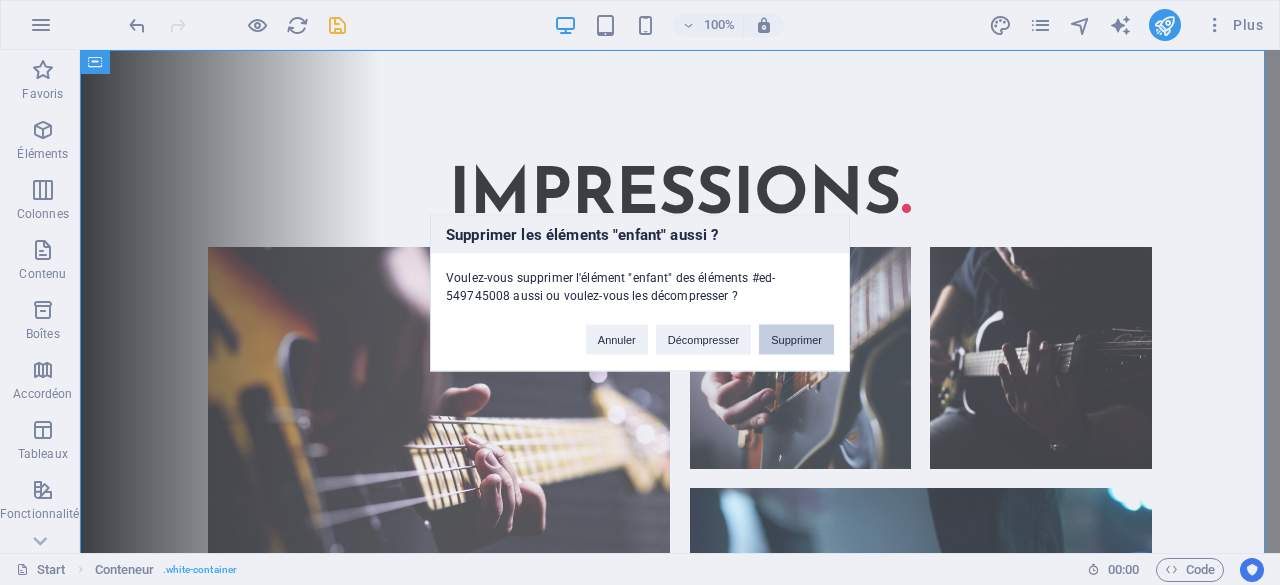 click on "Supprimer" at bounding box center [796, 339] 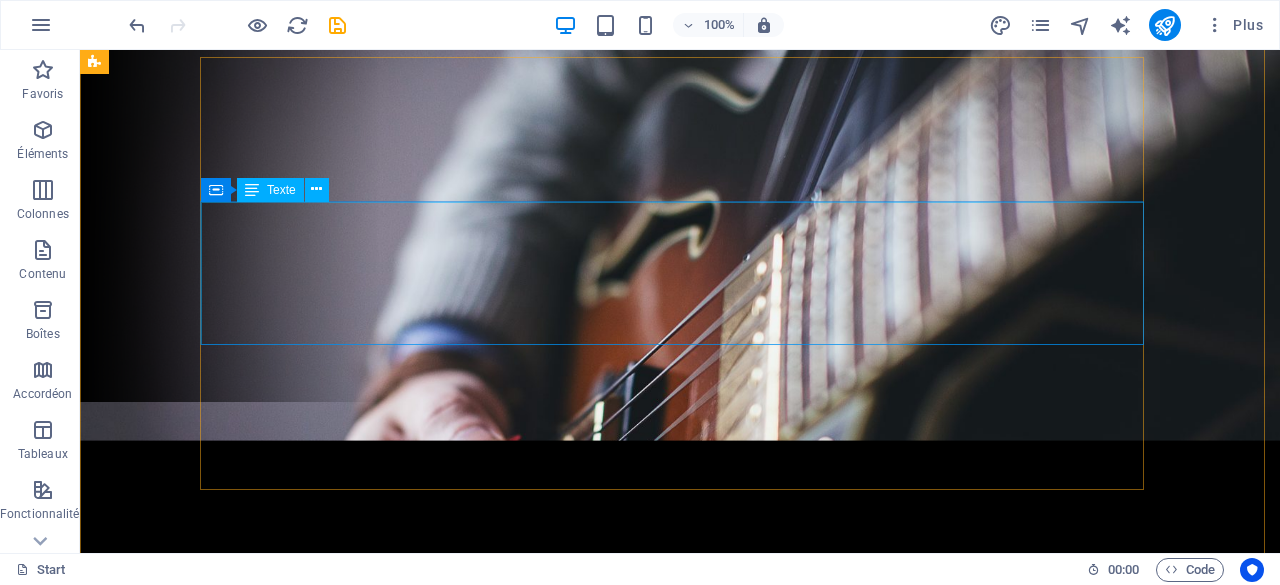 scroll, scrollTop: 0, scrollLeft: 0, axis: both 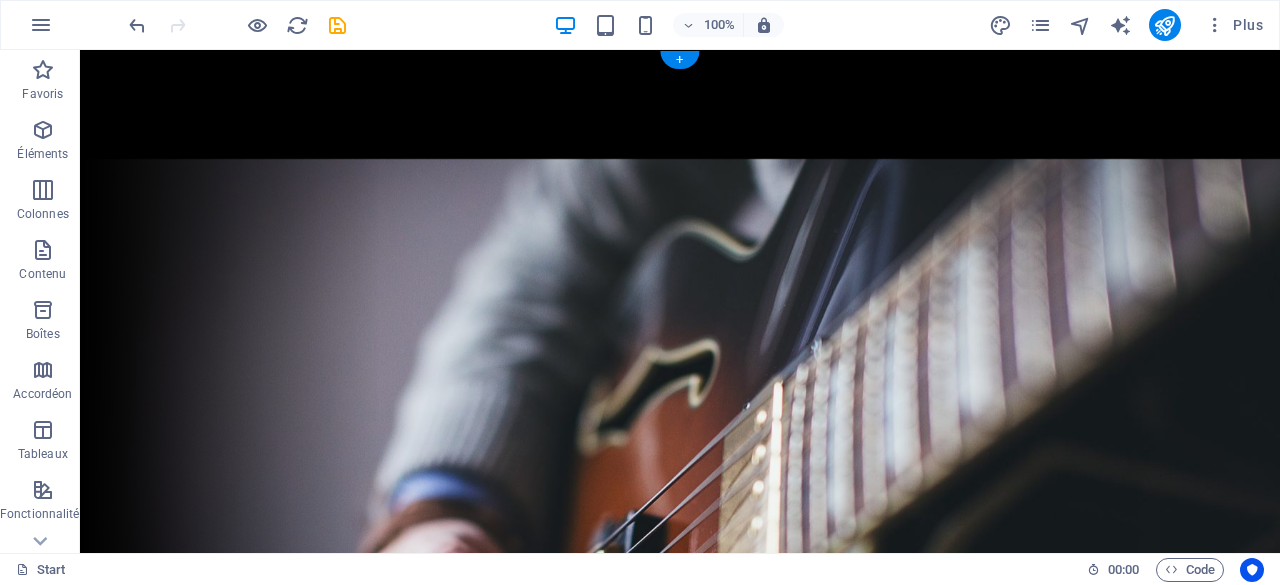 click at bounding box center [680, 319] 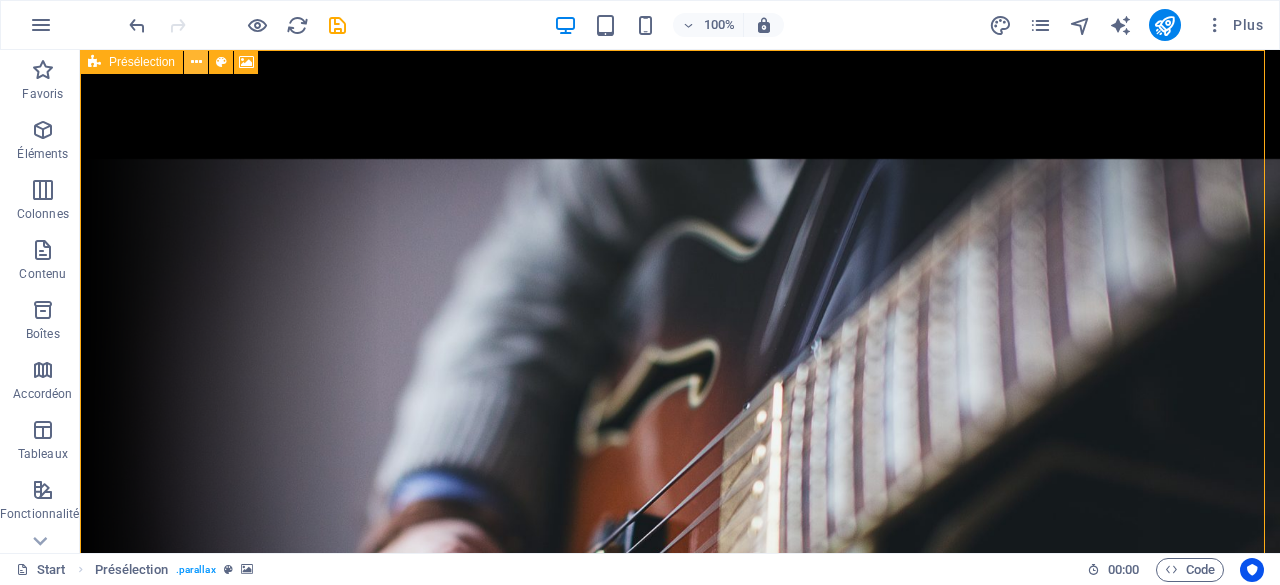 click at bounding box center [196, 62] 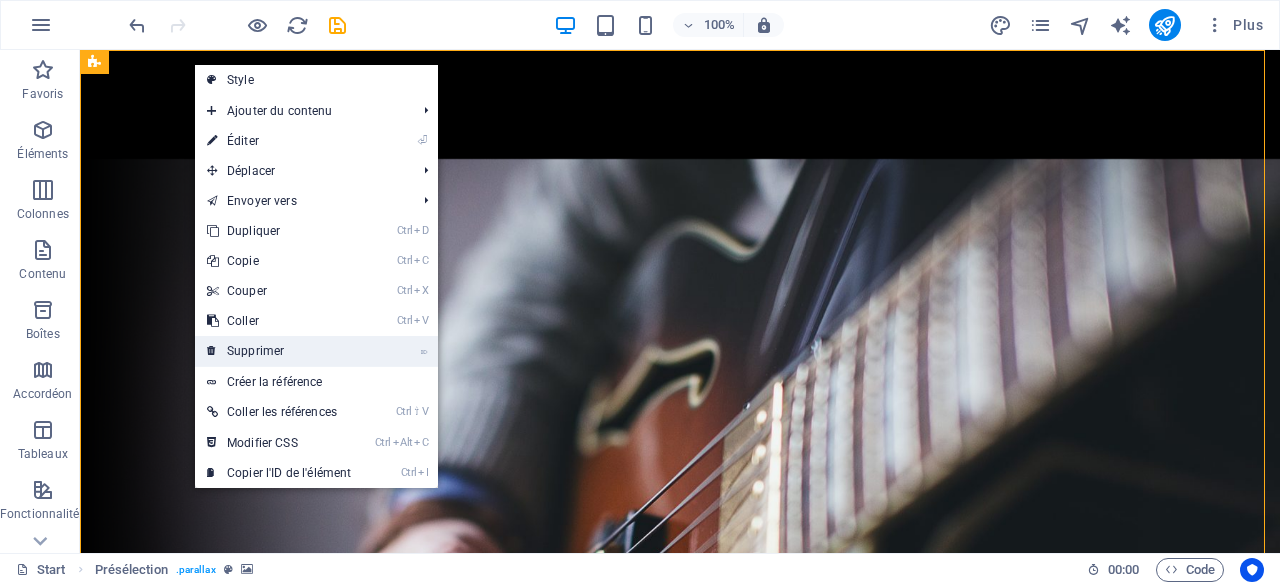 click on "⌦  Supprimer" at bounding box center [279, 351] 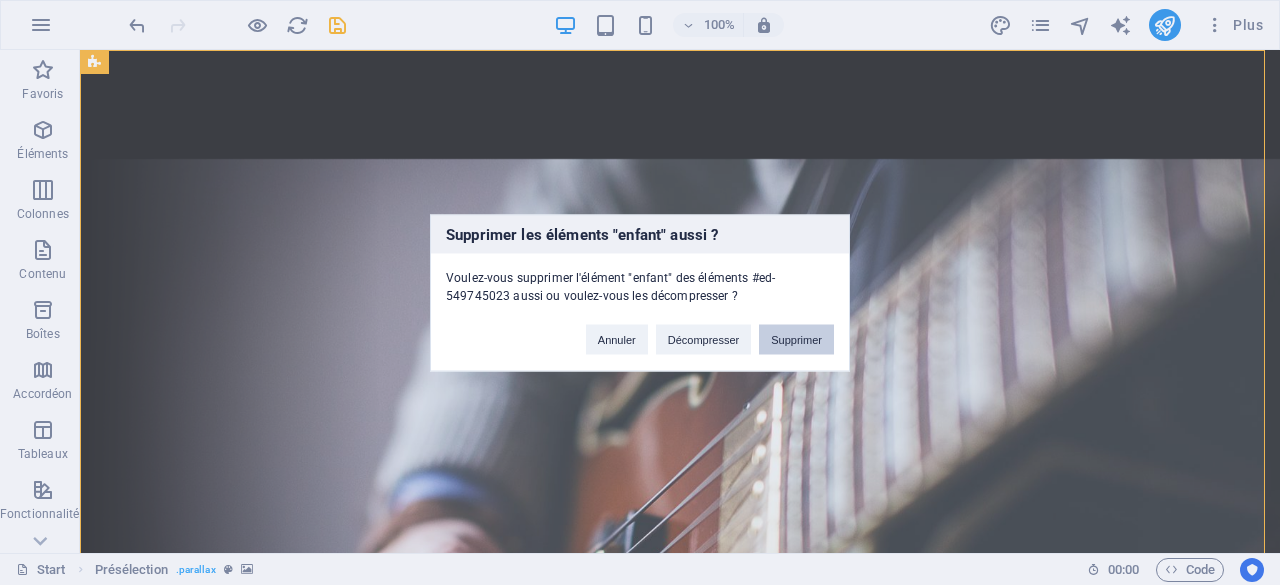 click on "Supprimer" at bounding box center (796, 339) 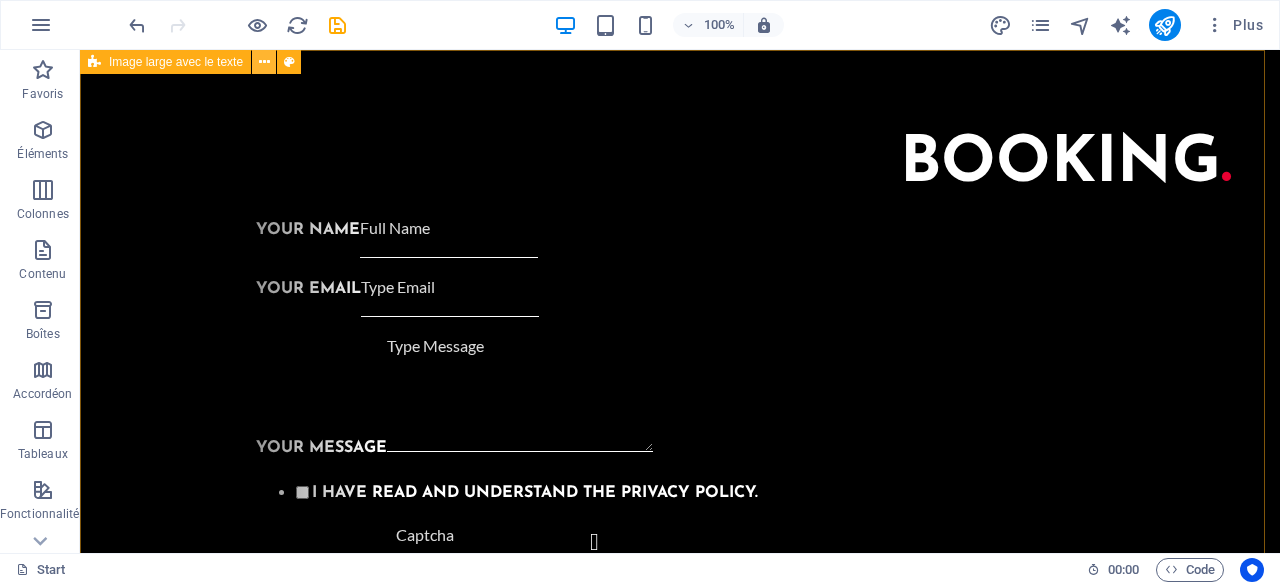 click at bounding box center [264, 62] 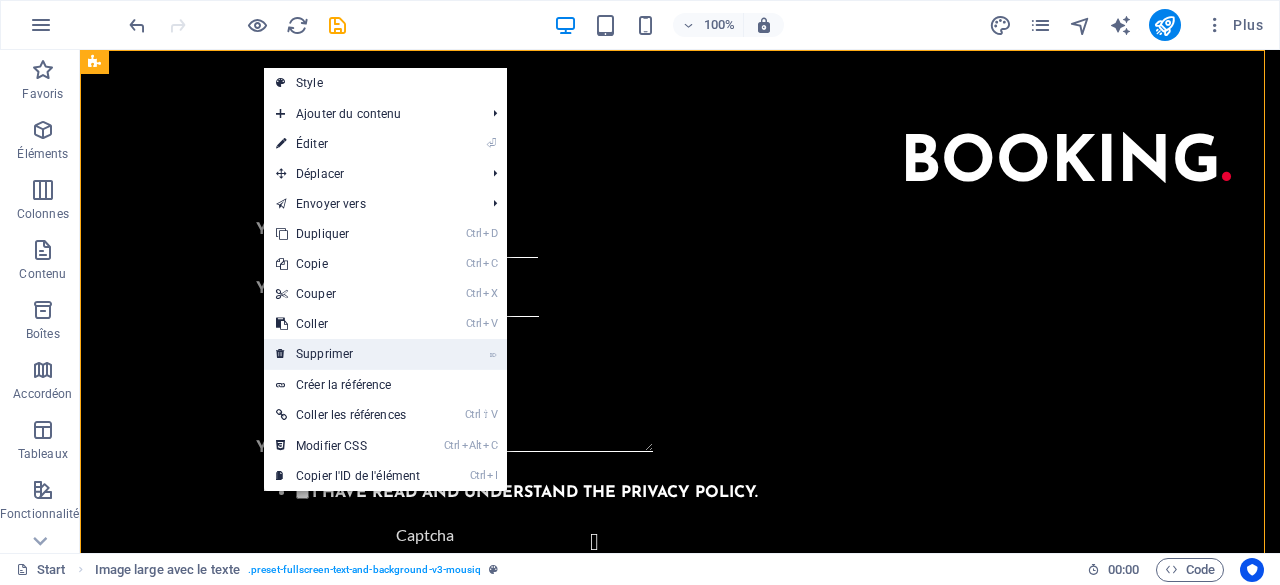 click on "⌦  Supprimer" at bounding box center [348, 354] 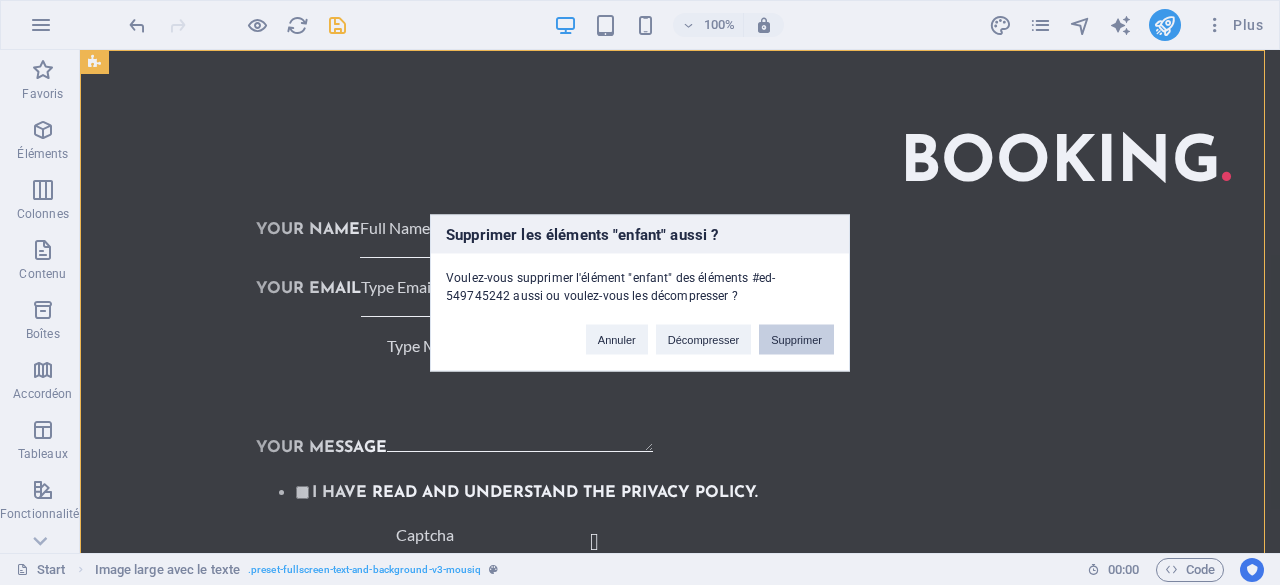 click on "Supprimer" at bounding box center (796, 339) 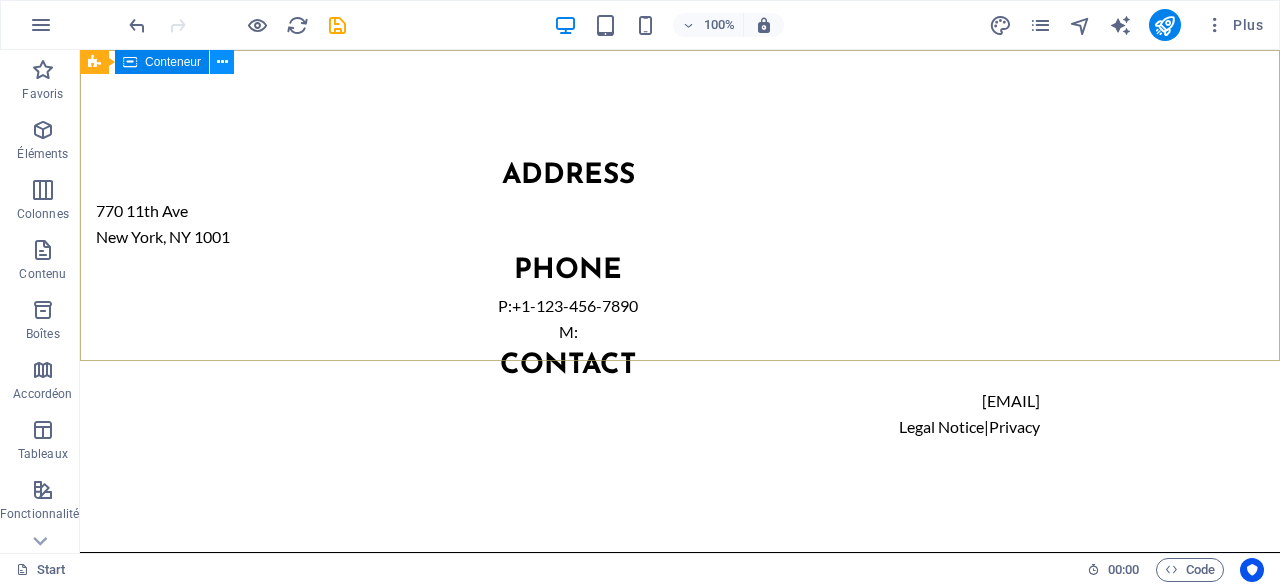 click at bounding box center (222, 62) 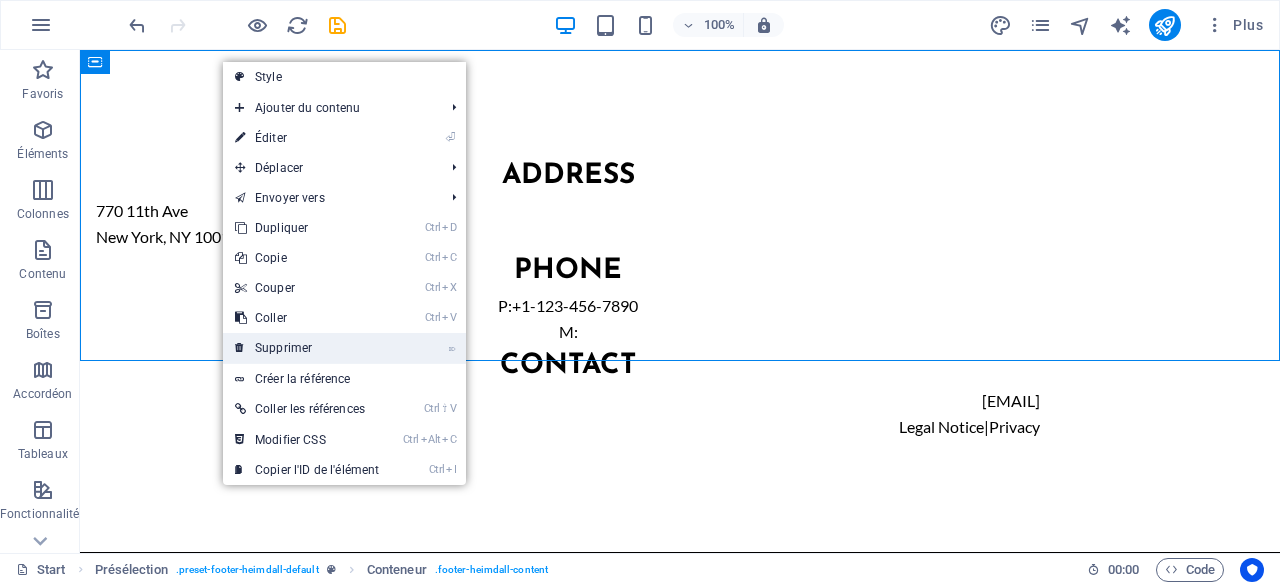 click on "⌦  Supprimer" at bounding box center (307, 348) 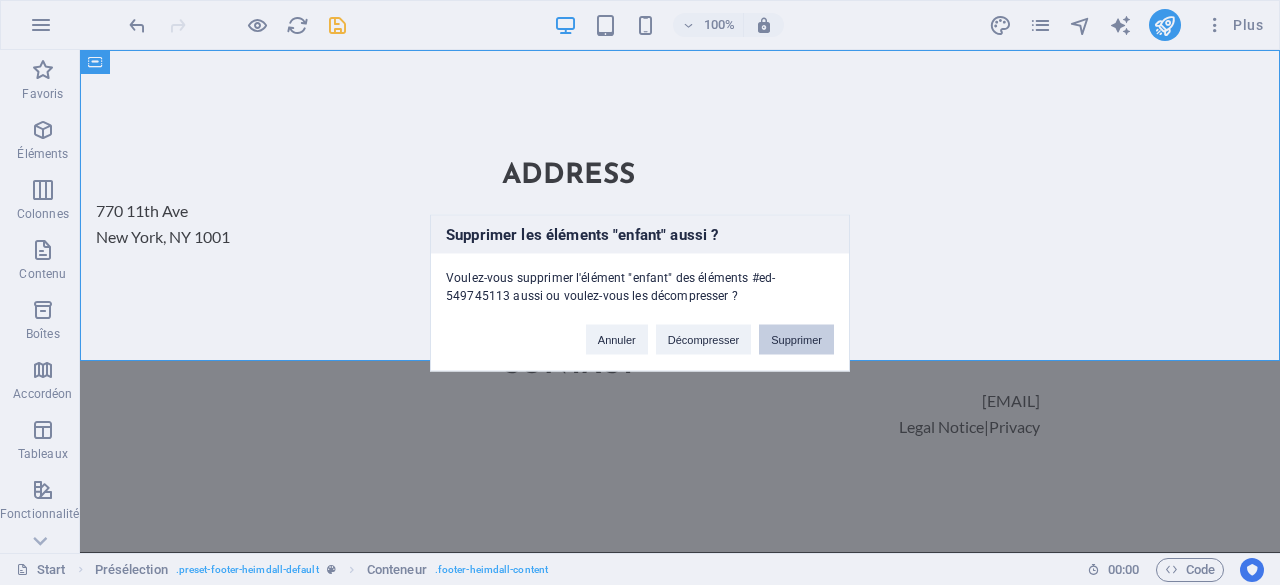 click on "Supprimer" at bounding box center [796, 339] 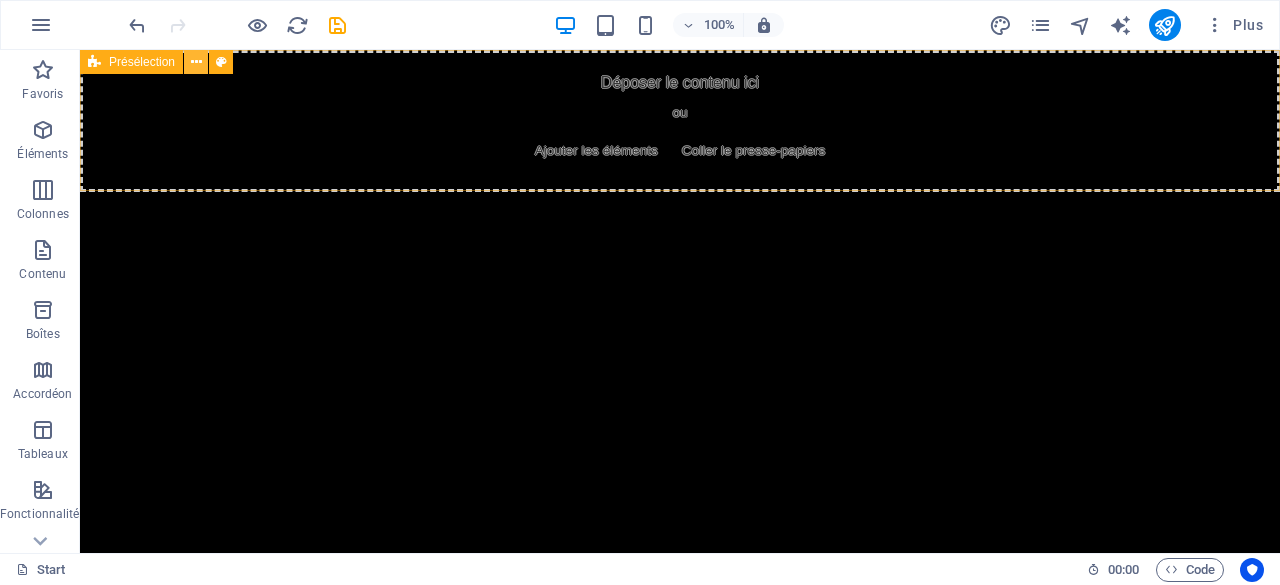 click at bounding box center [196, 62] 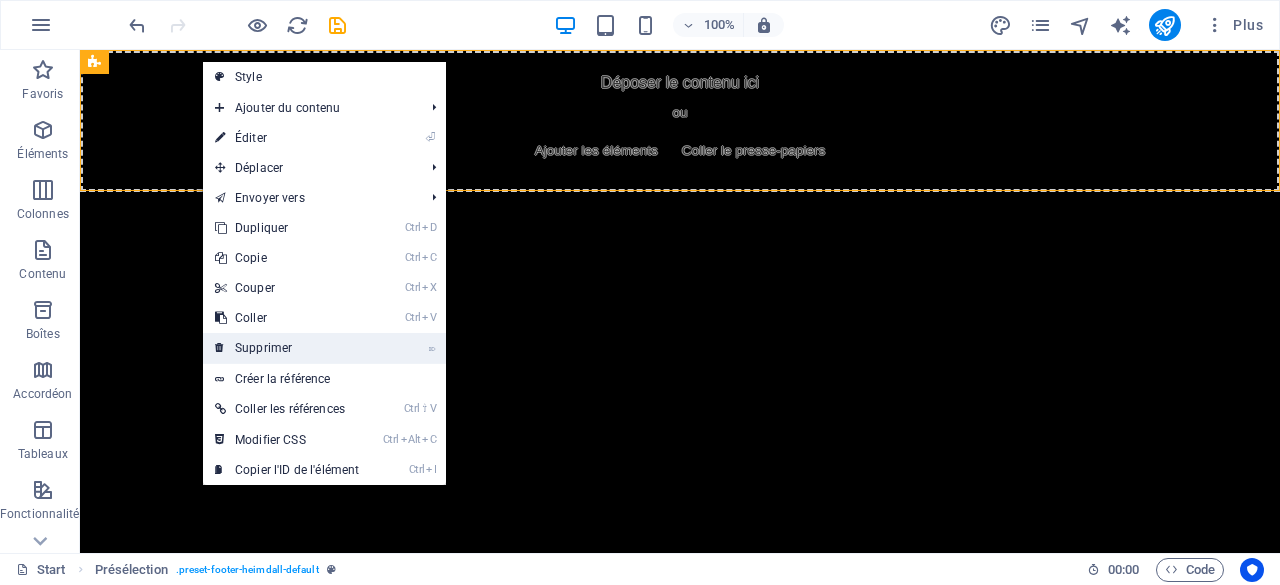 drag, startPoint x: 291, startPoint y: 355, endPoint x: 210, endPoint y: 301, distance: 97.349884 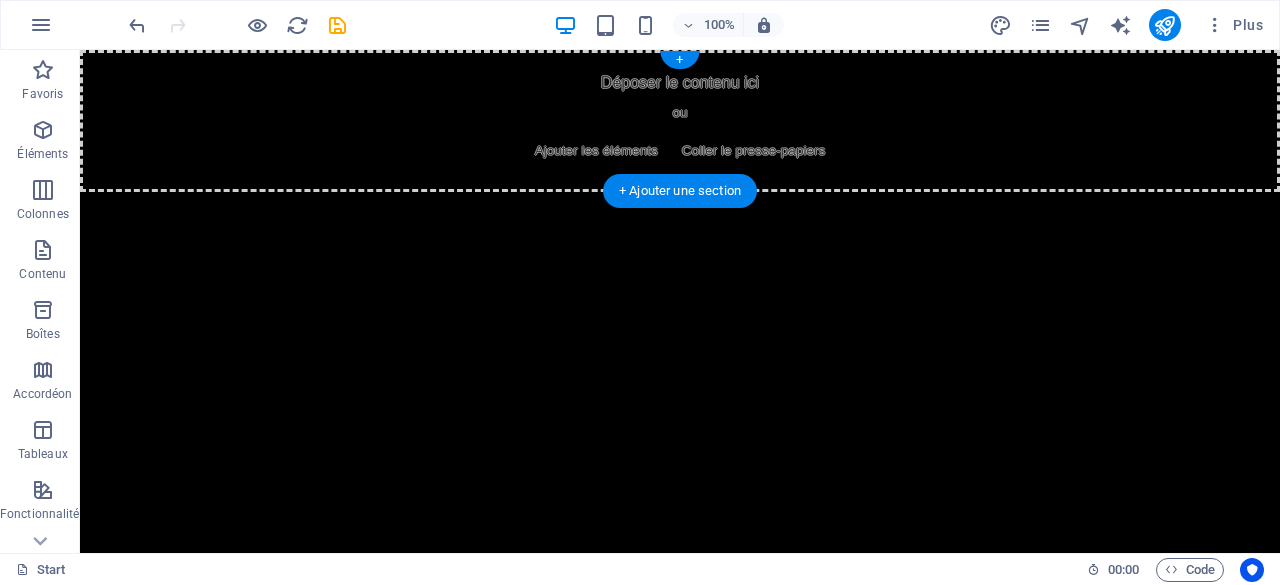 click on "Déposer le contenu ici ou  Ajouter les éléments  Coller le presse-papiers" at bounding box center [680, 121] 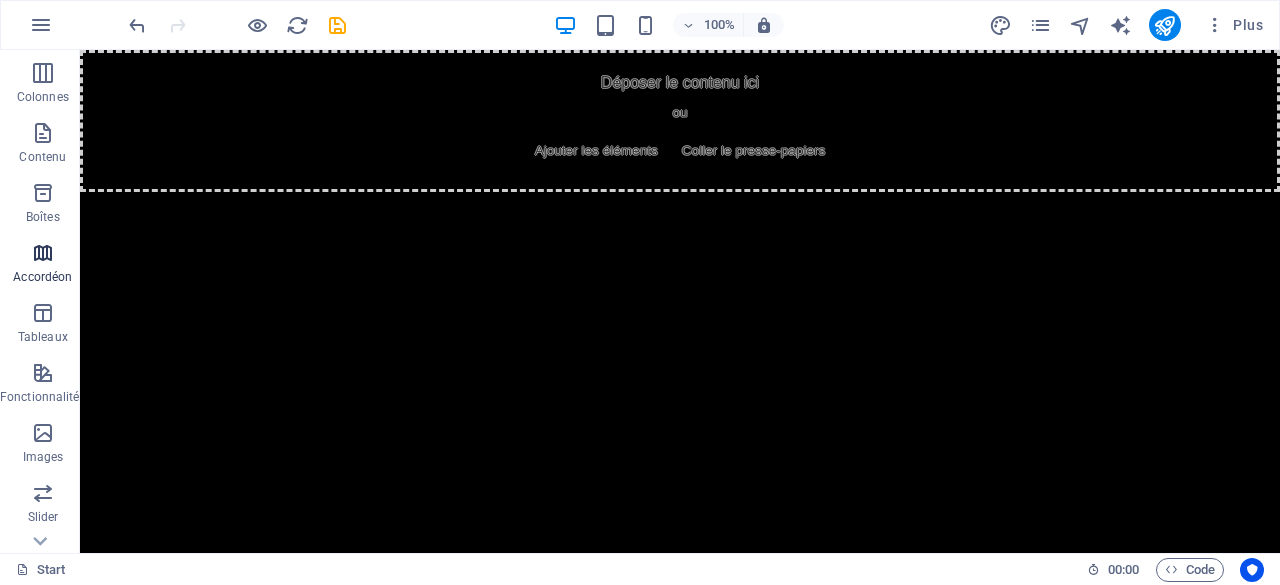 scroll, scrollTop: 200, scrollLeft: 0, axis: vertical 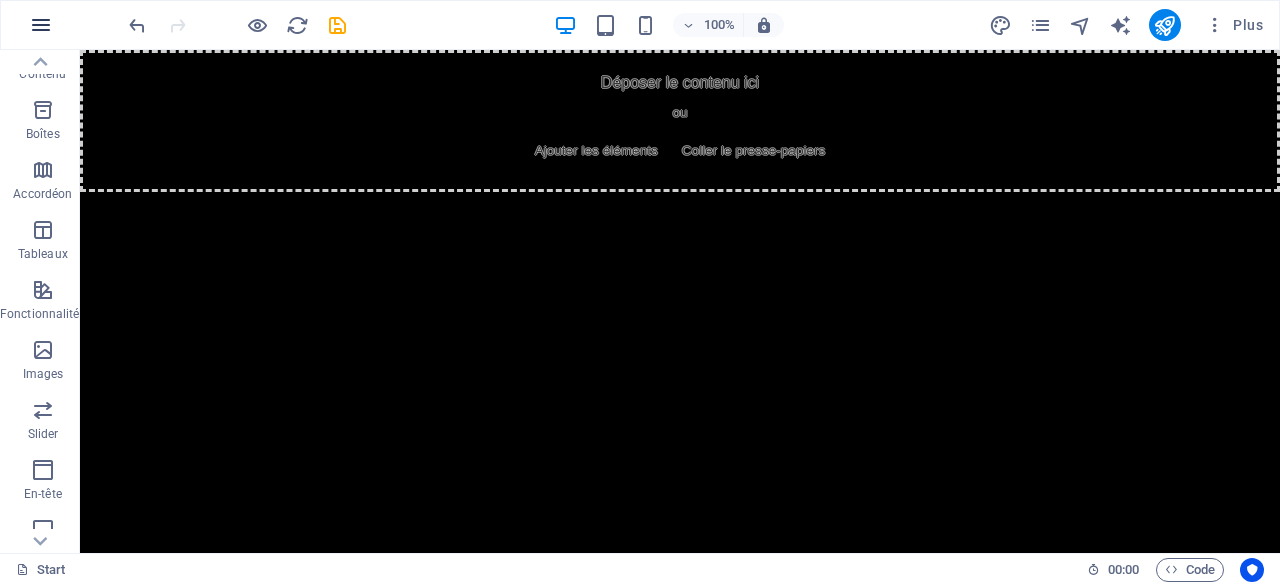 click at bounding box center (41, 25) 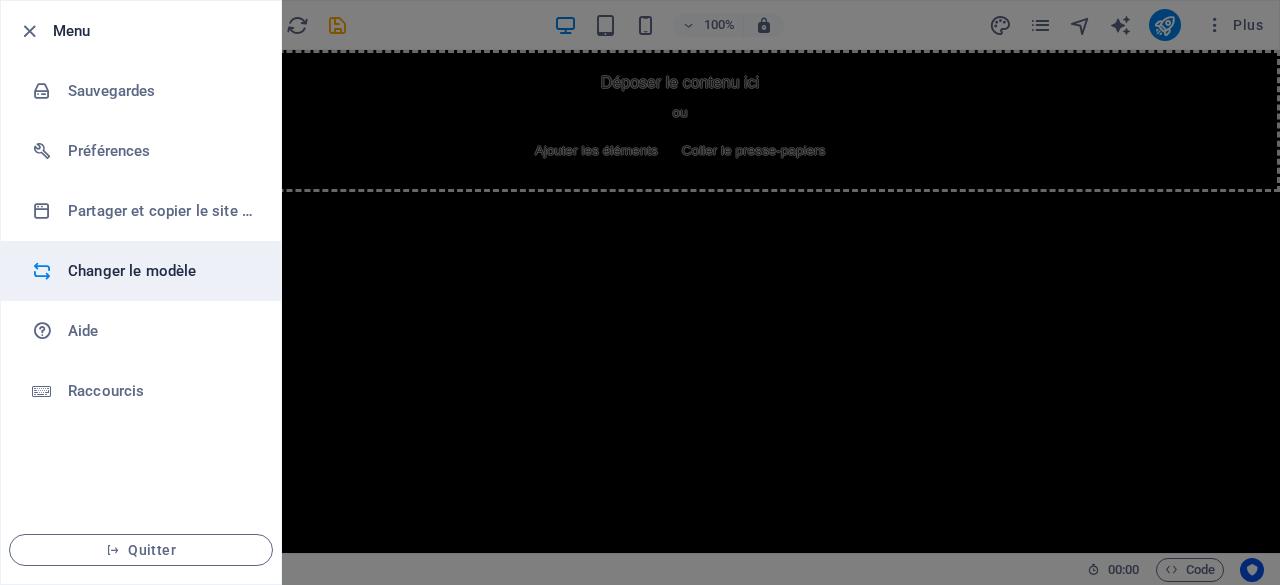 click on "Changer le modèle" at bounding box center [160, 271] 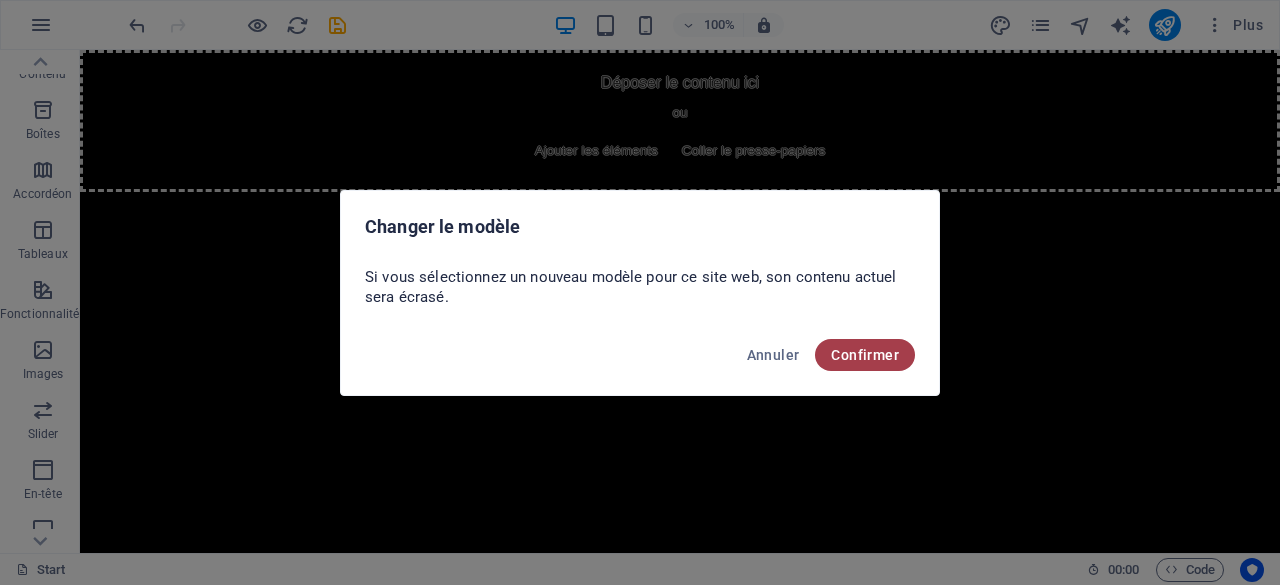 click on "Confirmer" at bounding box center [865, 355] 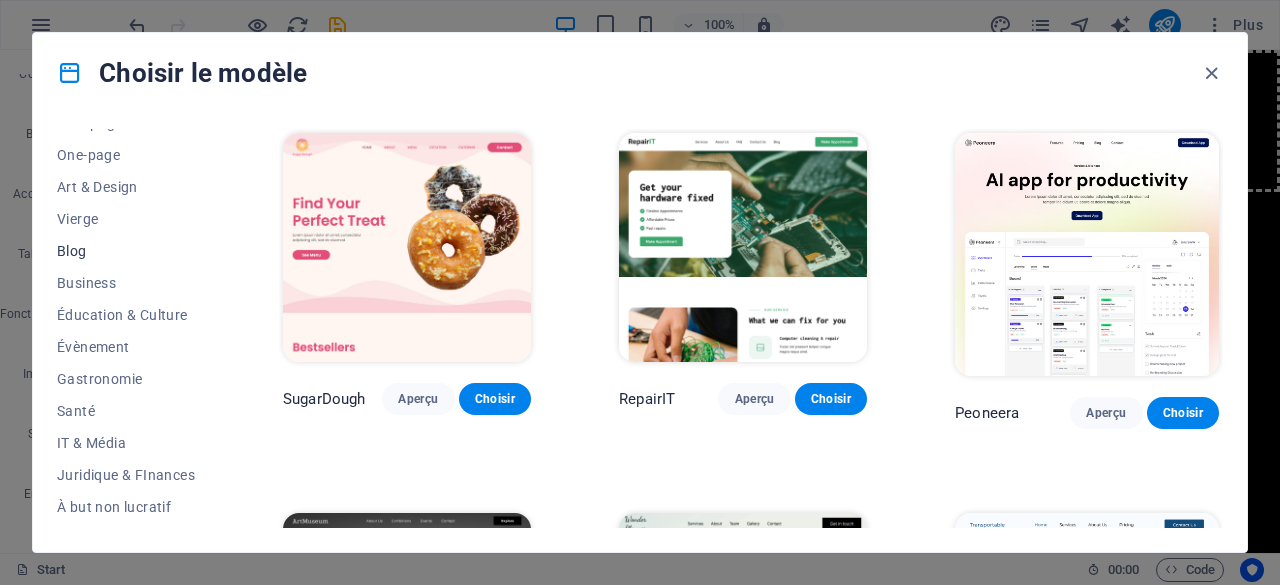 scroll, scrollTop: 200, scrollLeft: 0, axis: vertical 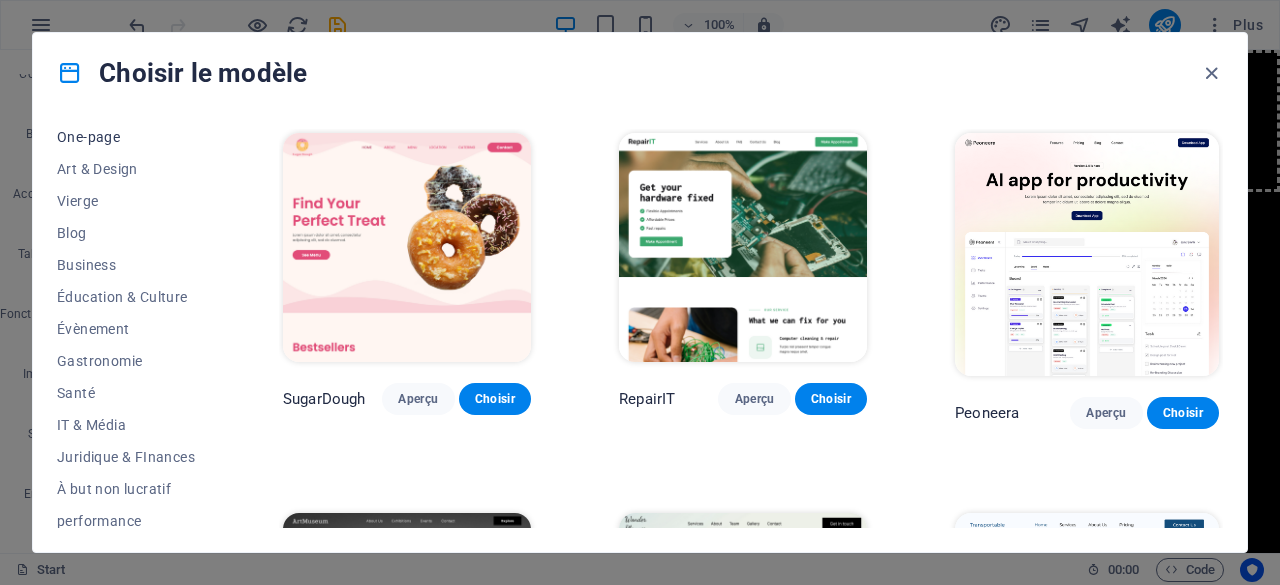 click on "One-page" at bounding box center (126, 137) 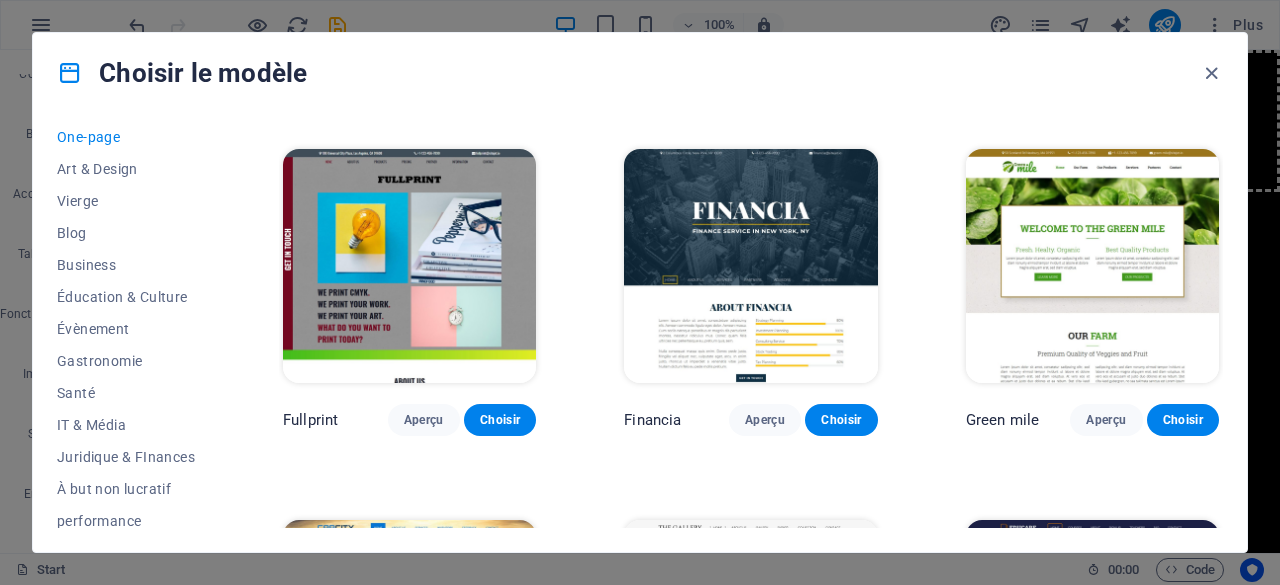 scroll, scrollTop: 4100, scrollLeft: 0, axis: vertical 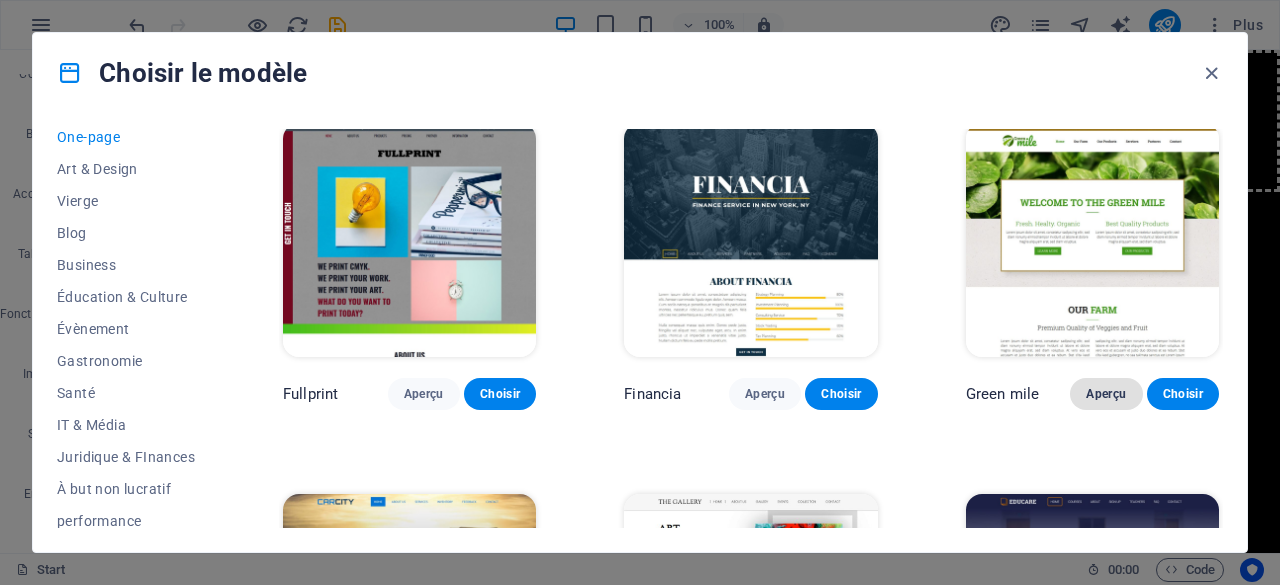 click on "Aperçu" at bounding box center (1106, 394) 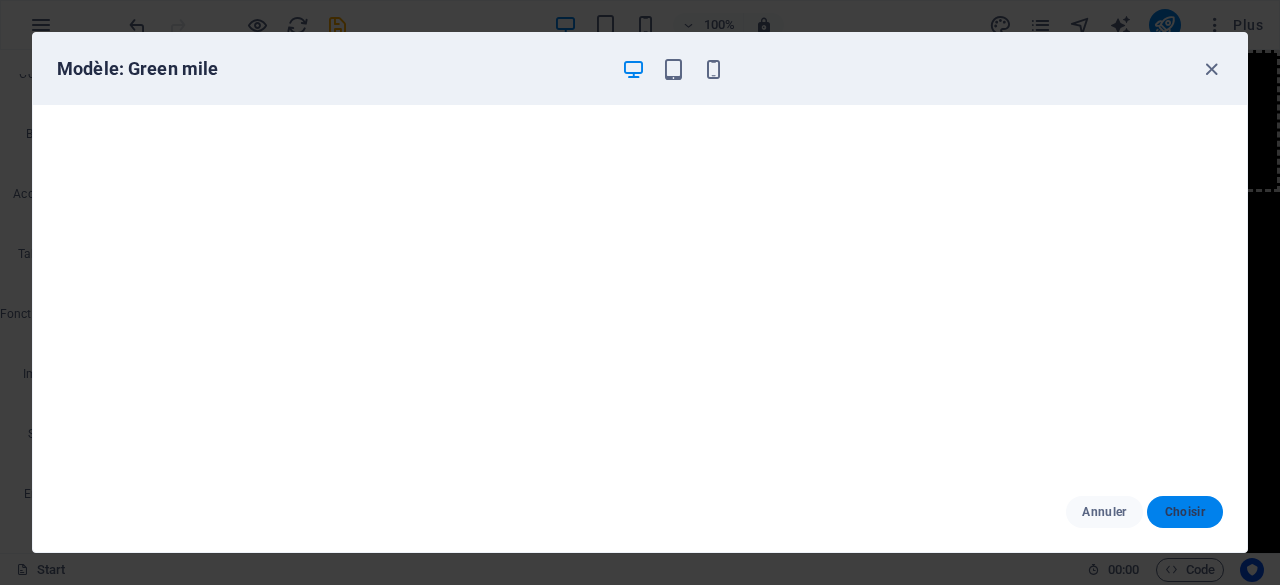 click on "Choisir" at bounding box center [1185, 512] 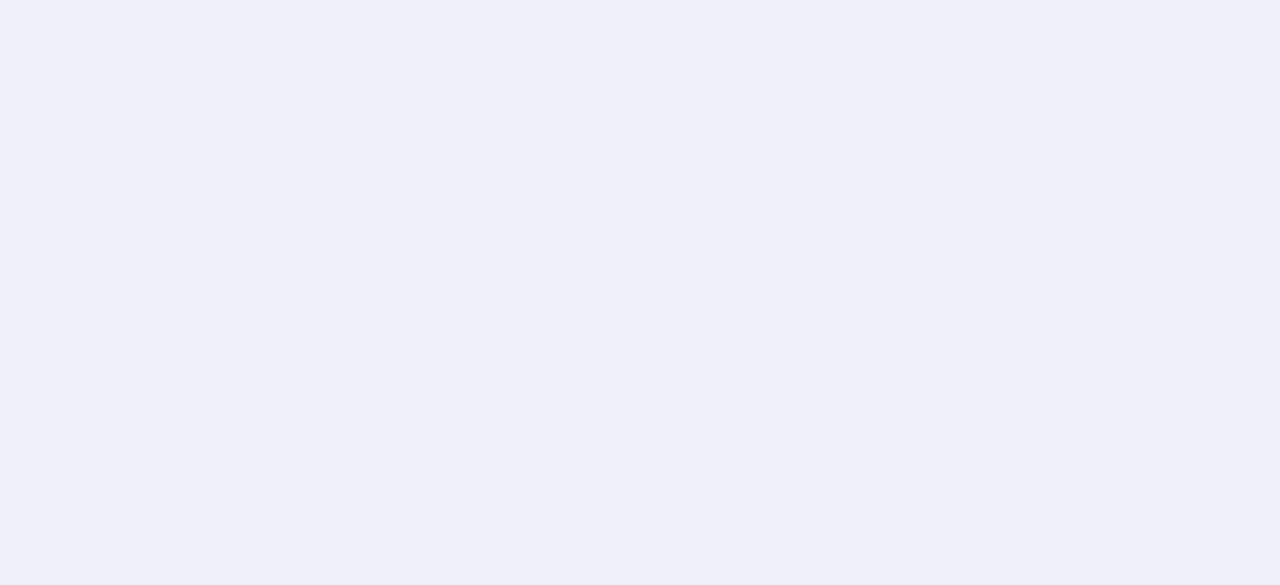 scroll, scrollTop: 0, scrollLeft: 0, axis: both 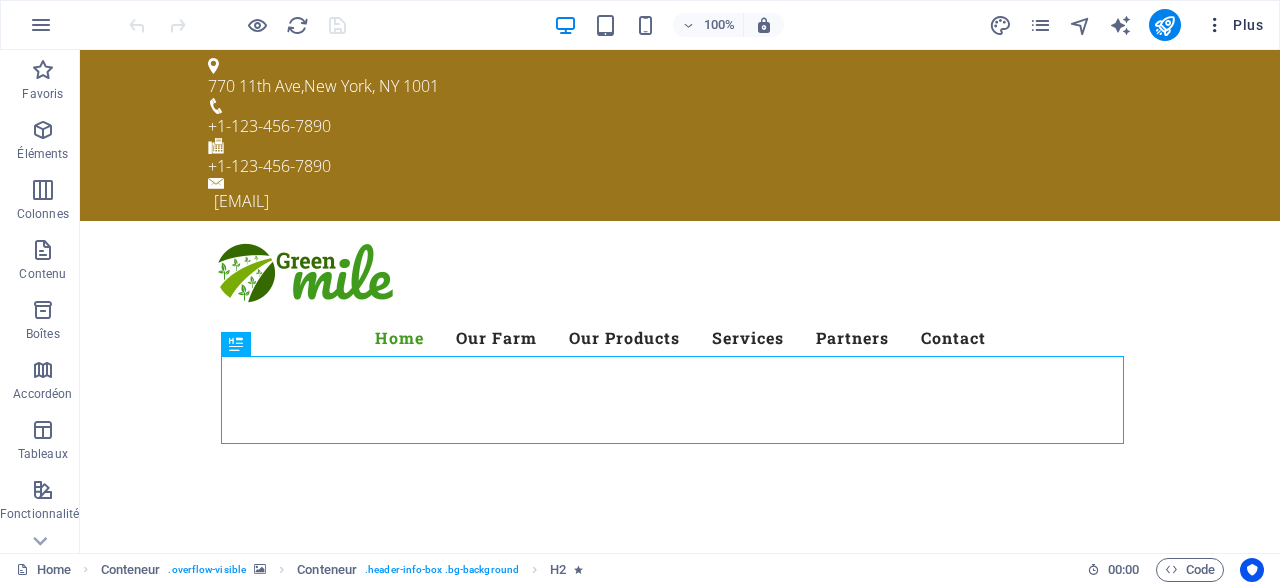click on "Plus" at bounding box center [1234, 25] 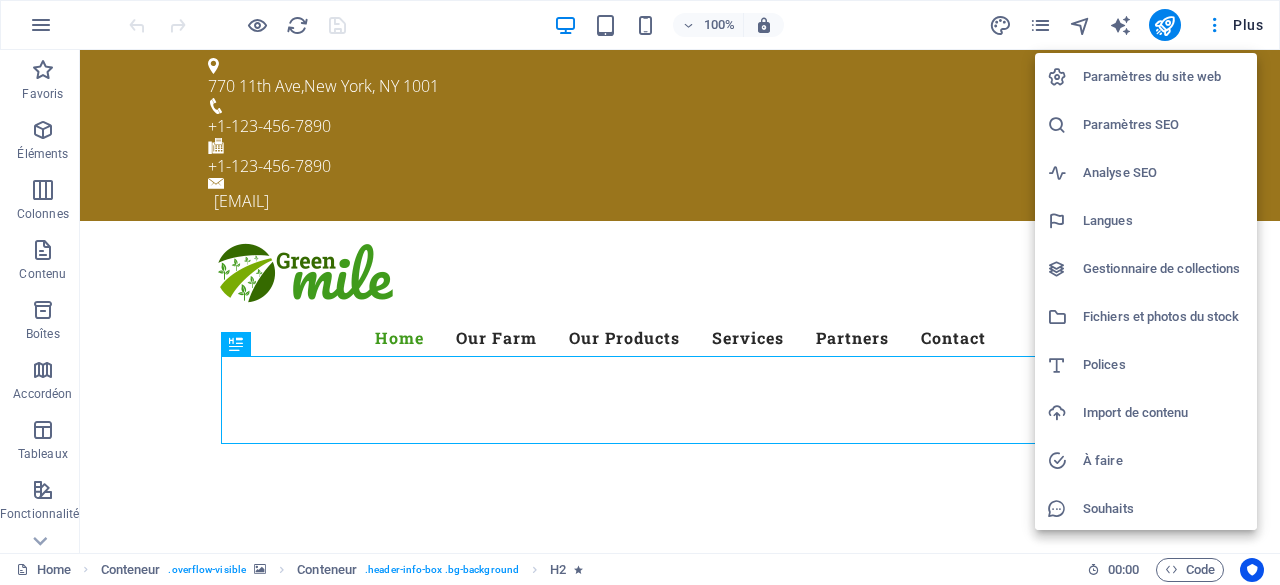 click on "Paramètres du site web" at bounding box center [1164, 77] 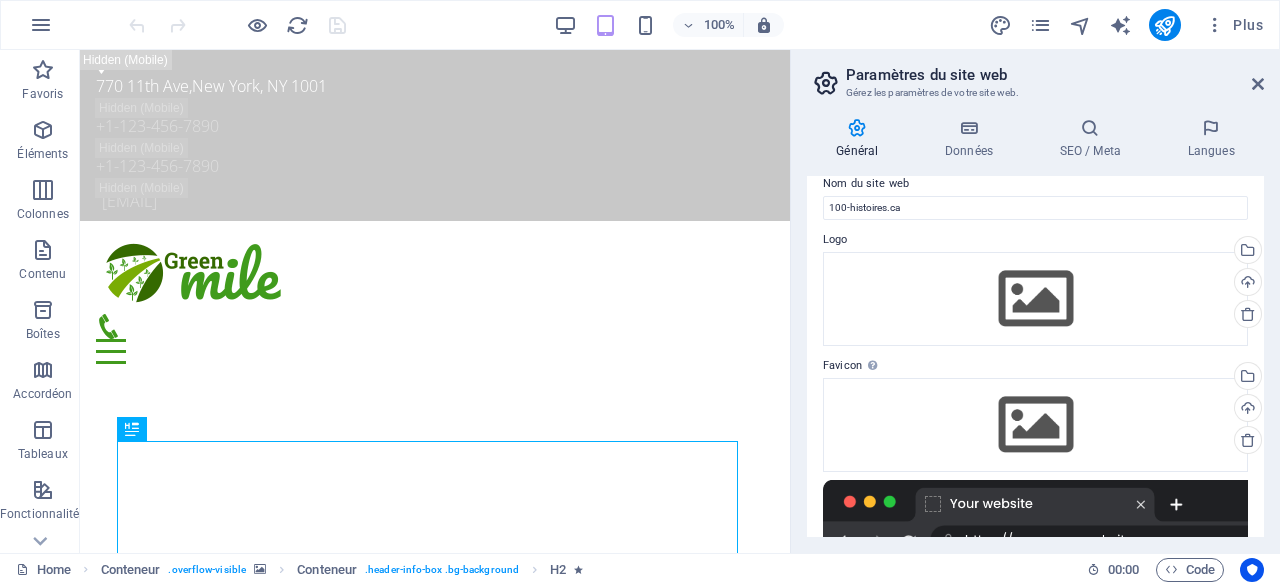scroll, scrollTop: 0, scrollLeft: 0, axis: both 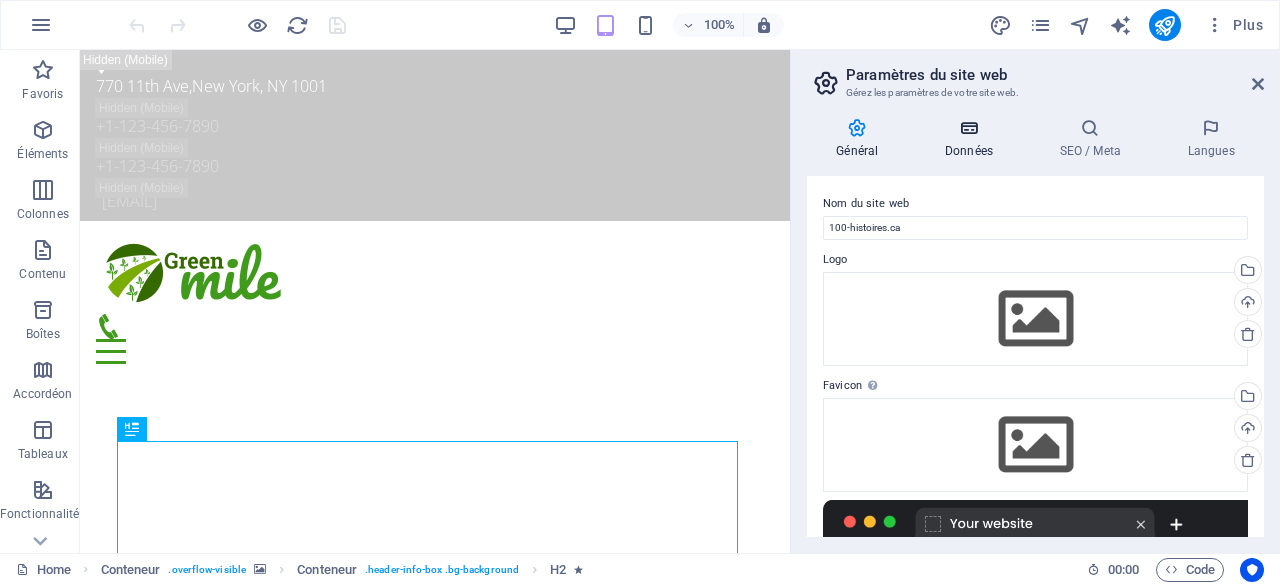 click at bounding box center [969, 128] 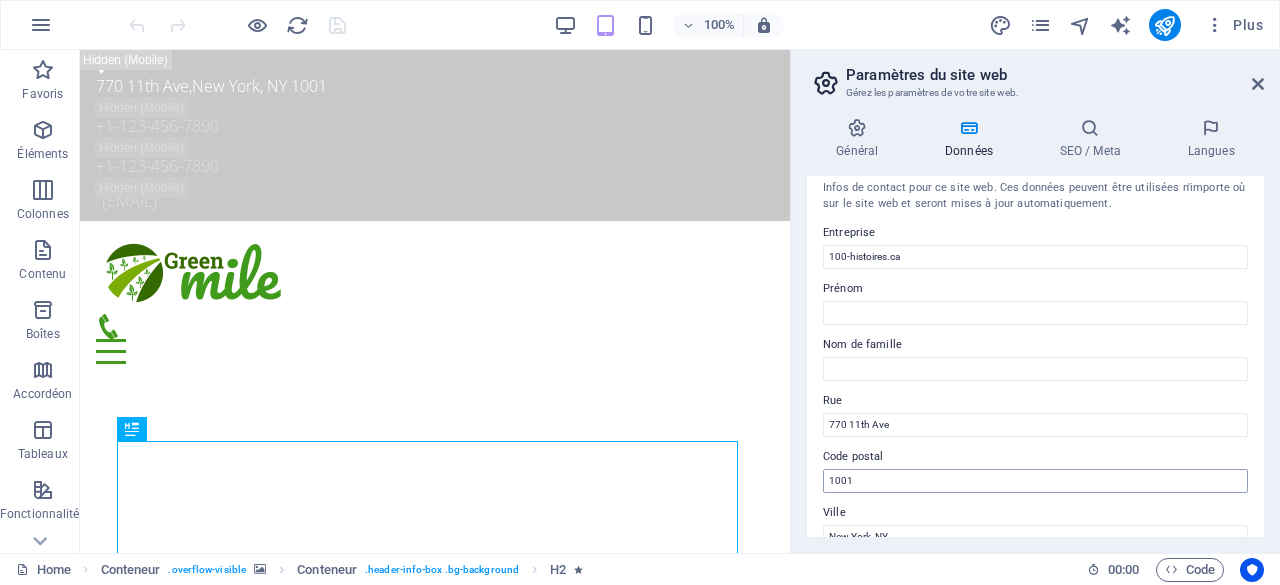 scroll, scrollTop: 0, scrollLeft: 0, axis: both 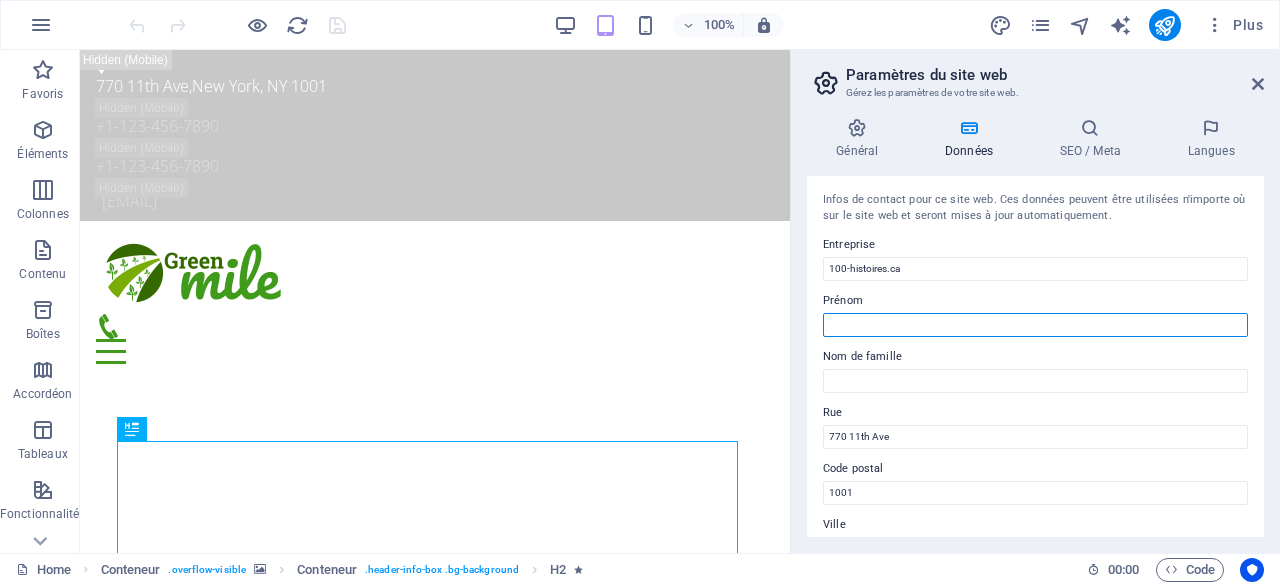 click on "Prénom" at bounding box center (1035, 325) 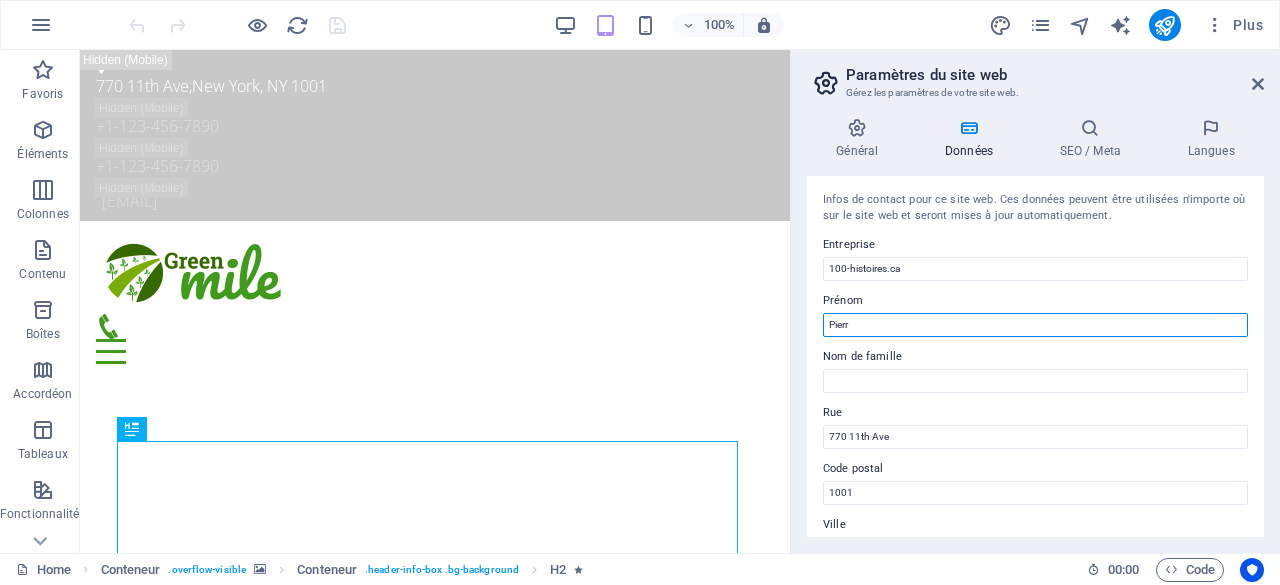 type on "Pierre" 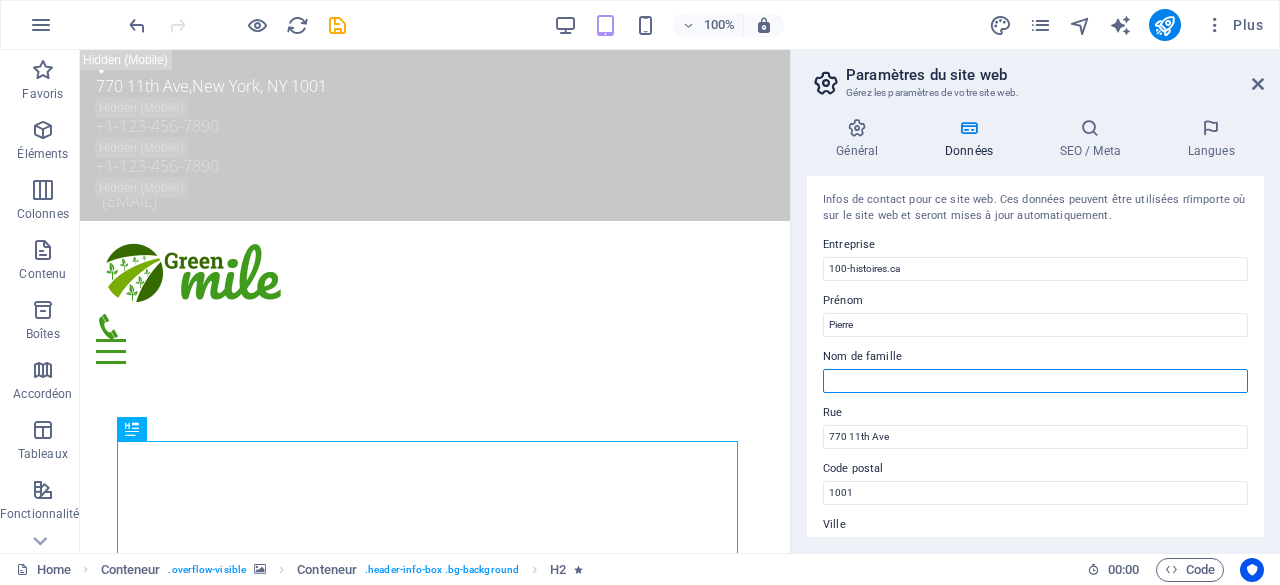 type on "Goulet" 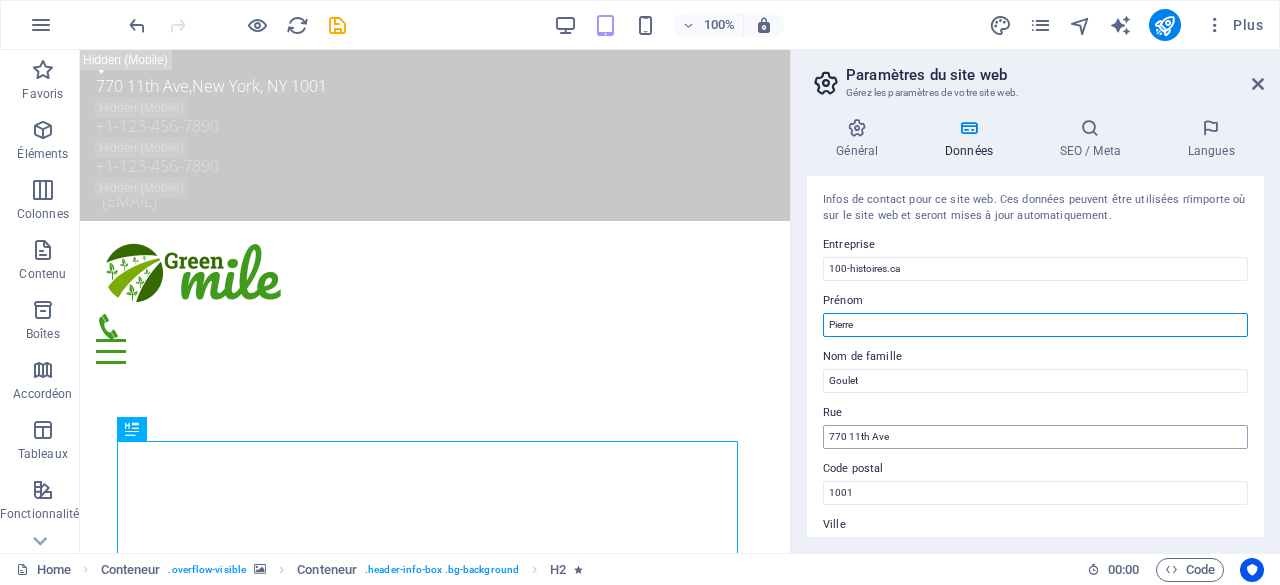 type on "Pierre" 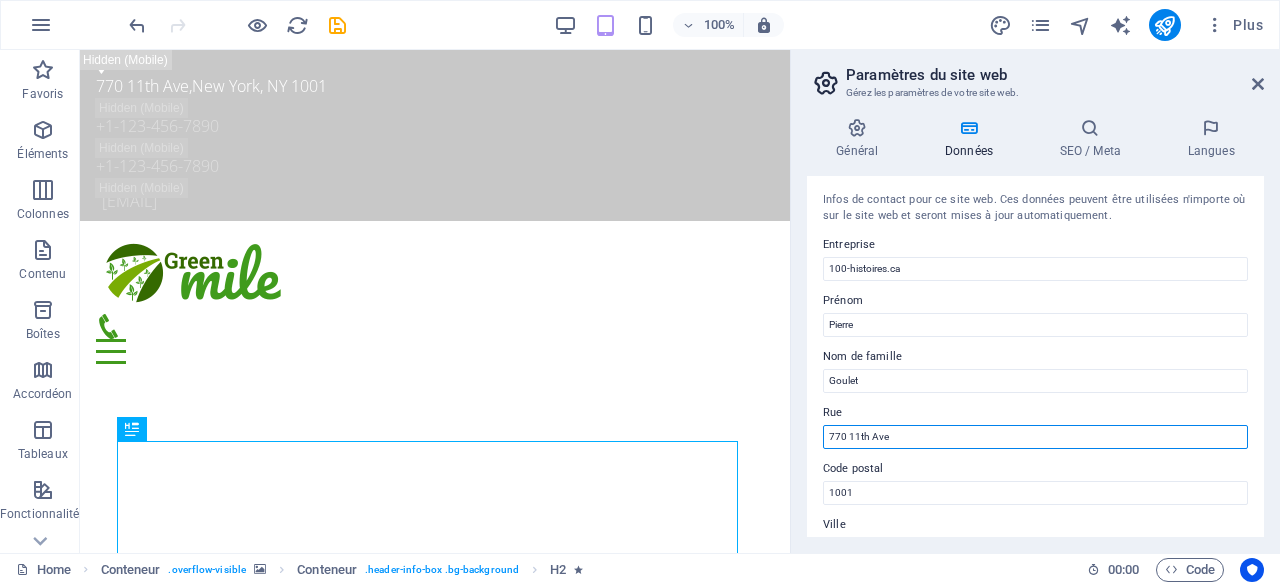 drag, startPoint x: 900, startPoint y: 437, endPoint x: 796, endPoint y: 436, distance: 104.00481 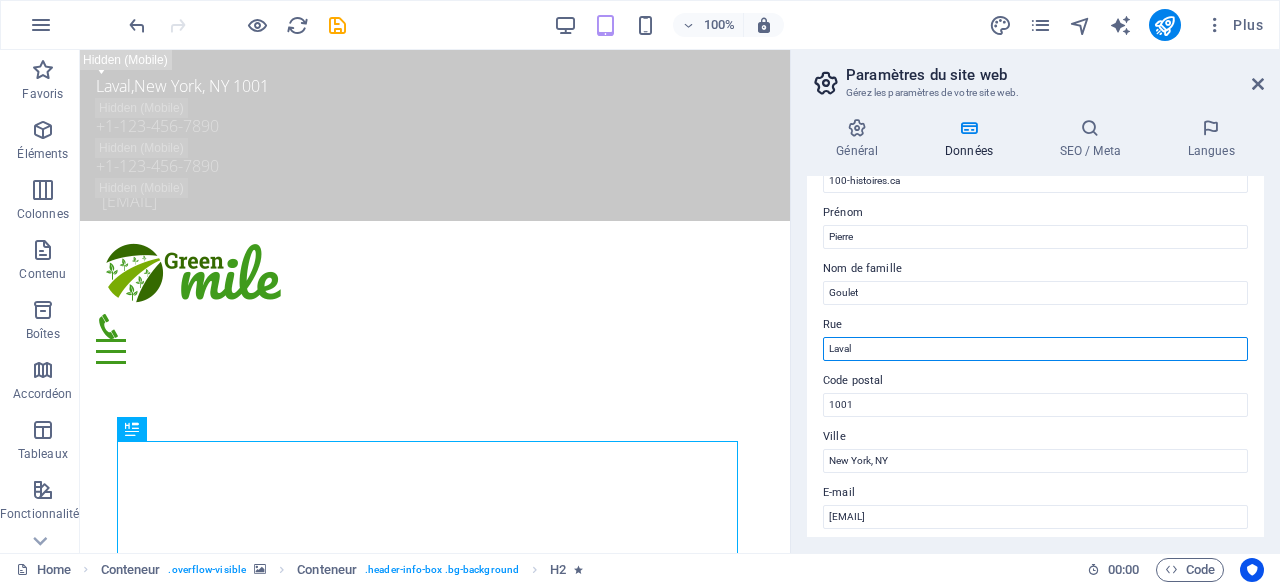 scroll, scrollTop: 100, scrollLeft: 0, axis: vertical 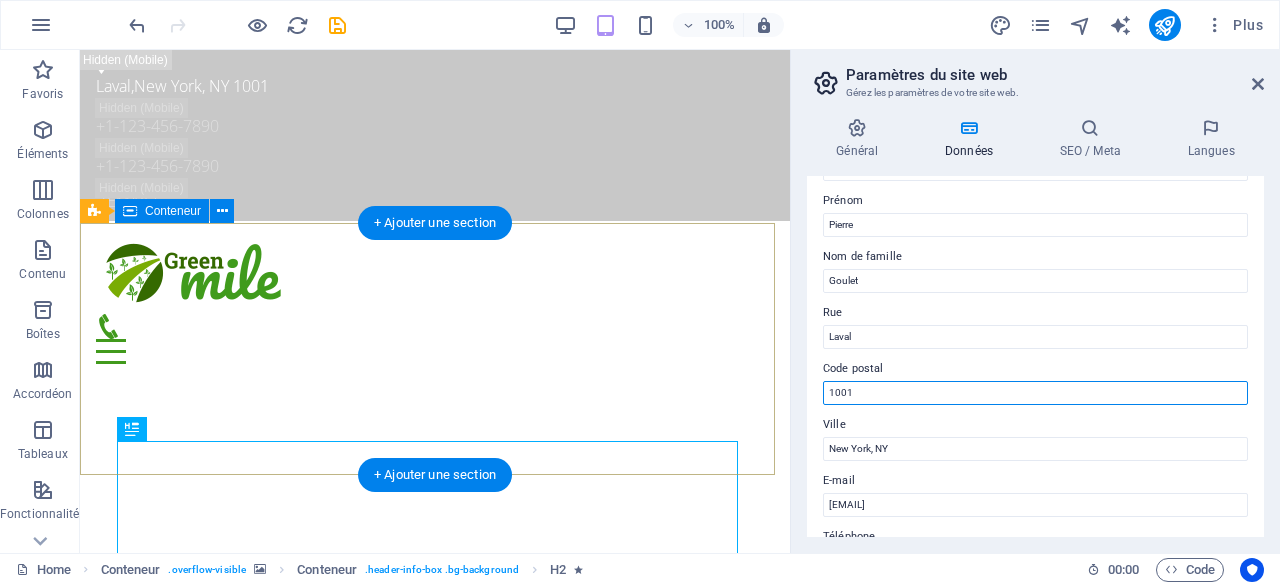 drag, startPoint x: 956, startPoint y: 437, endPoint x: 768, endPoint y: 389, distance: 194.03093 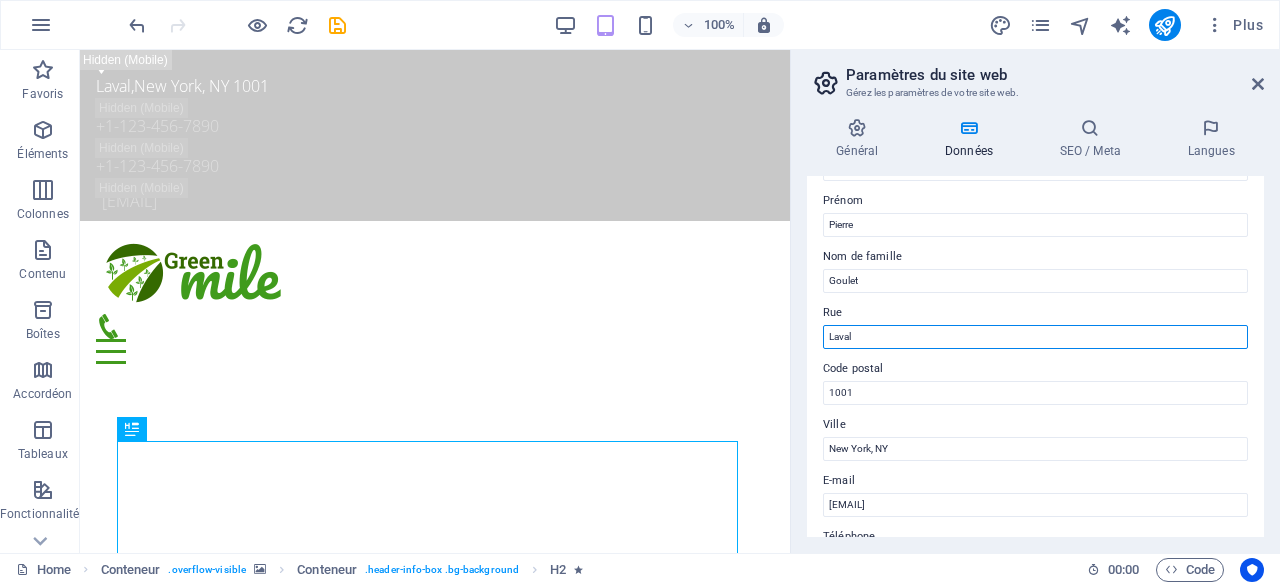 drag, startPoint x: 956, startPoint y: 389, endPoint x: 785, endPoint y: 345, distance: 176.5701 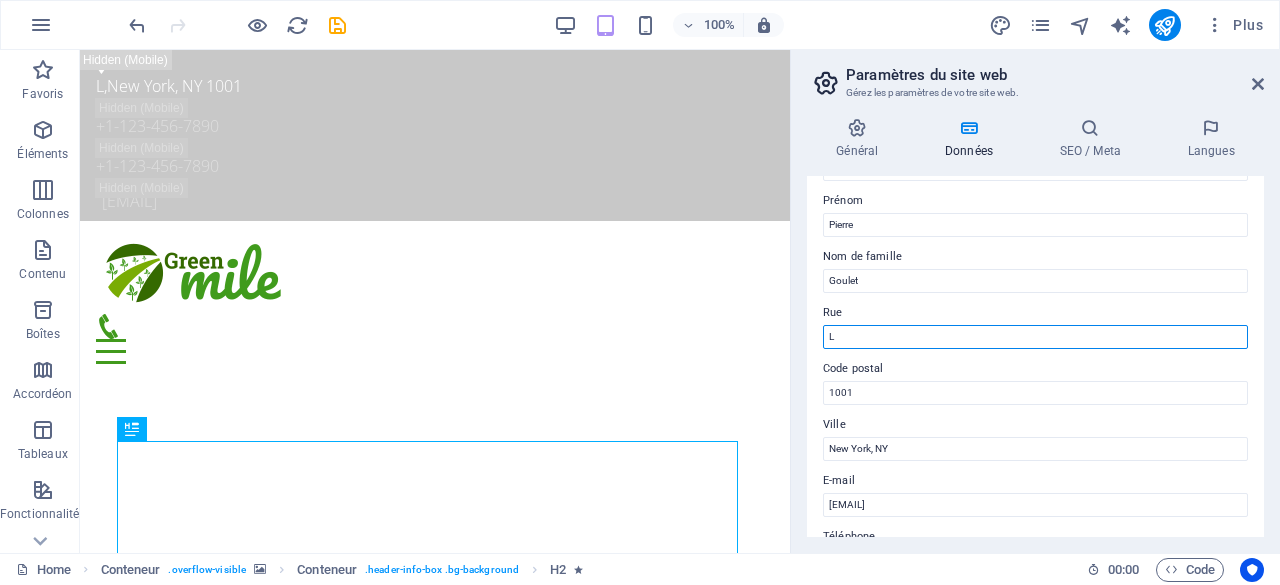 type on "[LAST]" 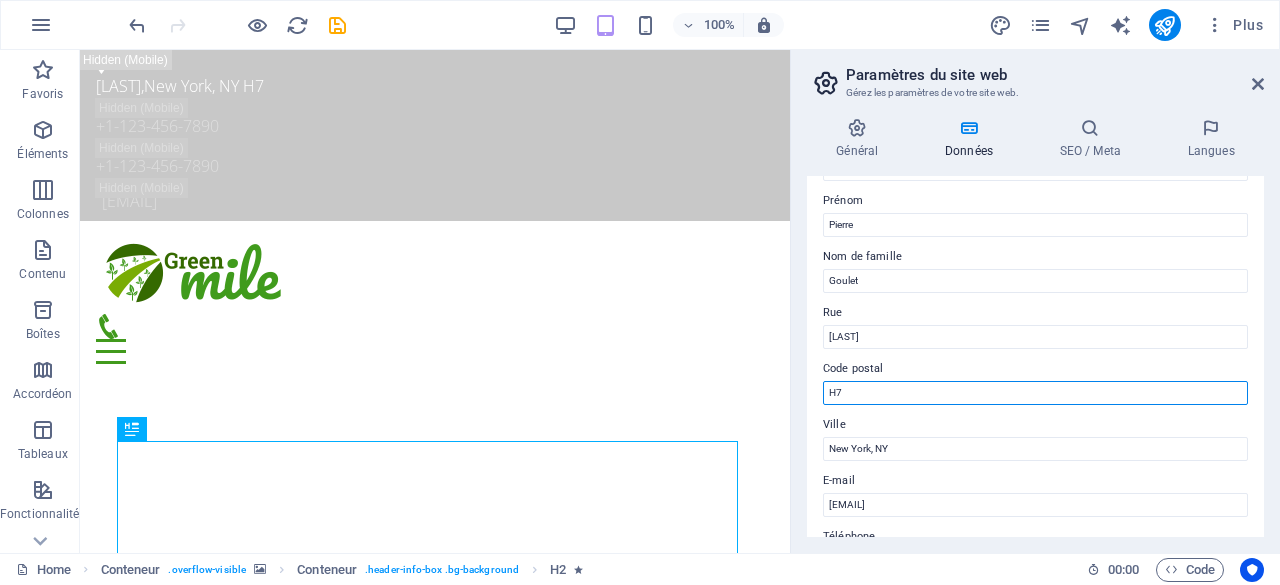 type on "H7N 0G6" 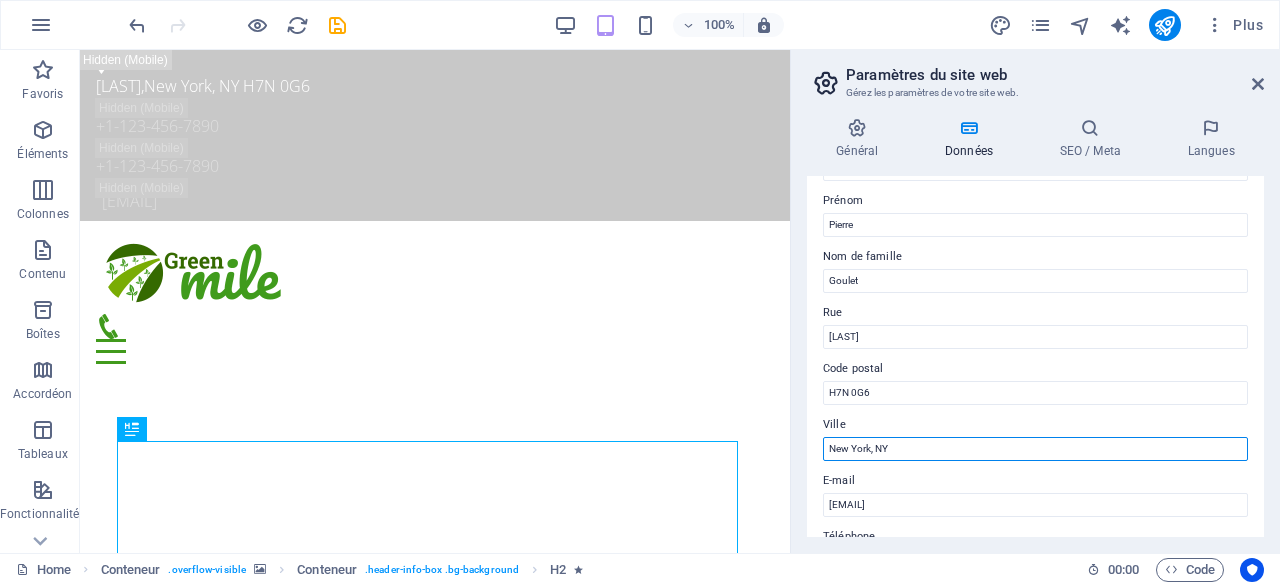 drag, startPoint x: 986, startPoint y: 492, endPoint x: 784, endPoint y: 443, distance: 207.85812 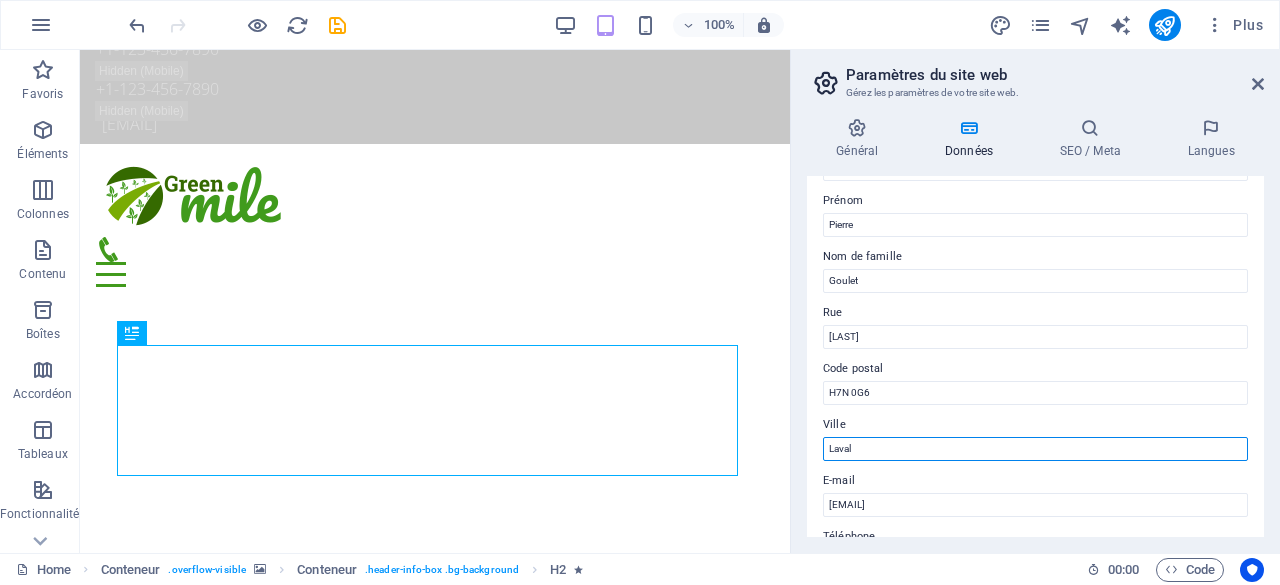 scroll, scrollTop: 100, scrollLeft: 0, axis: vertical 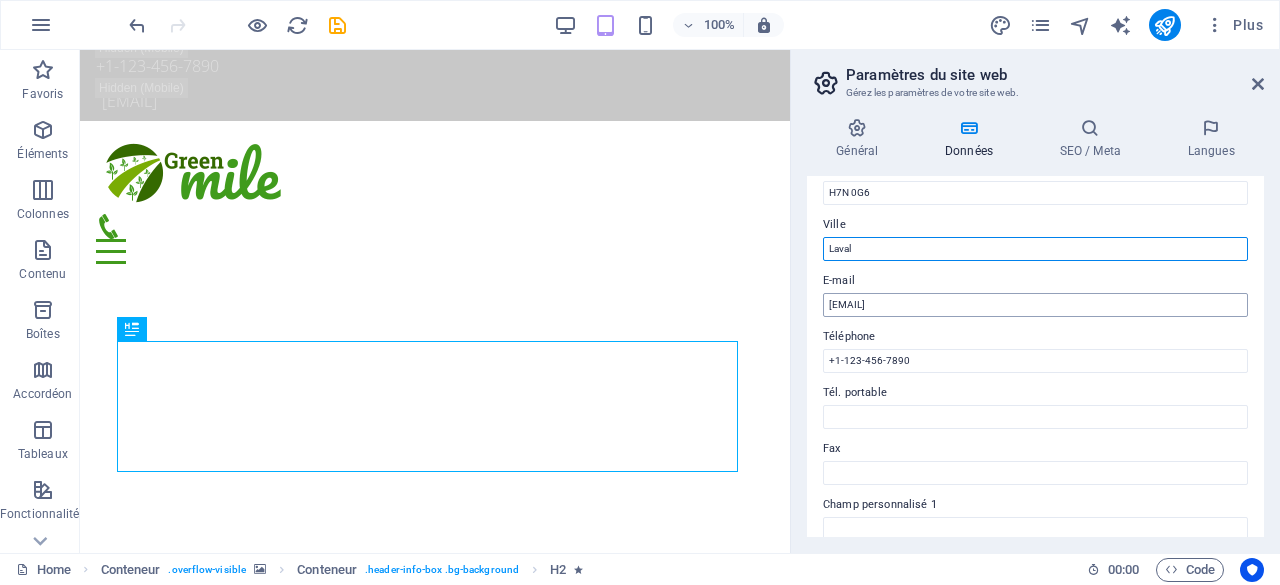 type on "Laval" 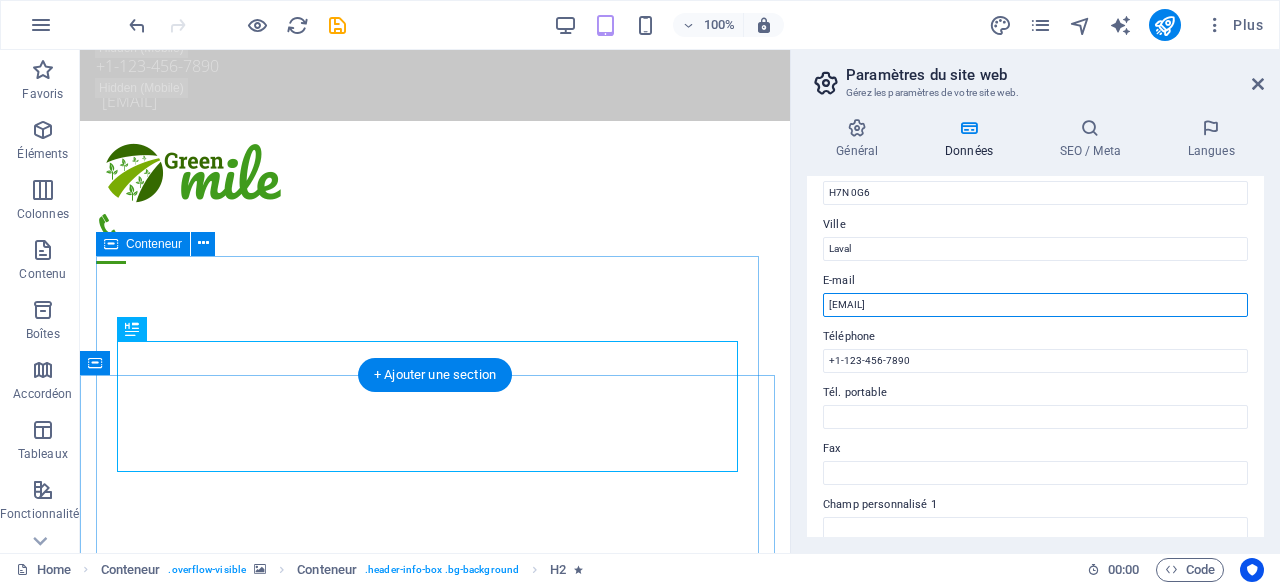 drag, startPoint x: 1149, startPoint y: 355, endPoint x: 700, endPoint y: 311, distance: 451.15076 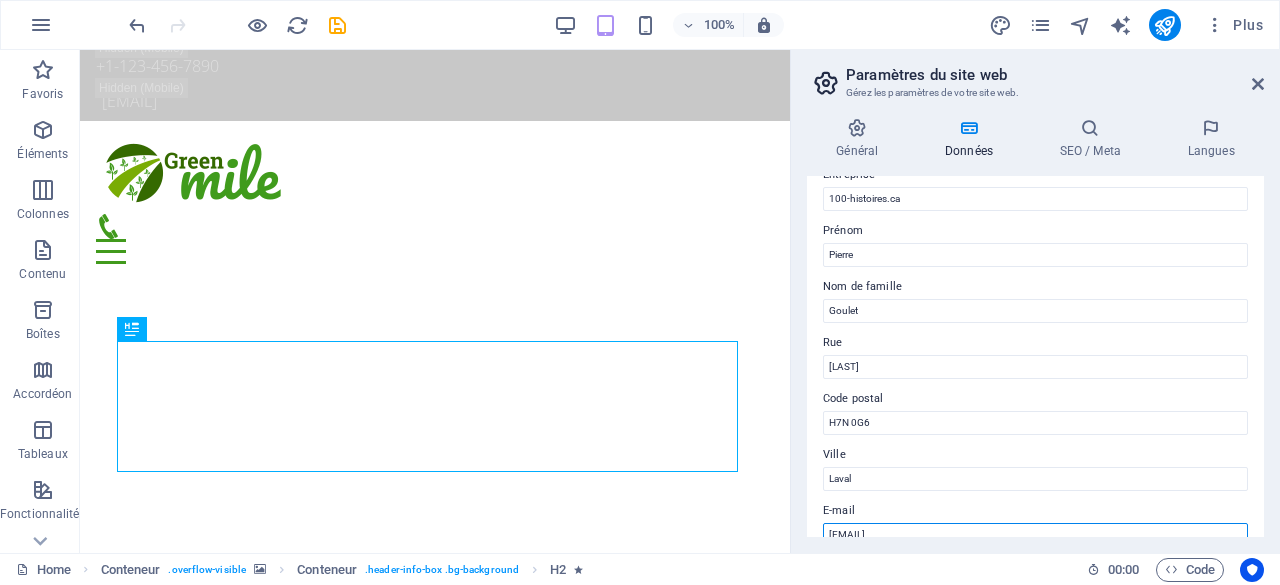 scroll, scrollTop: 0, scrollLeft: 0, axis: both 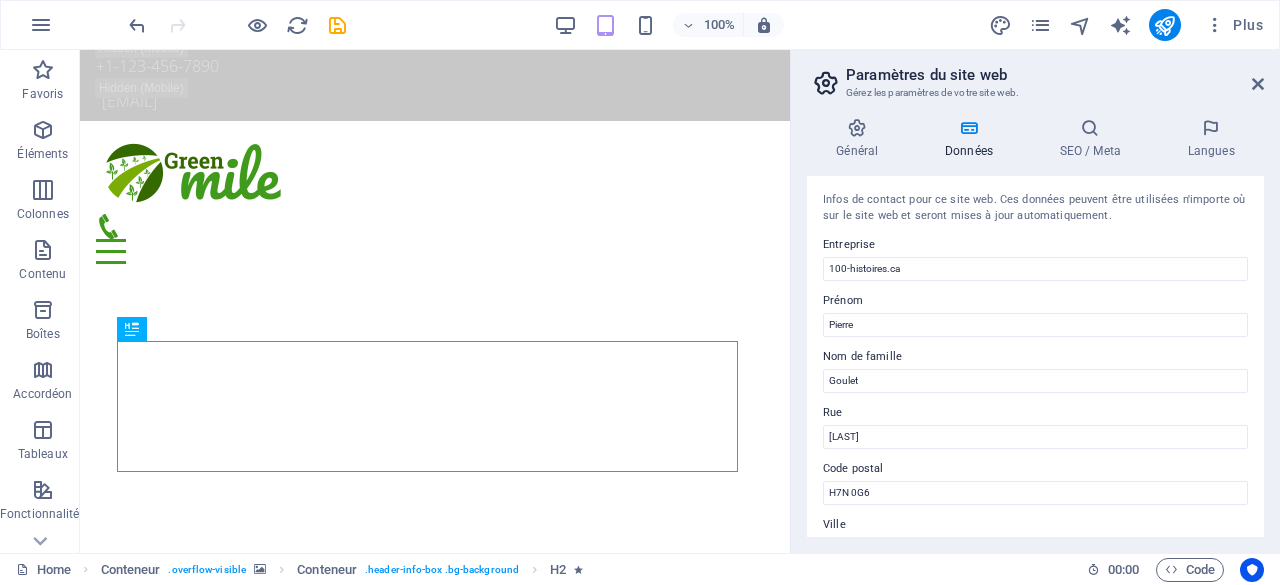 click on "Infos de contact pour ce site web. Ces données peuvent être utilisées n'importe où sur le site web et seront mises à jour automatiquement." at bounding box center [1035, 208] 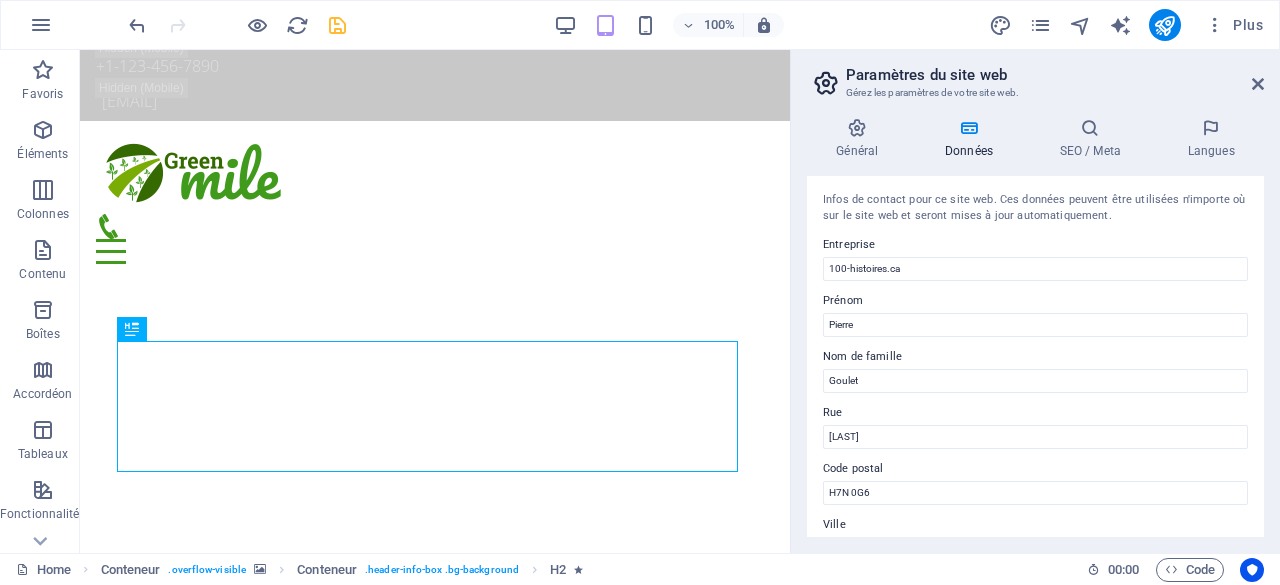click at bounding box center [337, 25] 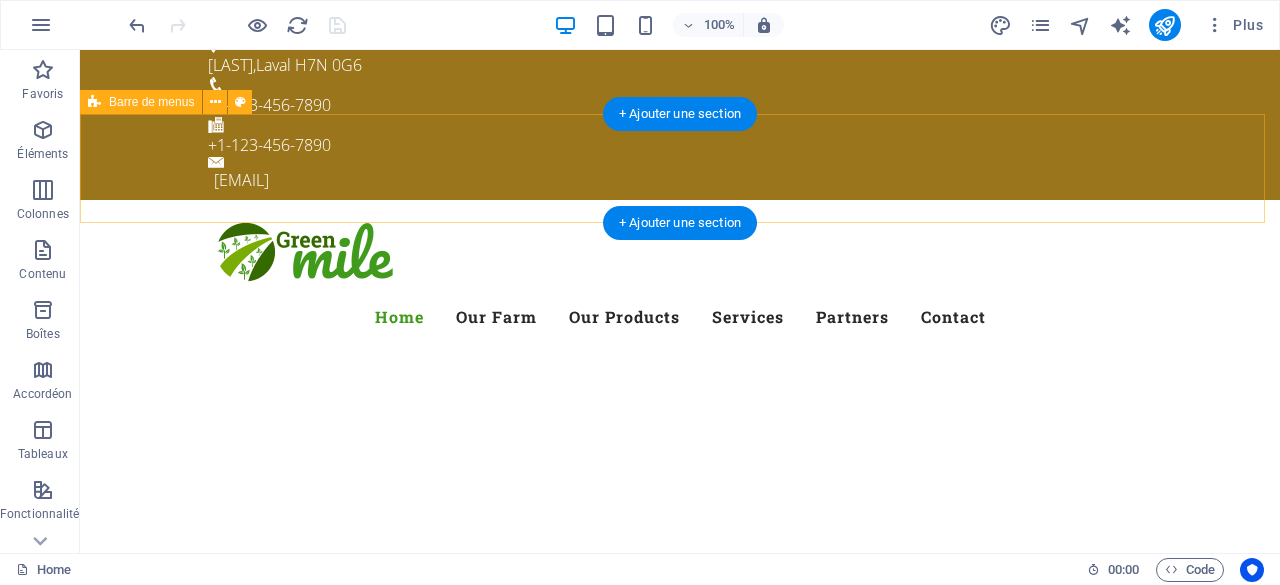 scroll, scrollTop: 0, scrollLeft: 0, axis: both 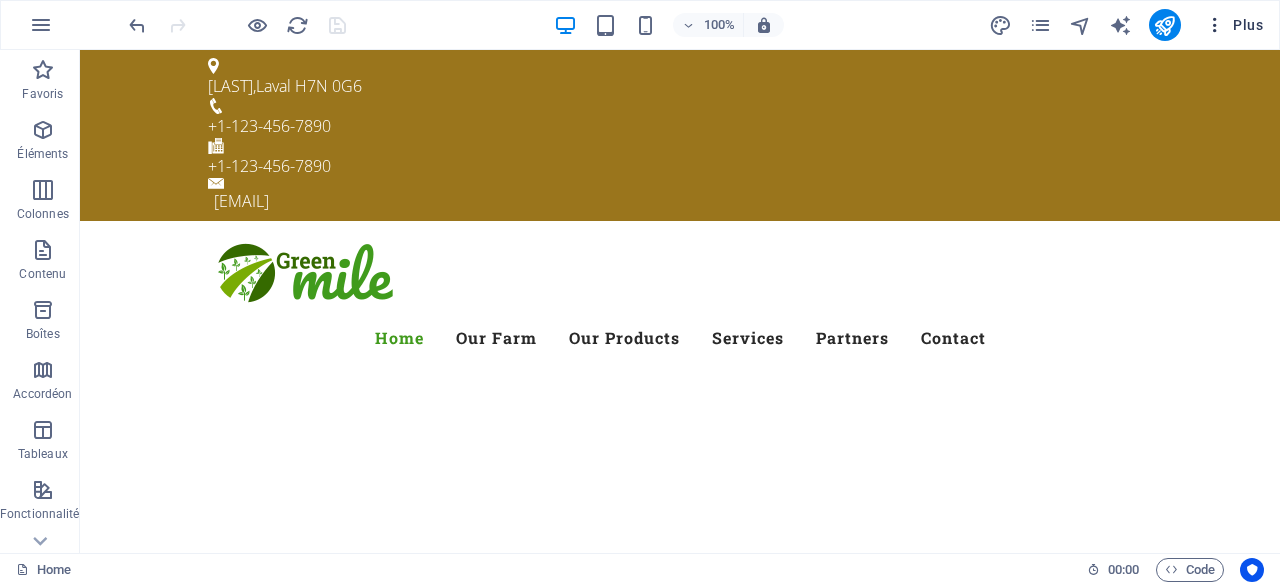 click on "Plus" at bounding box center [1234, 25] 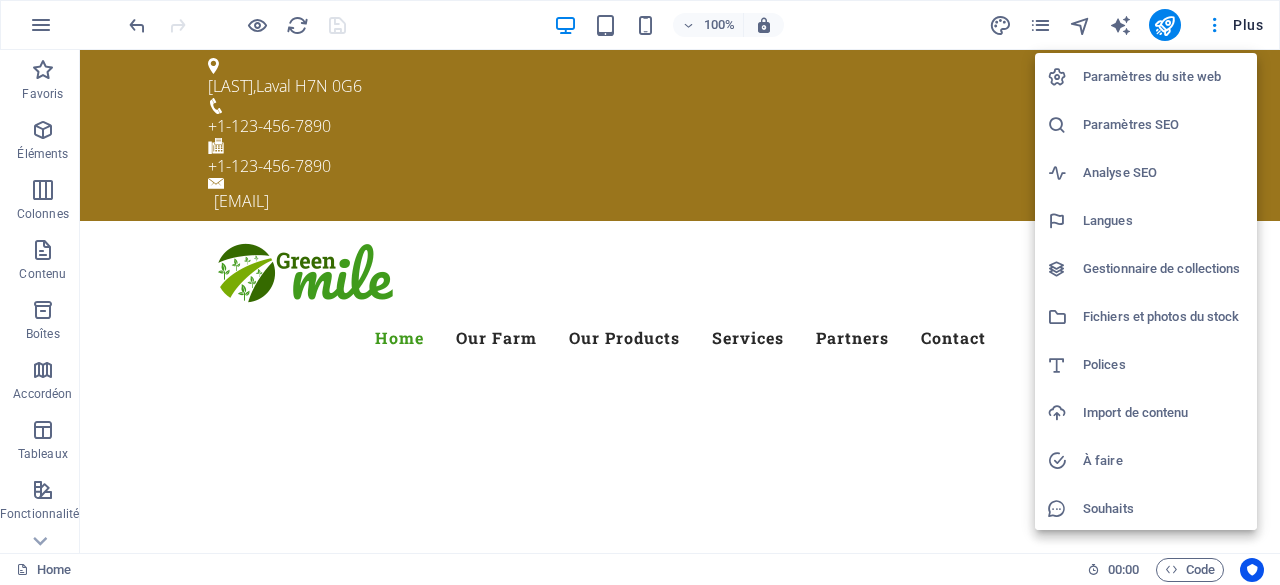 click on "Paramètres du site web" at bounding box center [1164, 77] 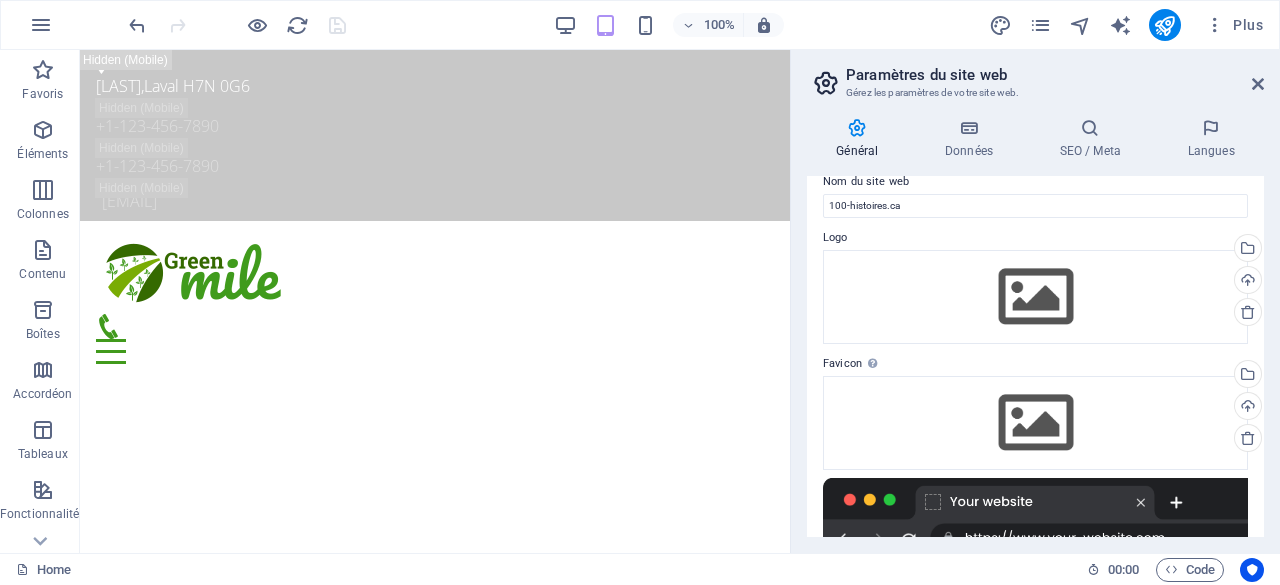 scroll, scrollTop: 20, scrollLeft: 0, axis: vertical 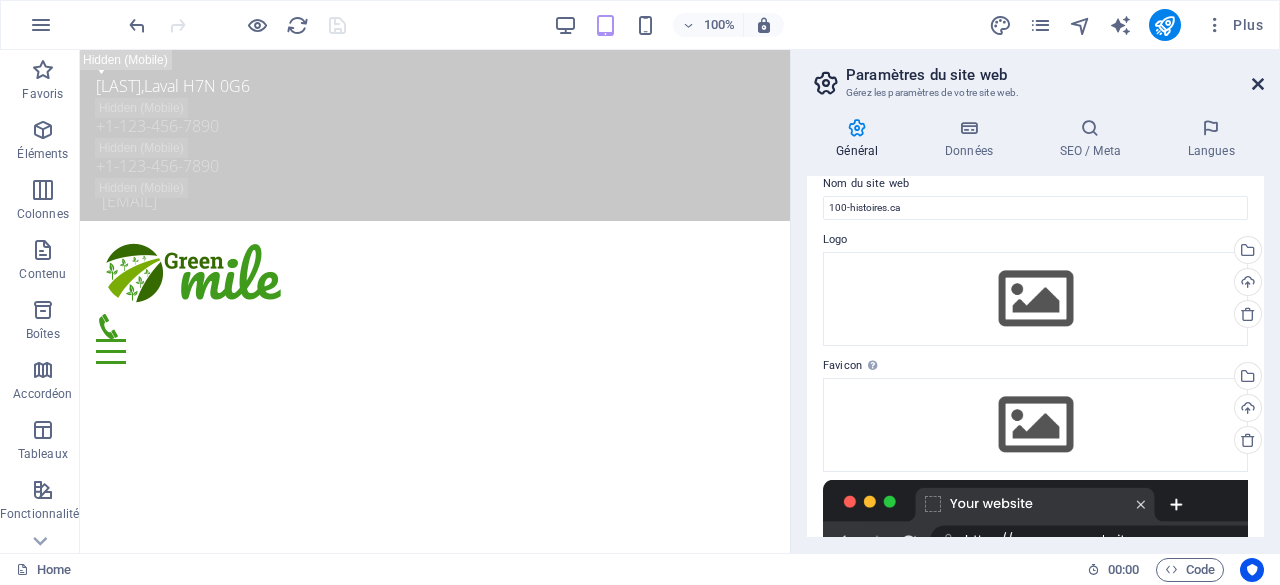 drag, startPoint x: 1260, startPoint y: 85, endPoint x: 1138, endPoint y: 31, distance: 133.41664 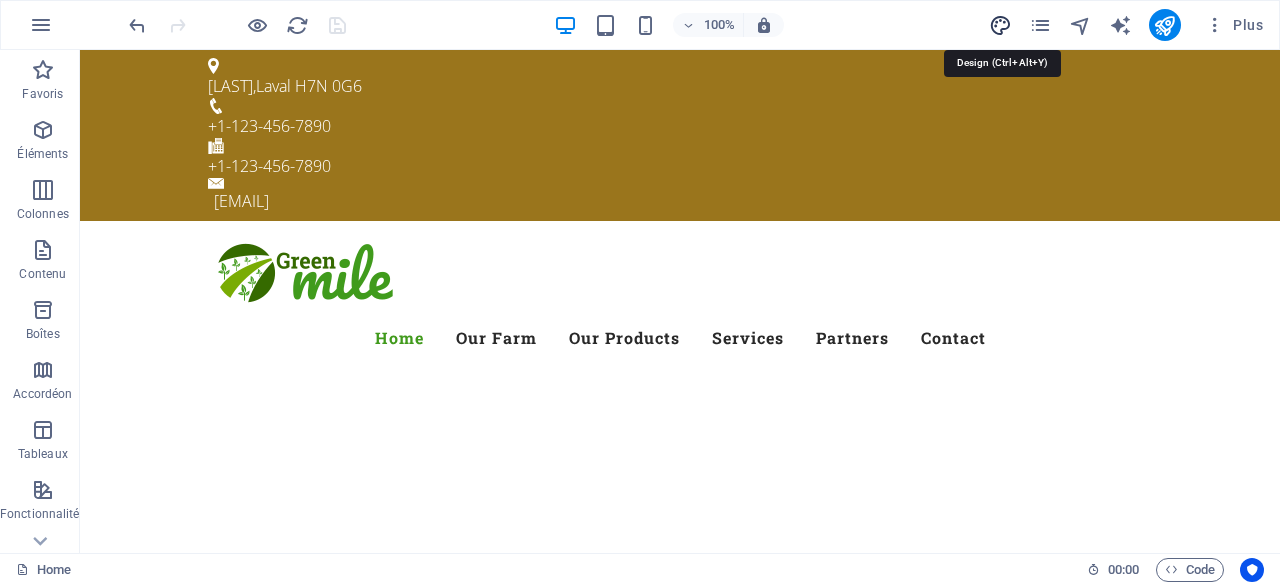 click at bounding box center (1000, 25) 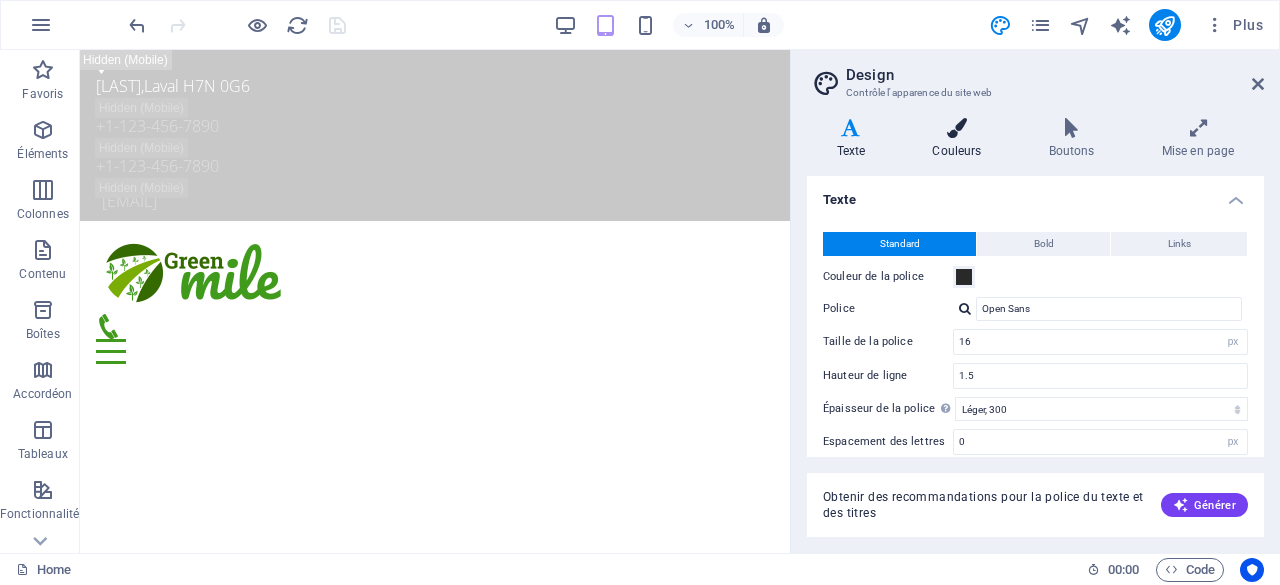 click at bounding box center [957, 128] 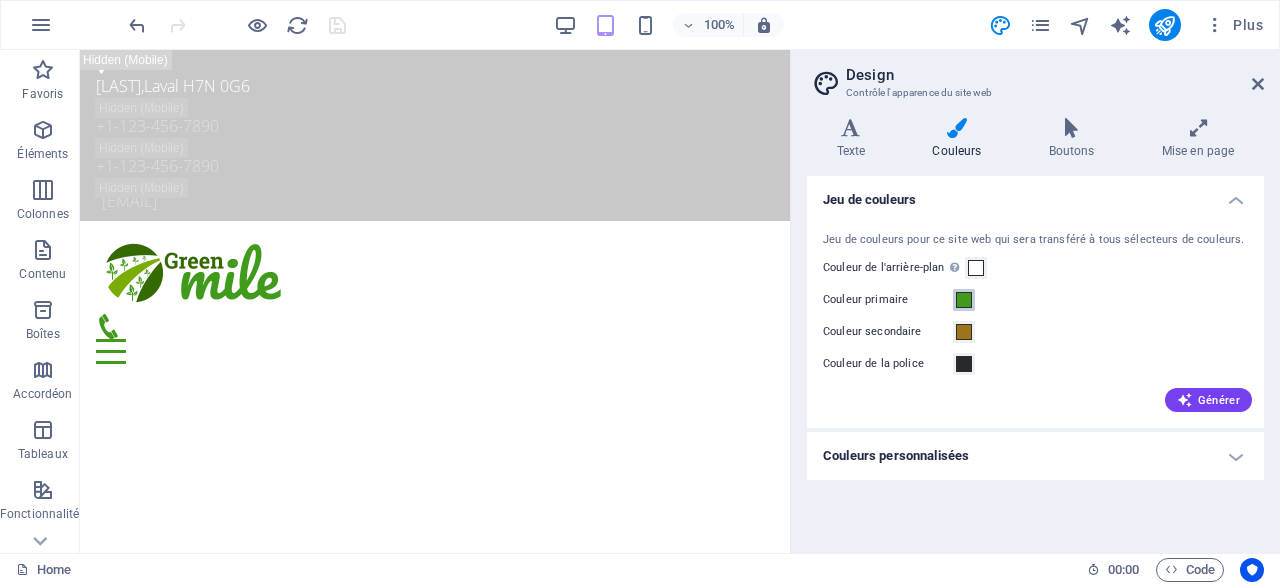 click at bounding box center (964, 300) 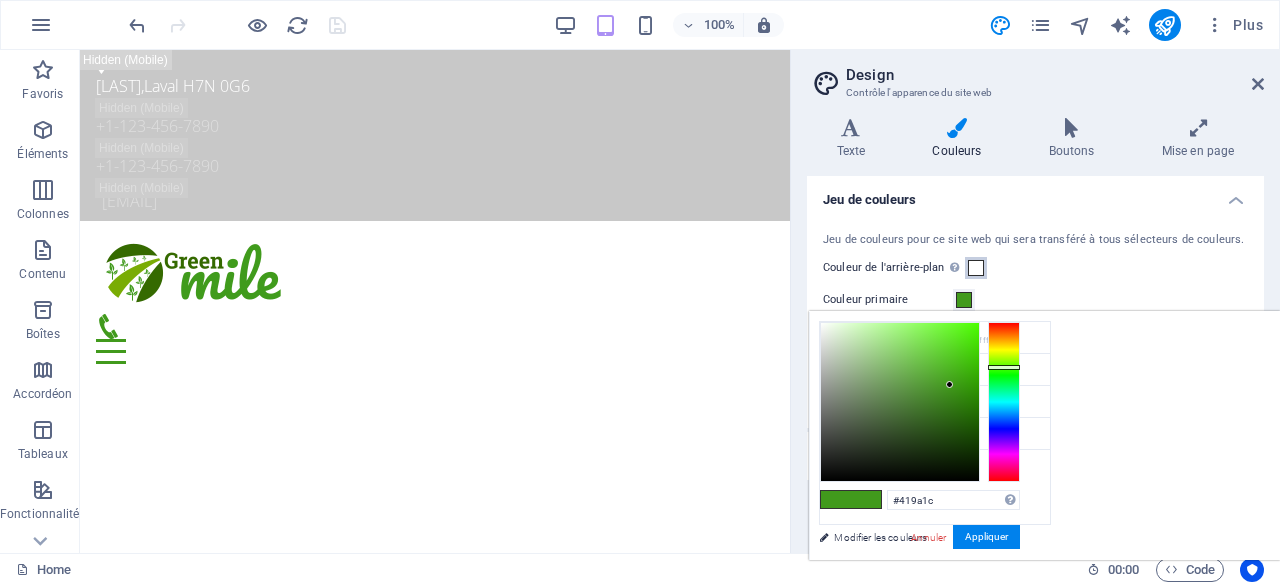 click at bounding box center (976, 268) 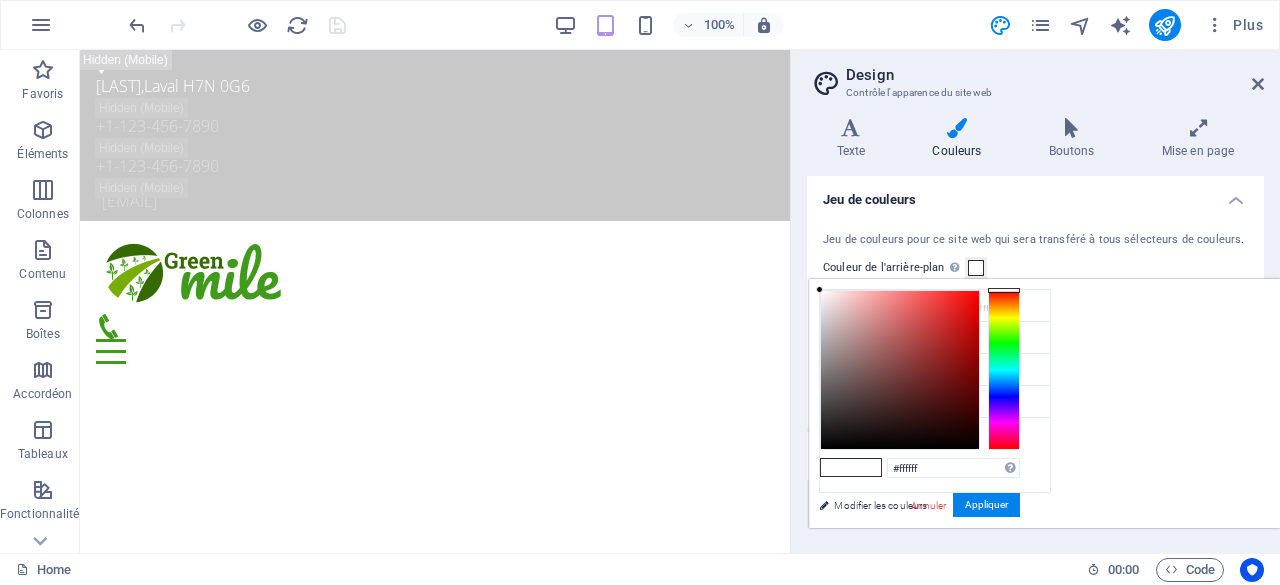 click at bounding box center [976, 268] 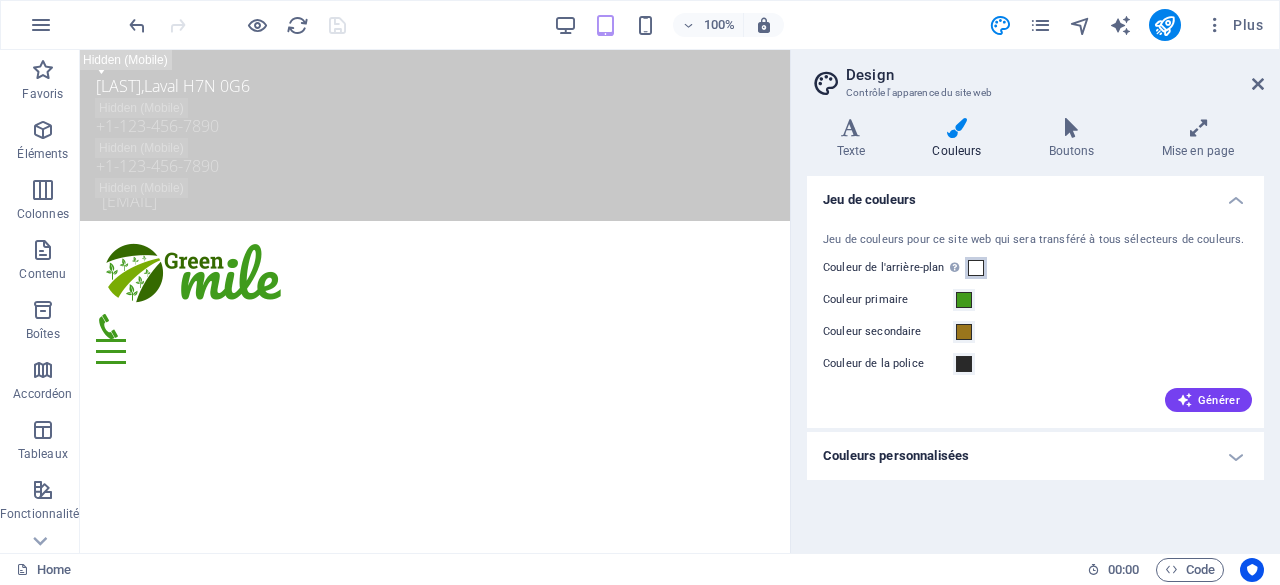 click at bounding box center (976, 268) 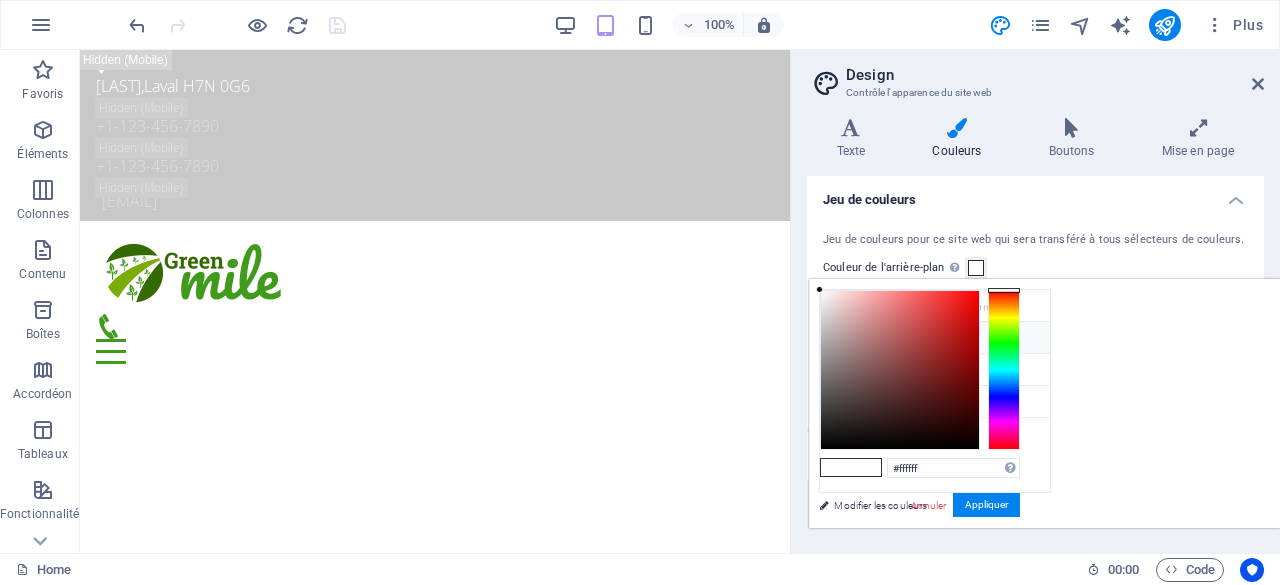 click at bounding box center [836, 337] 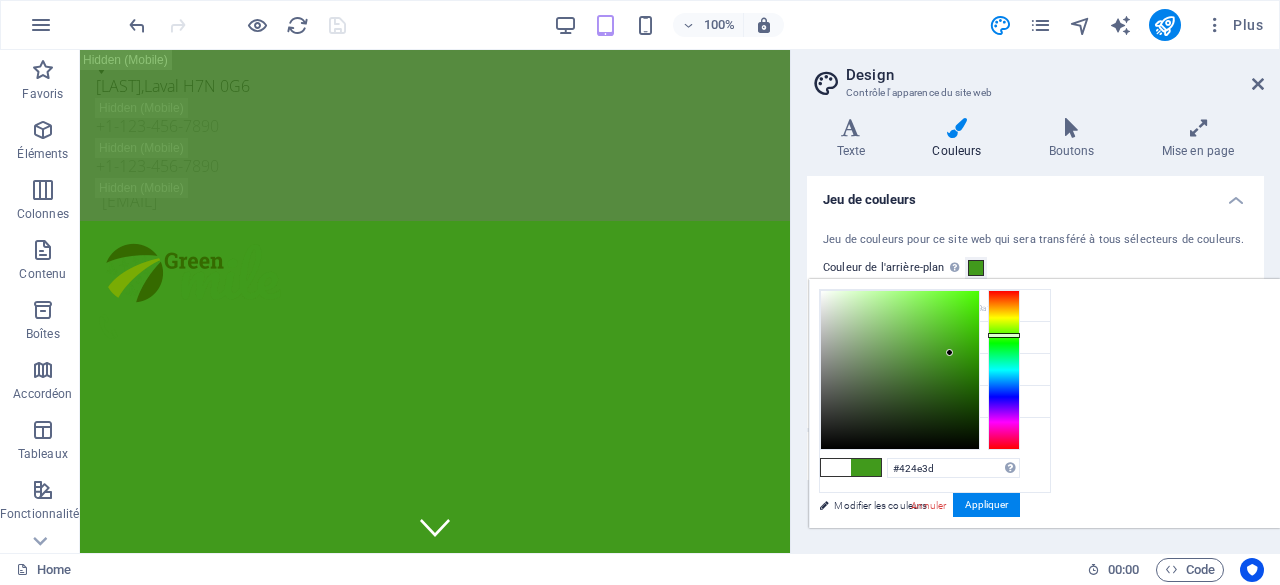 click at bounding box center [900, 370] 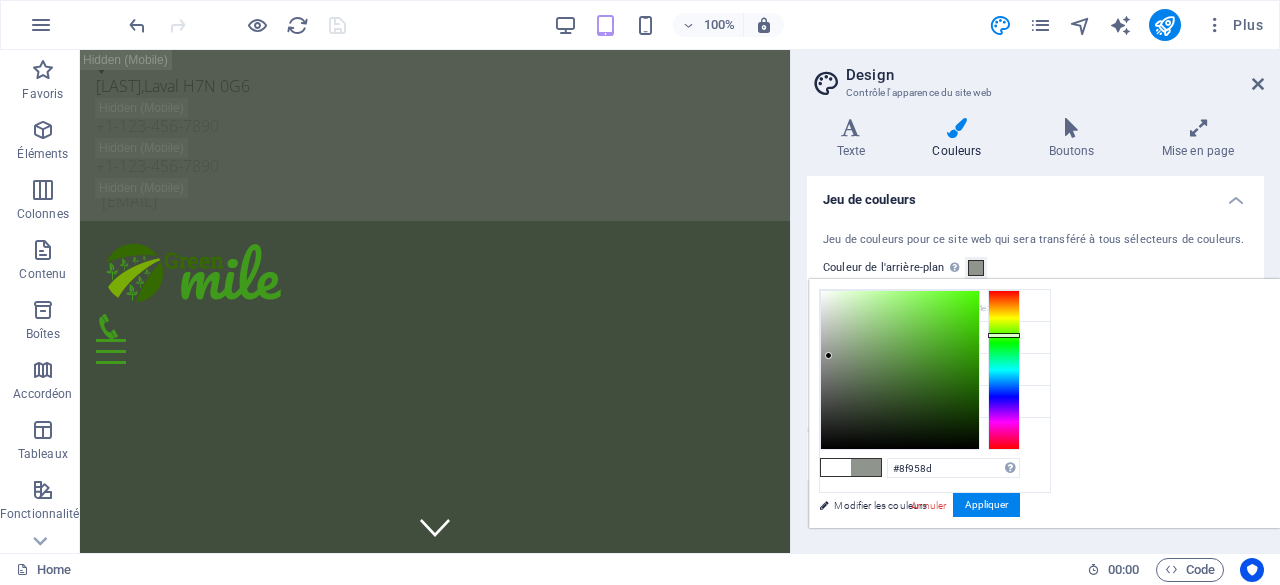 click at bounding box center [900, 370] 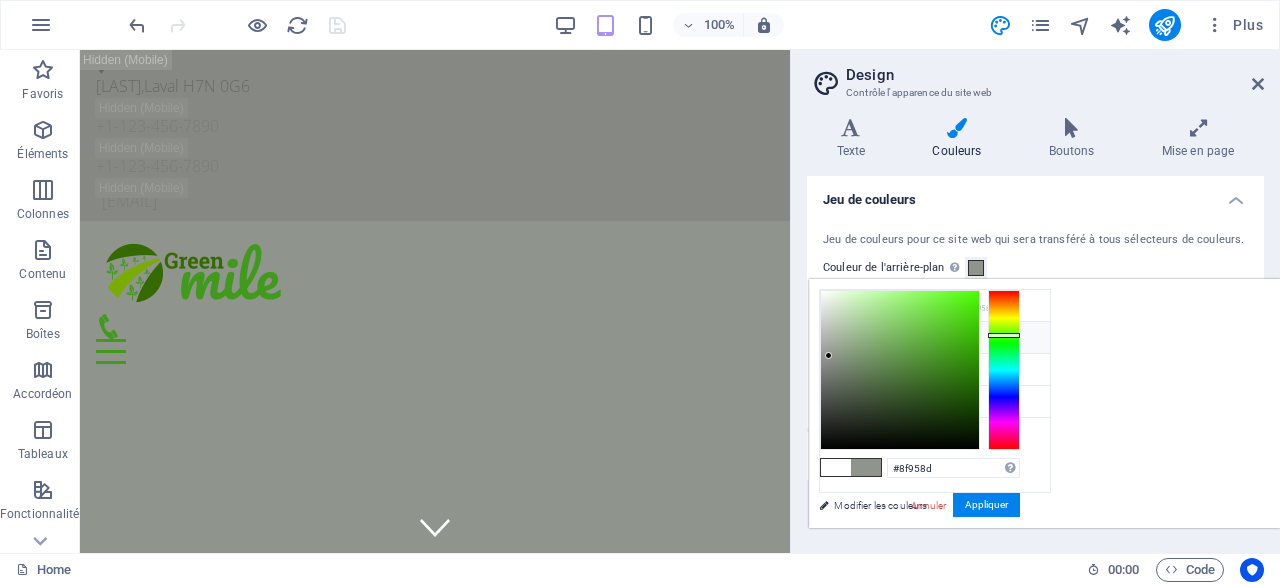 click at bounding box center (836, 337) 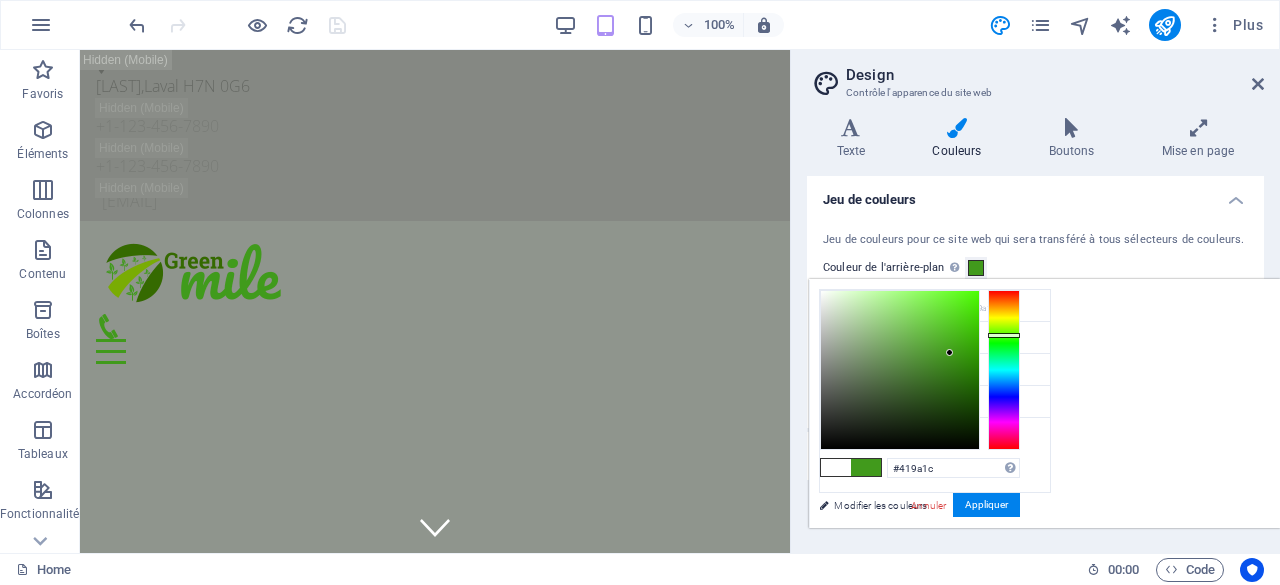 click at bounding box center (836, 337) 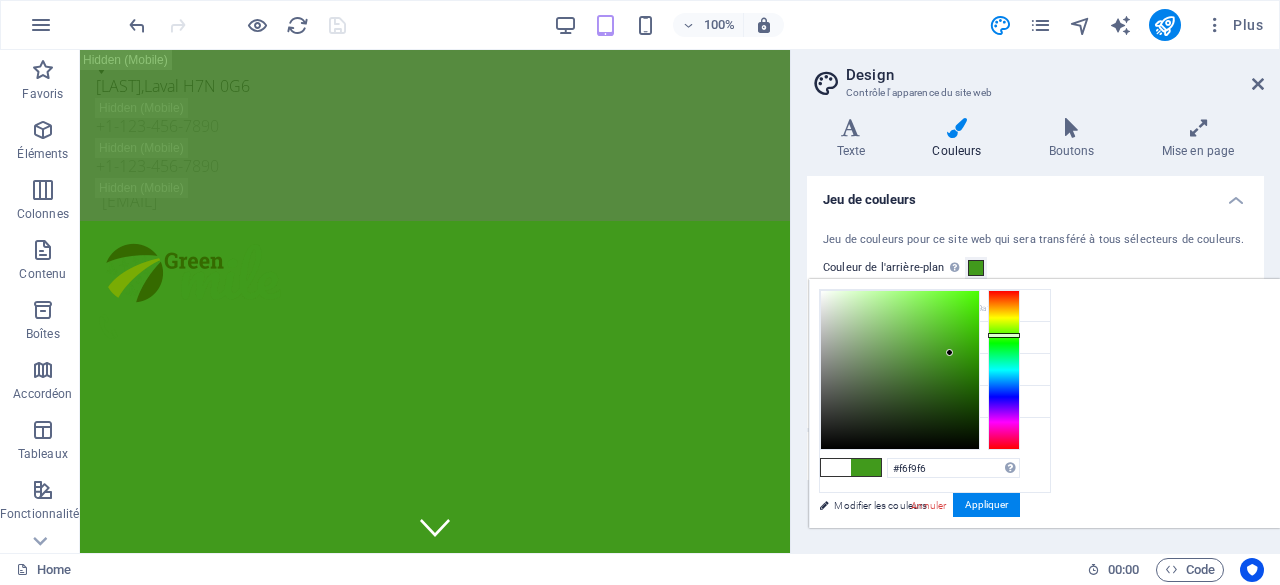 click at bounding box center [900, 370] 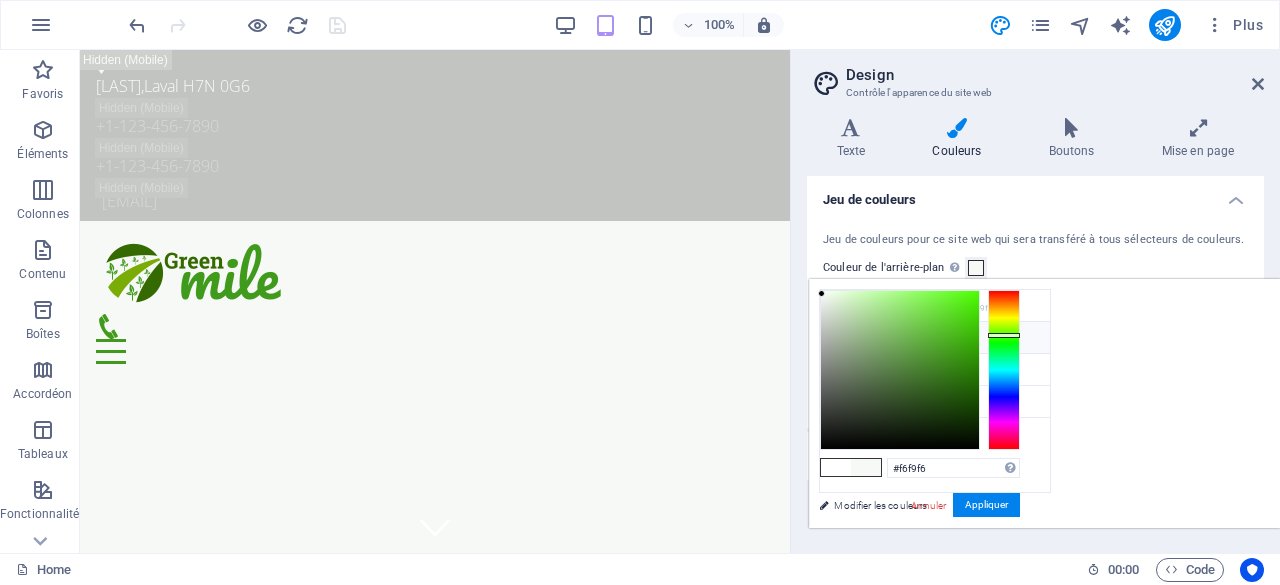 click at bounding box center (836, 337) 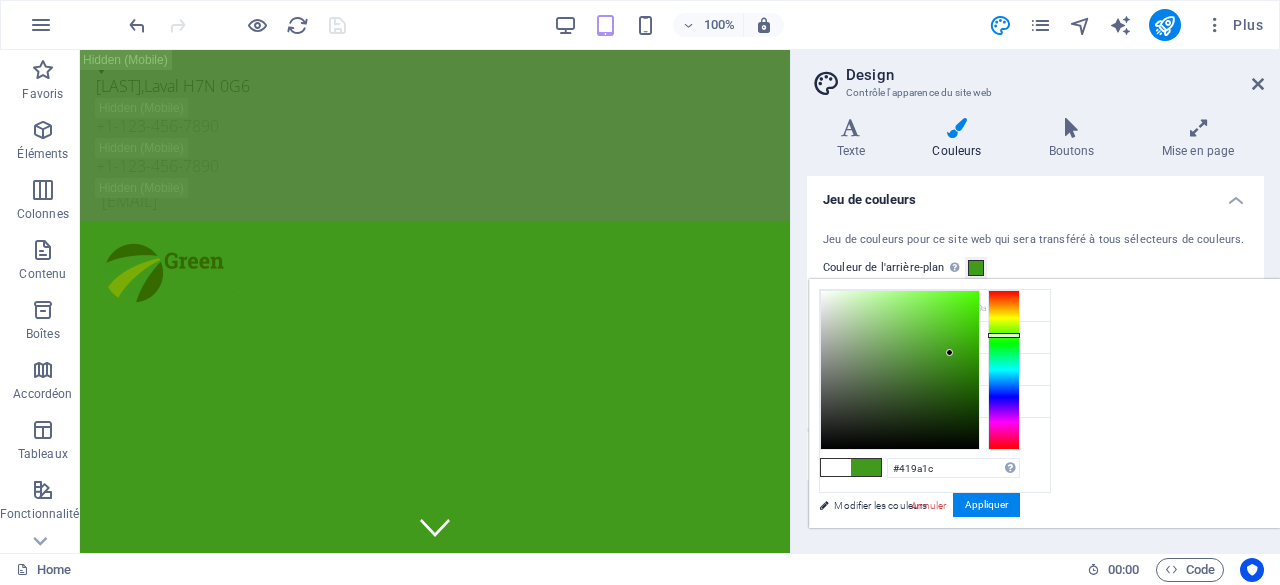 type on "#aab2a7" 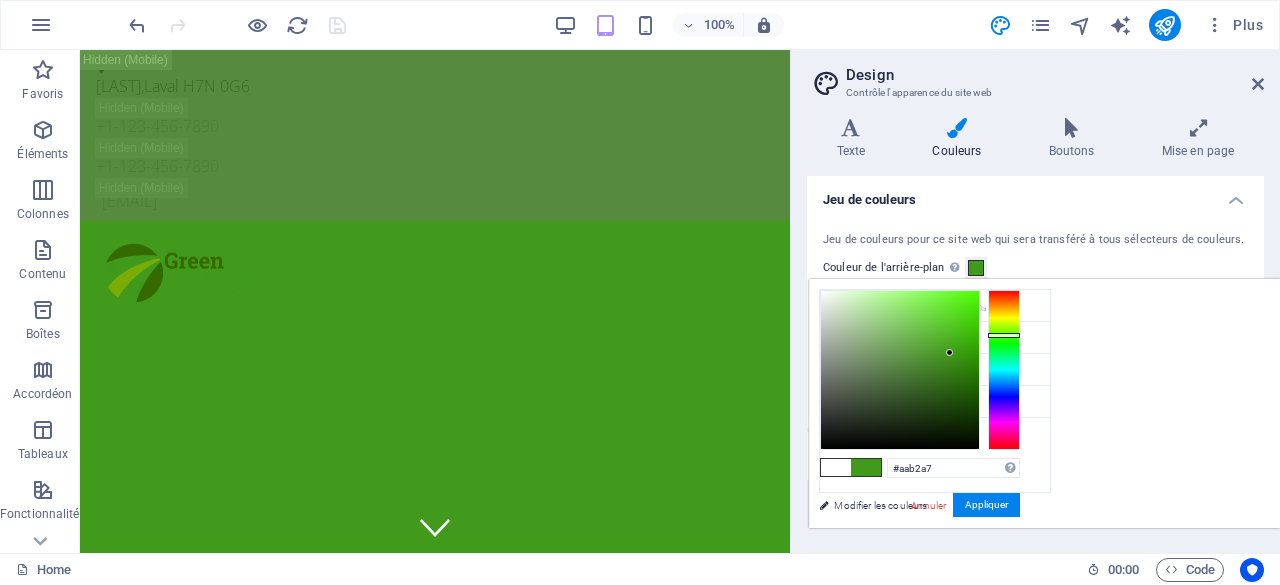 click at bounding box center [900, 370] 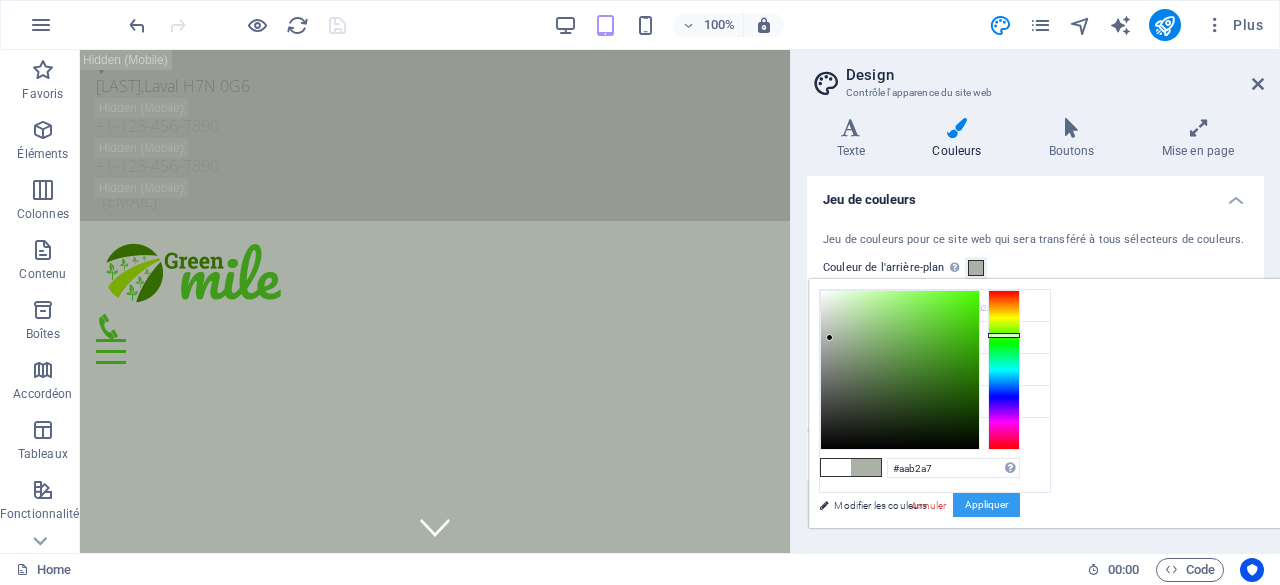 click on "Appliquer" at bounding box center (986, 505) 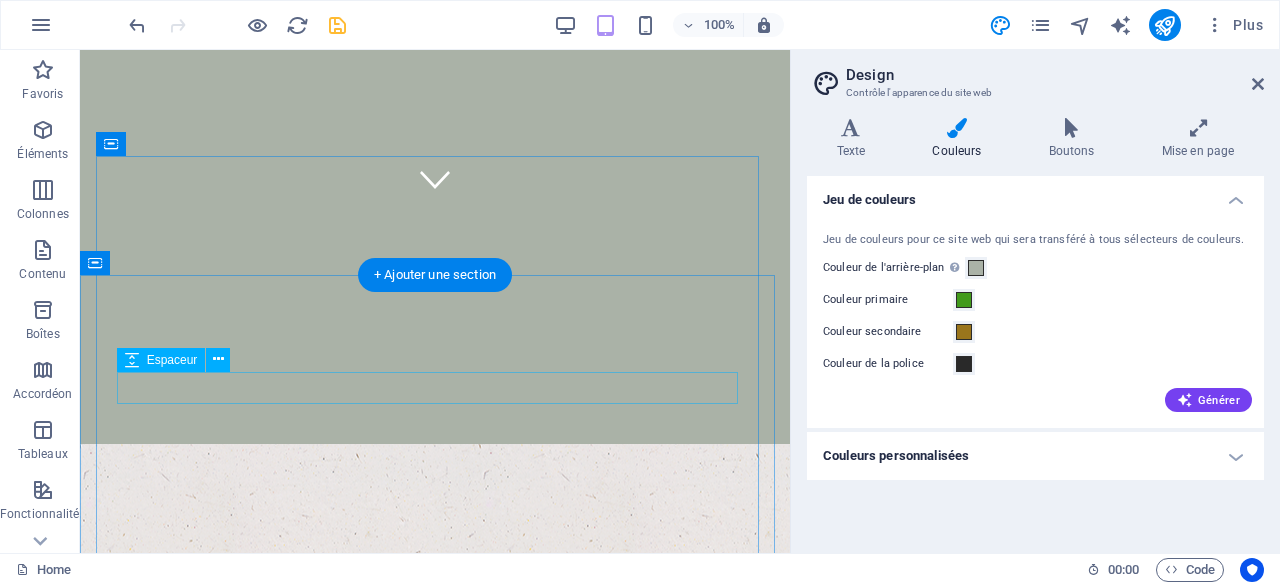 scroll, scrollTop: 200, scrollLeft: 0, axis: vertical 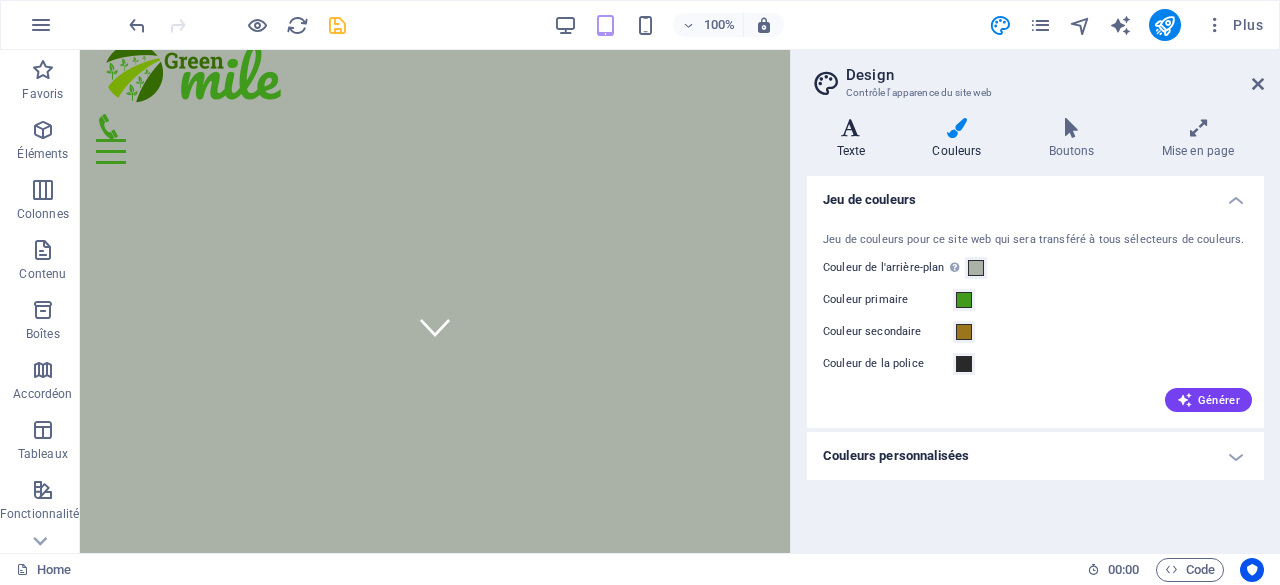 click at bounding box center [851, 128] 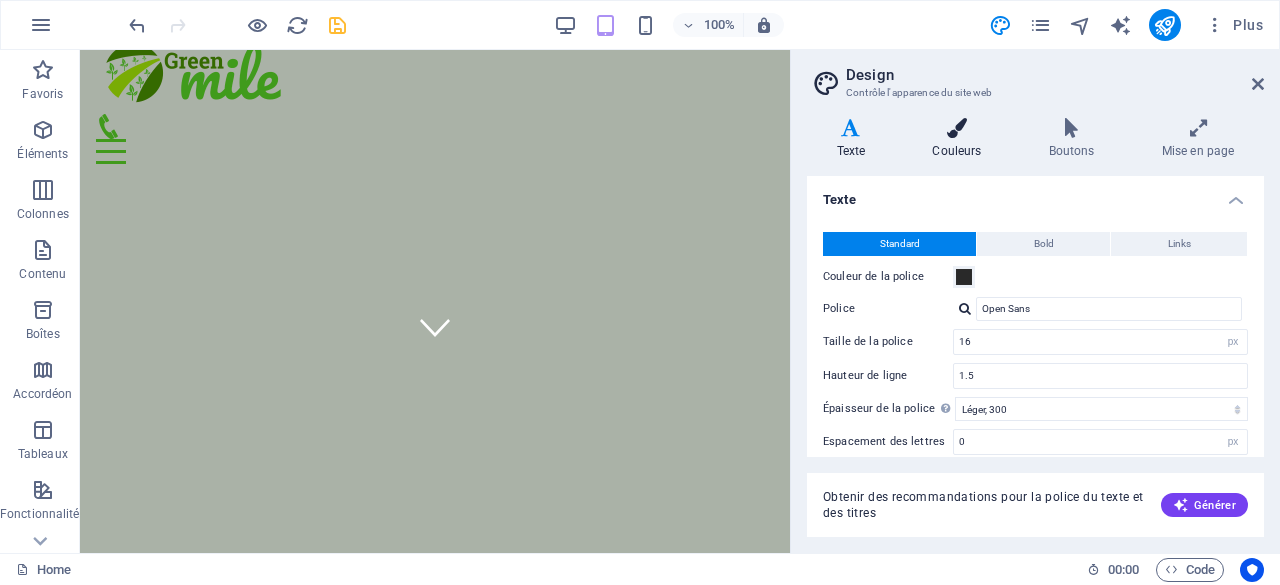 click at bounding box center [957, 128] 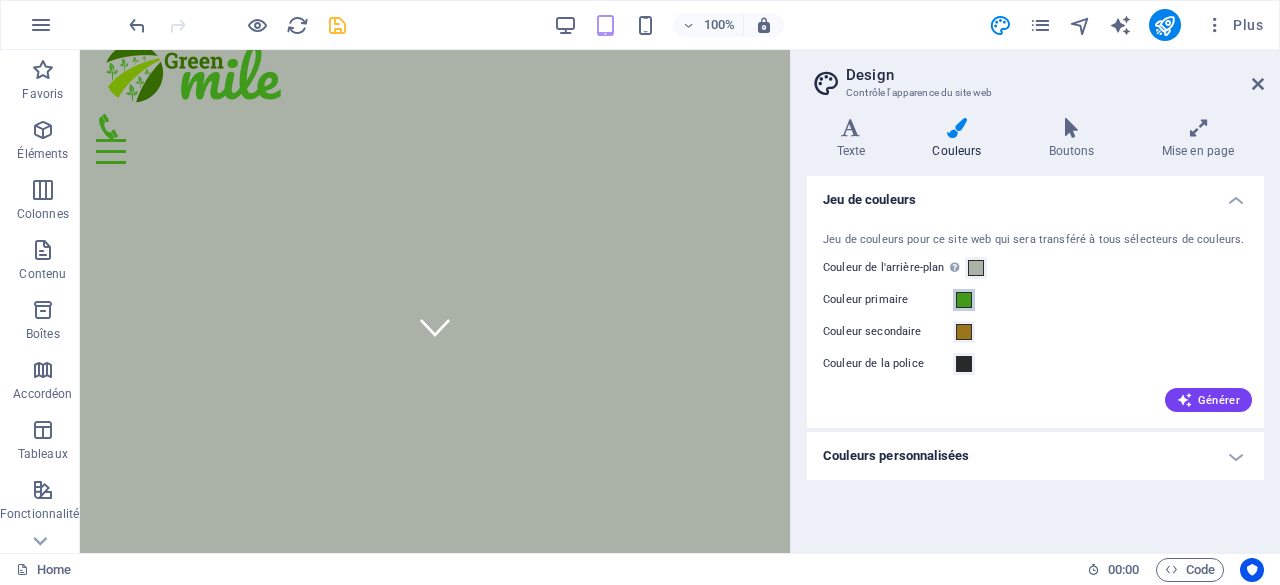 click at bounding box center [964, 300] 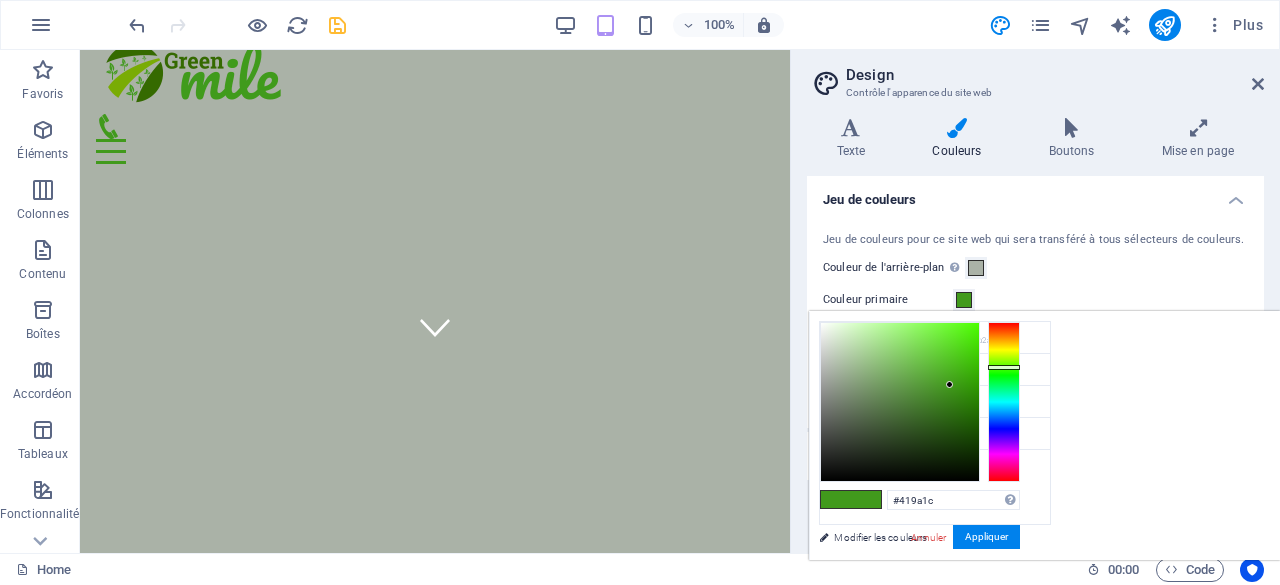 type on "#0a0b0a" 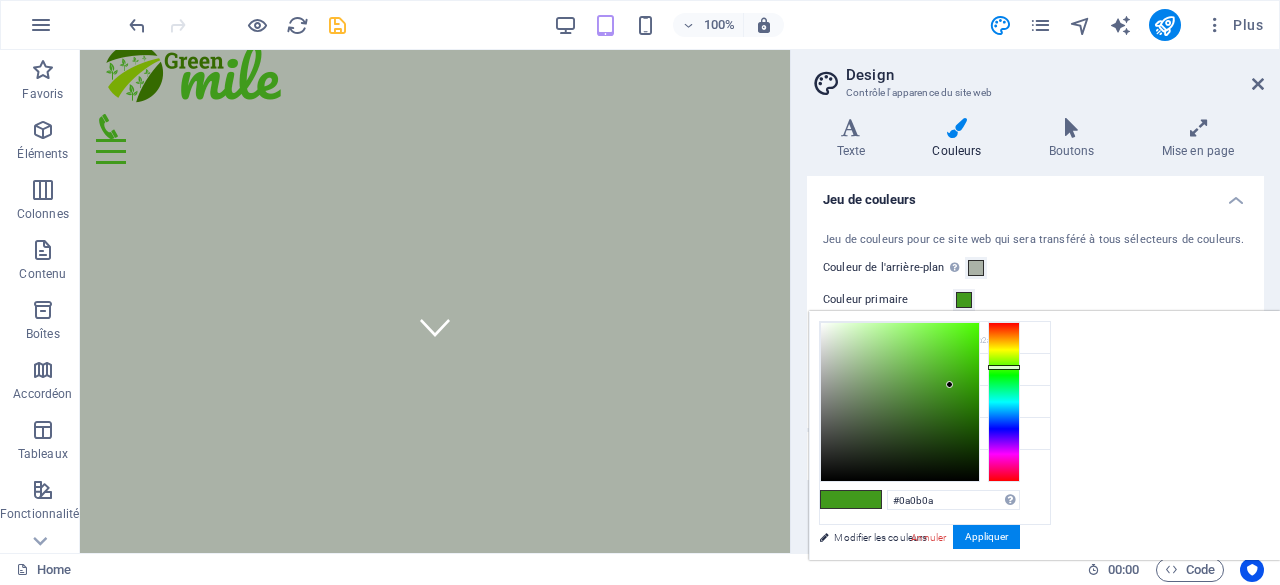 click at bounding box center (900, 402) 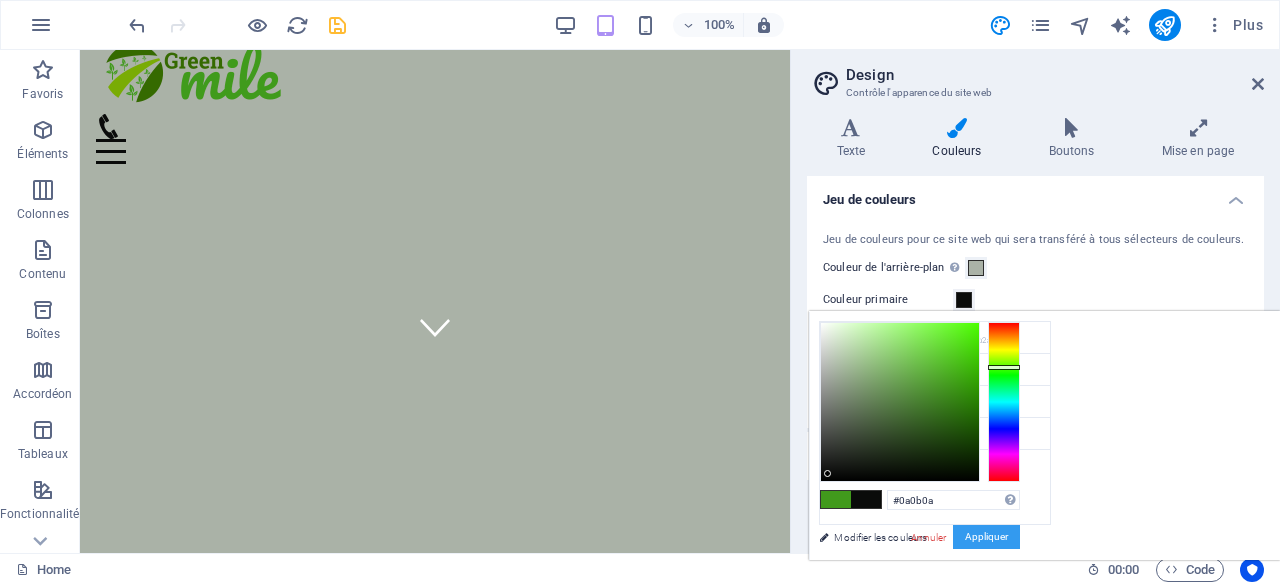 click on "Appliquer" at bounding box center [986, 537] 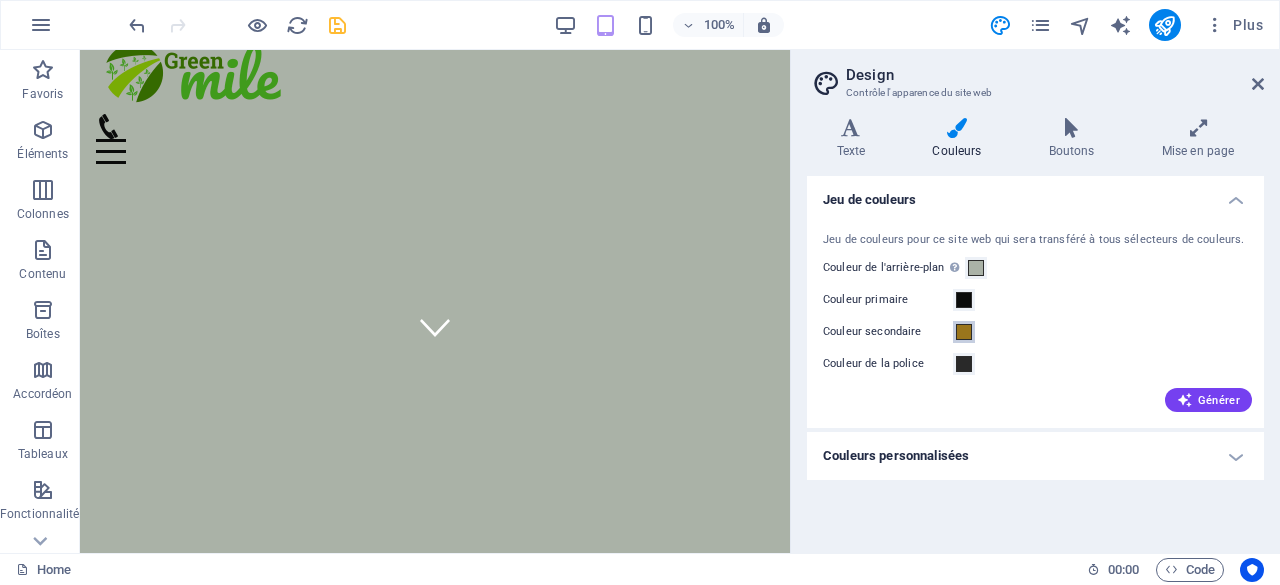 click at bounding box center (964, 332) 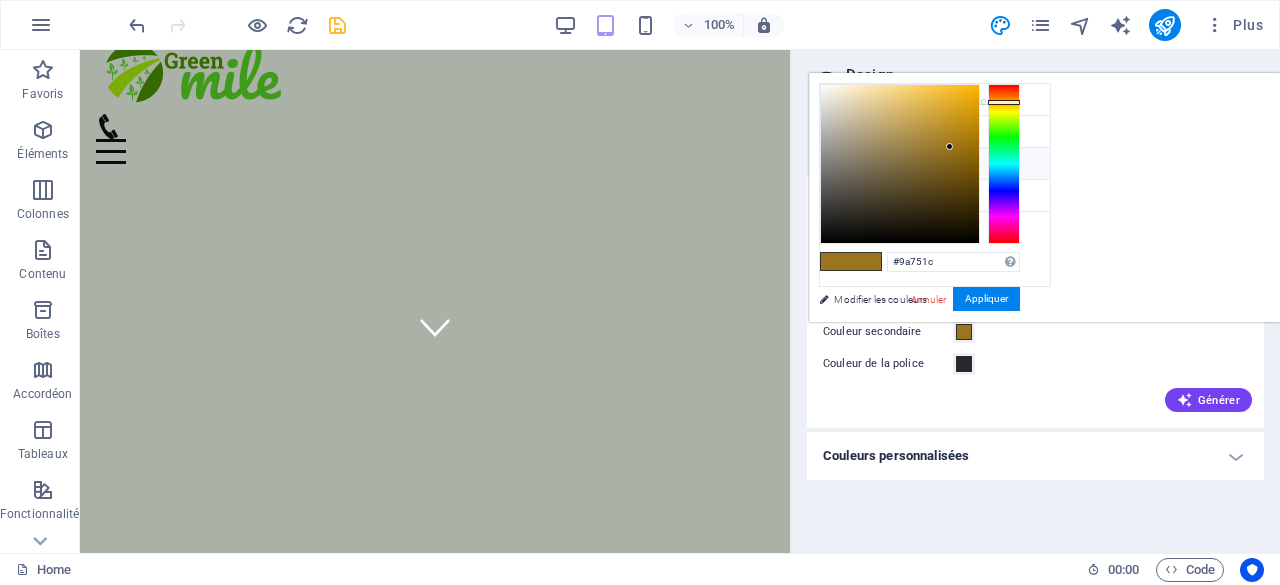 click on "Couleur secondaire
#9a751c" at bounding box center [935, 164] 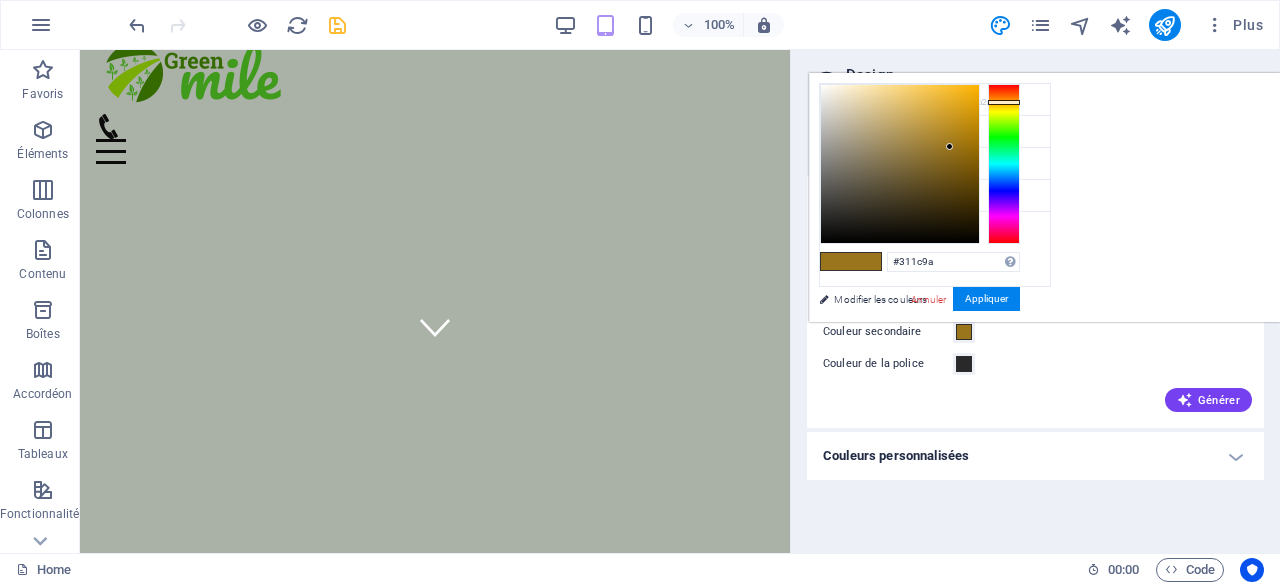 click at bounding box center [1004, 164] 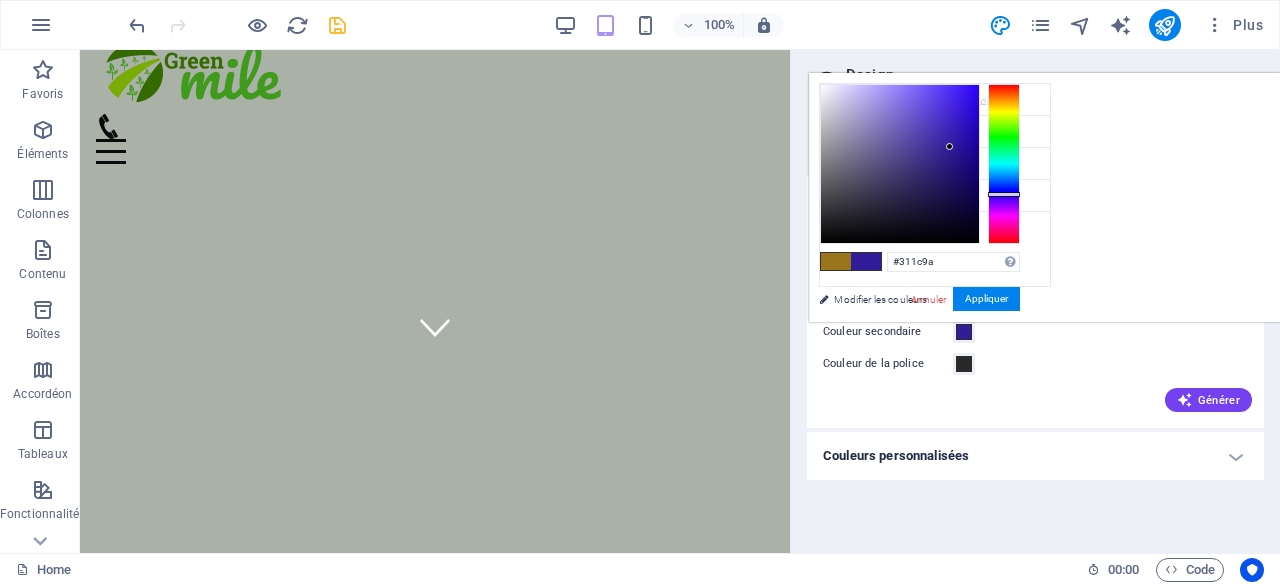 type on "#16151c" 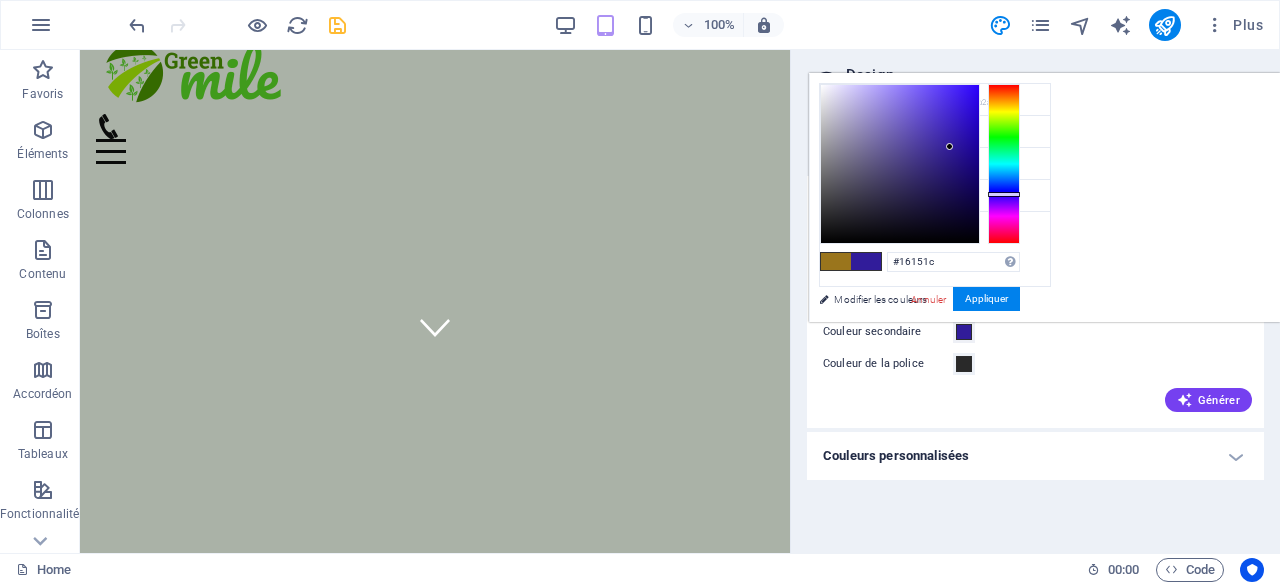 click at bounding box center [900, 164] 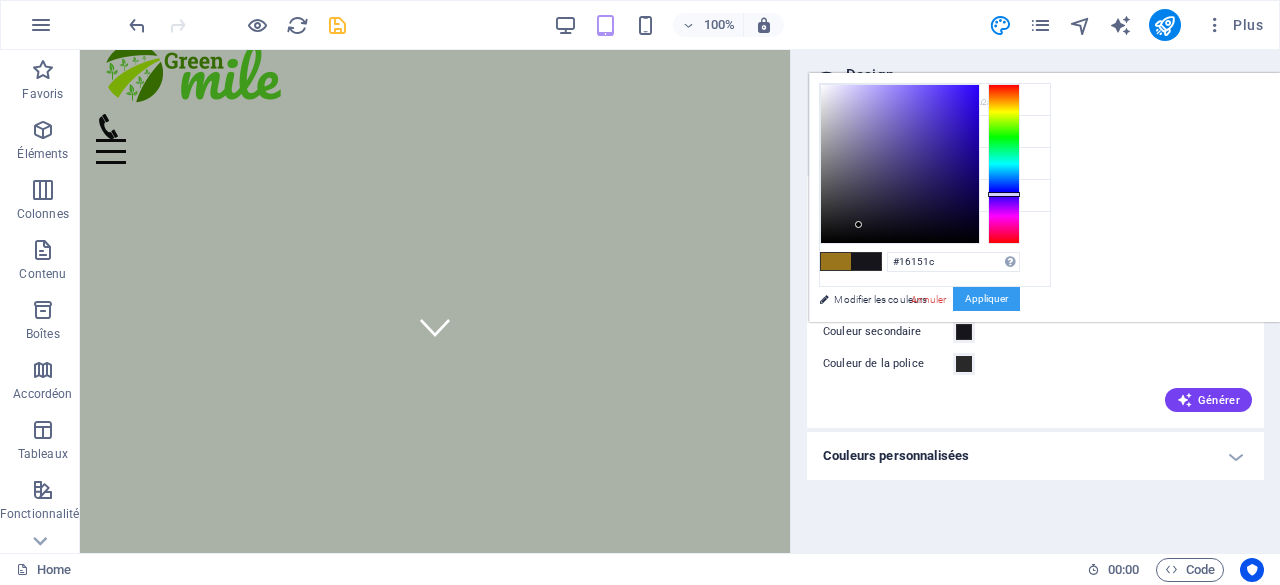 click on "Appliquer" at bounding box center (986, 299) 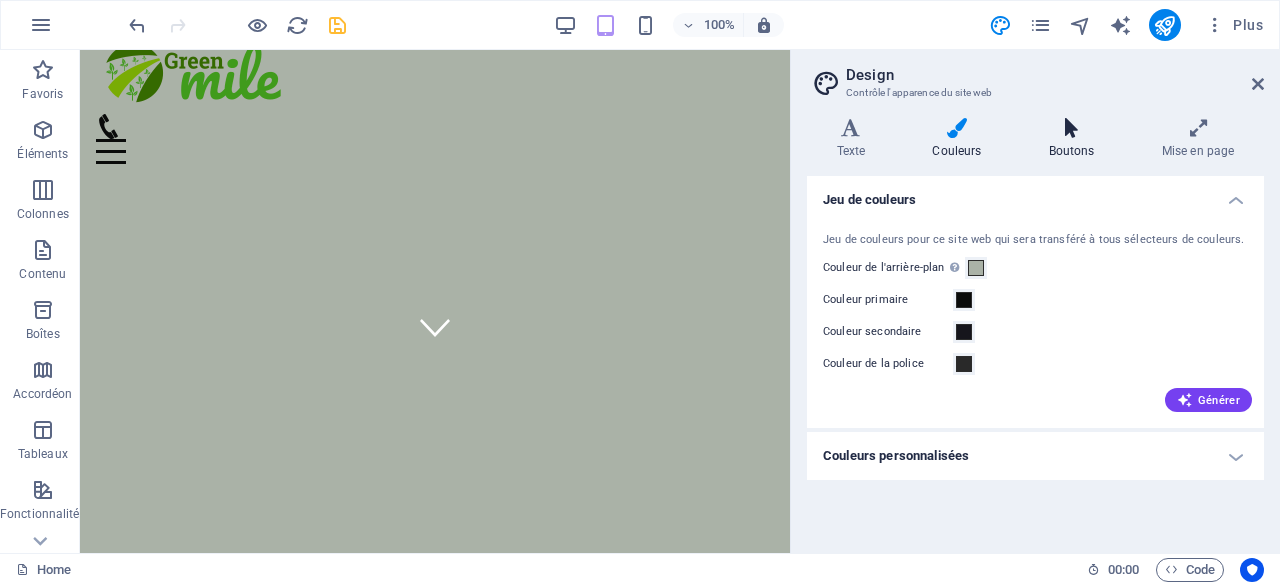 click at bounding box center [1071, 128] 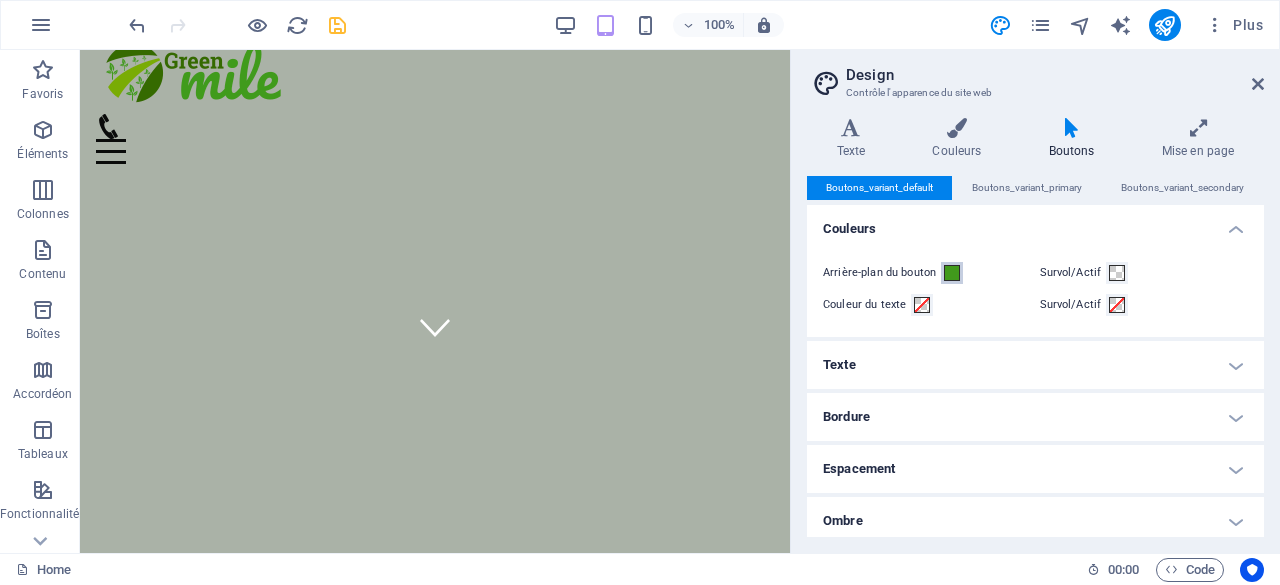 click at bounding box center (952, 273) 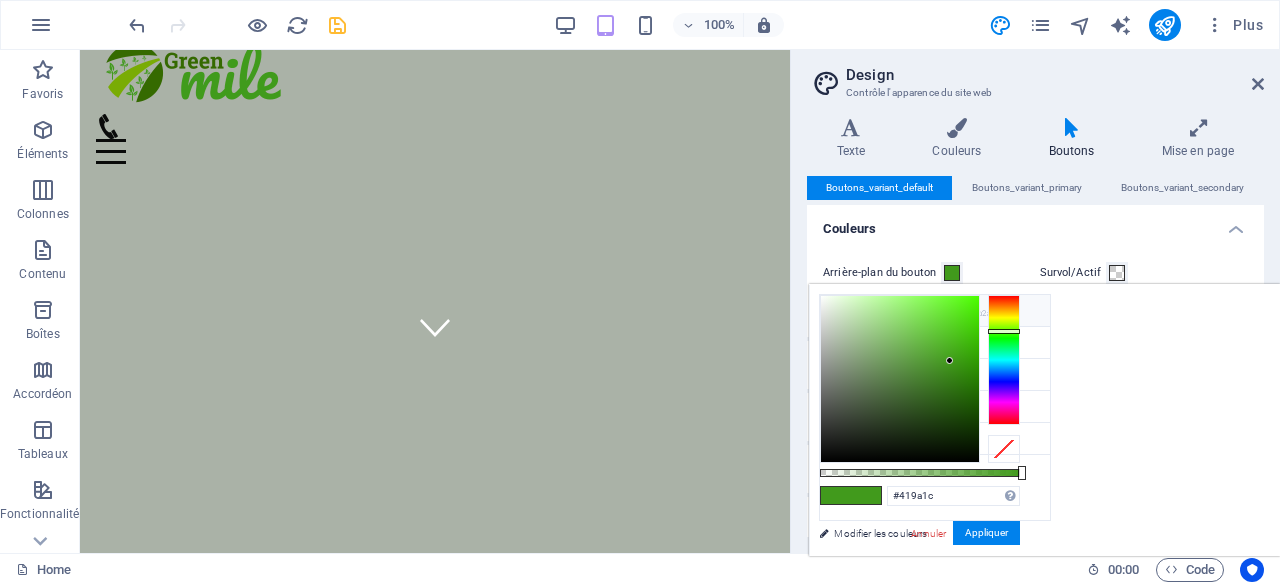 click on "Couleur de l'arrière-plan
#aab2a7" at bounding box center (935, 311) 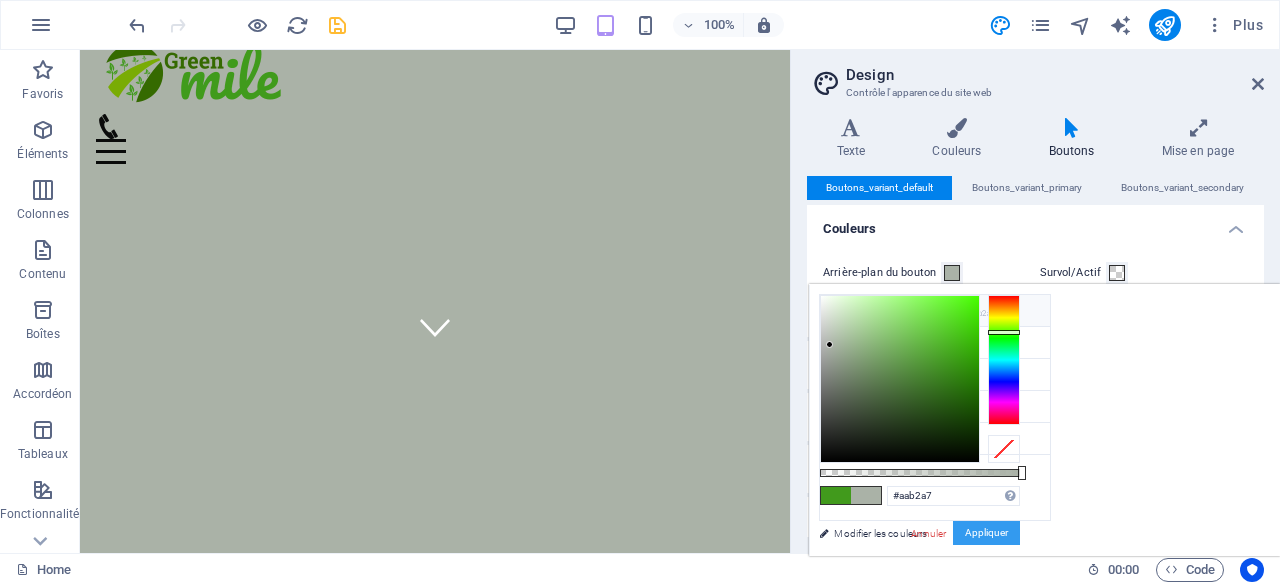 click on "Appliquer" at bounding box center [986, 533] 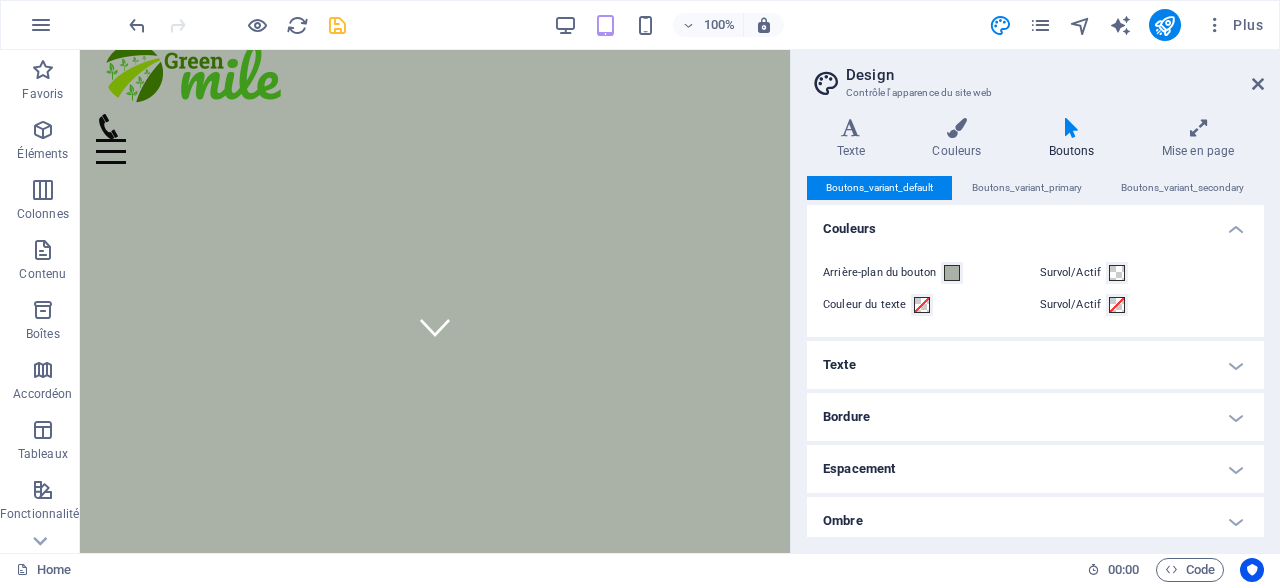 click on "Texte" at bounding box center [1035, 365] 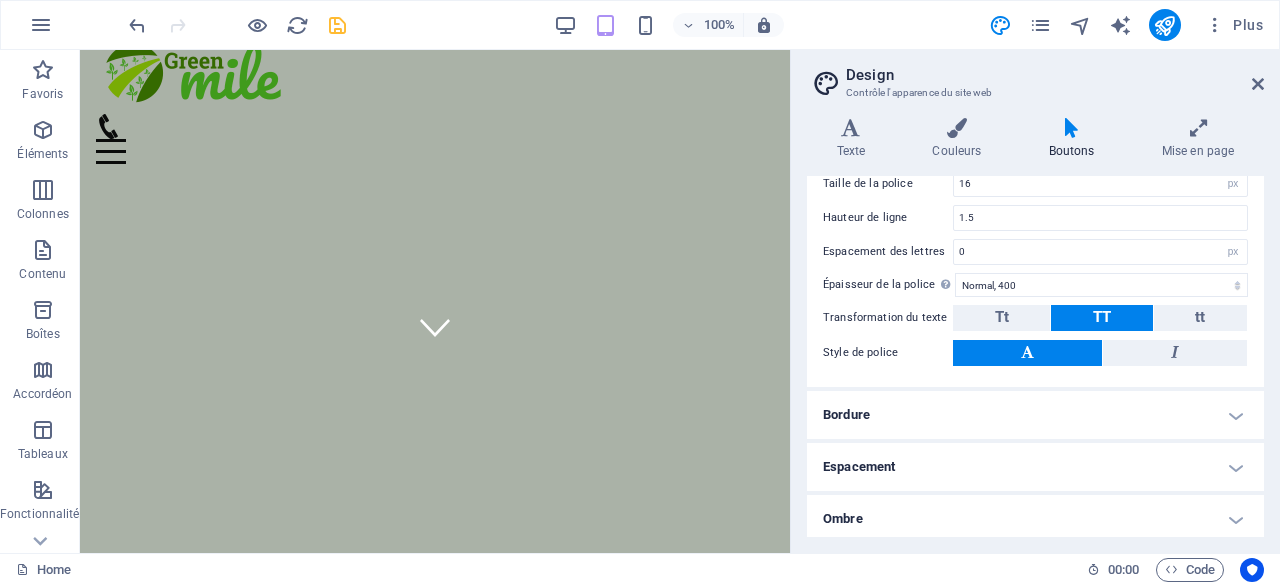 scroll, scrollTop: 300, scrollLeft: 0, axis: vertical 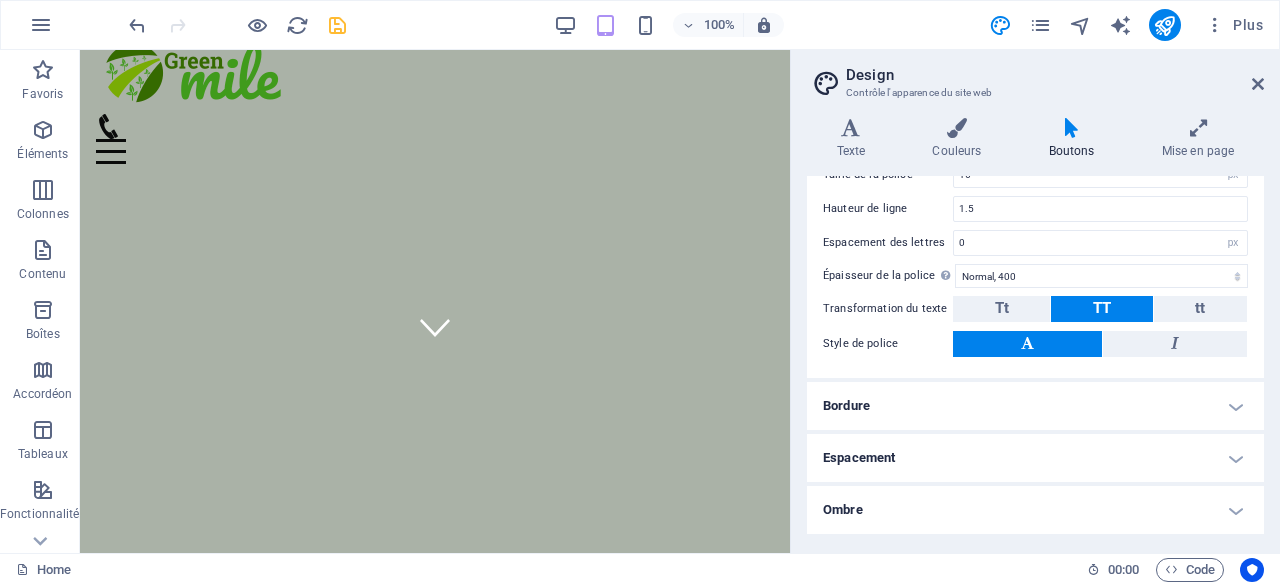 click on "Bordure" at bounding box center (1035, 406) 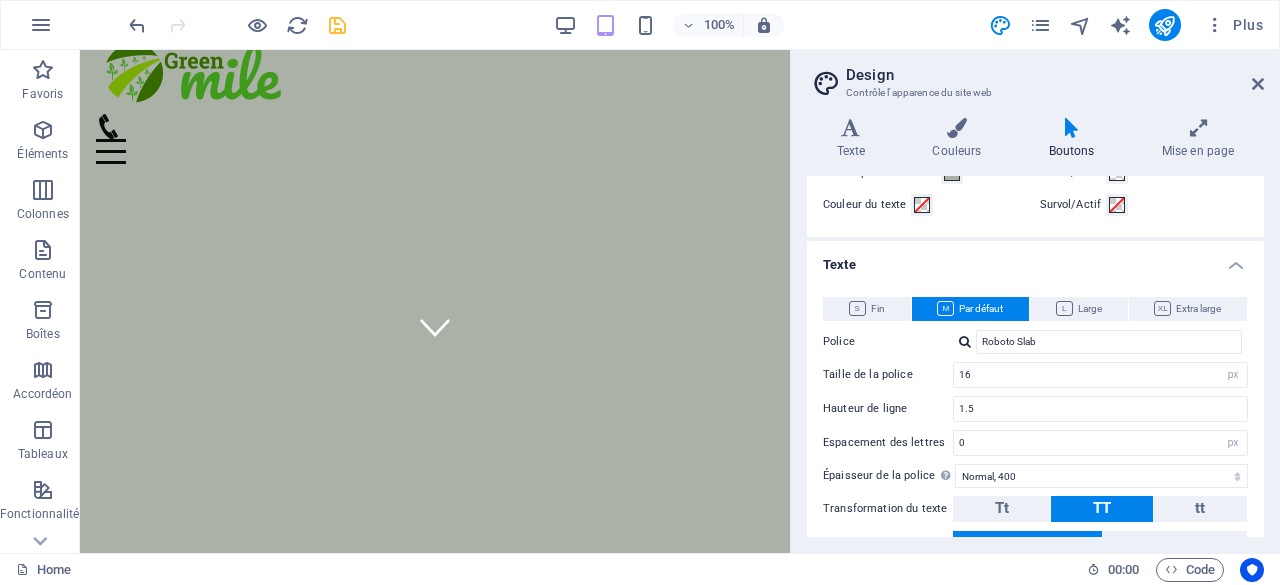 scroll, scrollTop: 0, scrollLeft: 0, axis: both 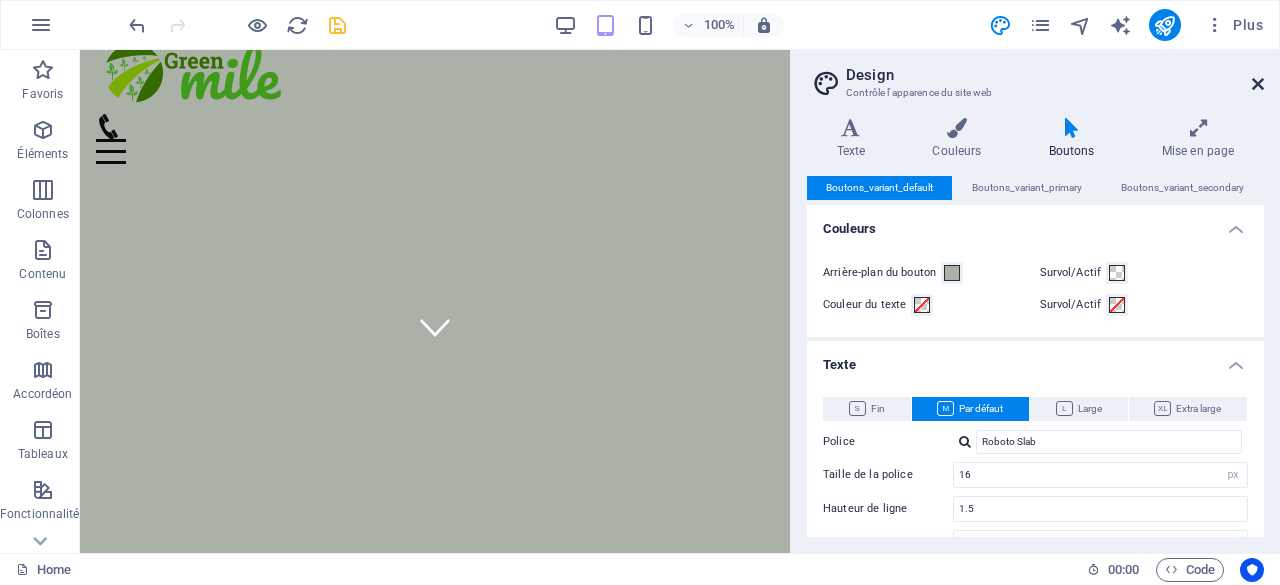 click at bounding box center (1258, 84) 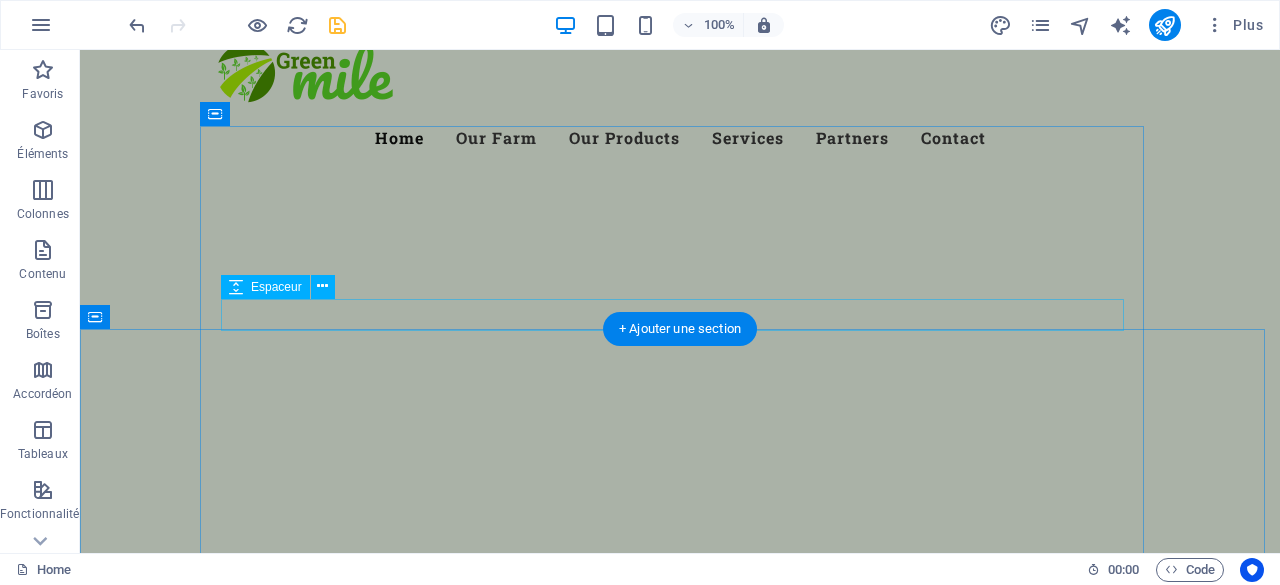 scroll, scrollTop: 0, scrollLeft: 0, axis: both 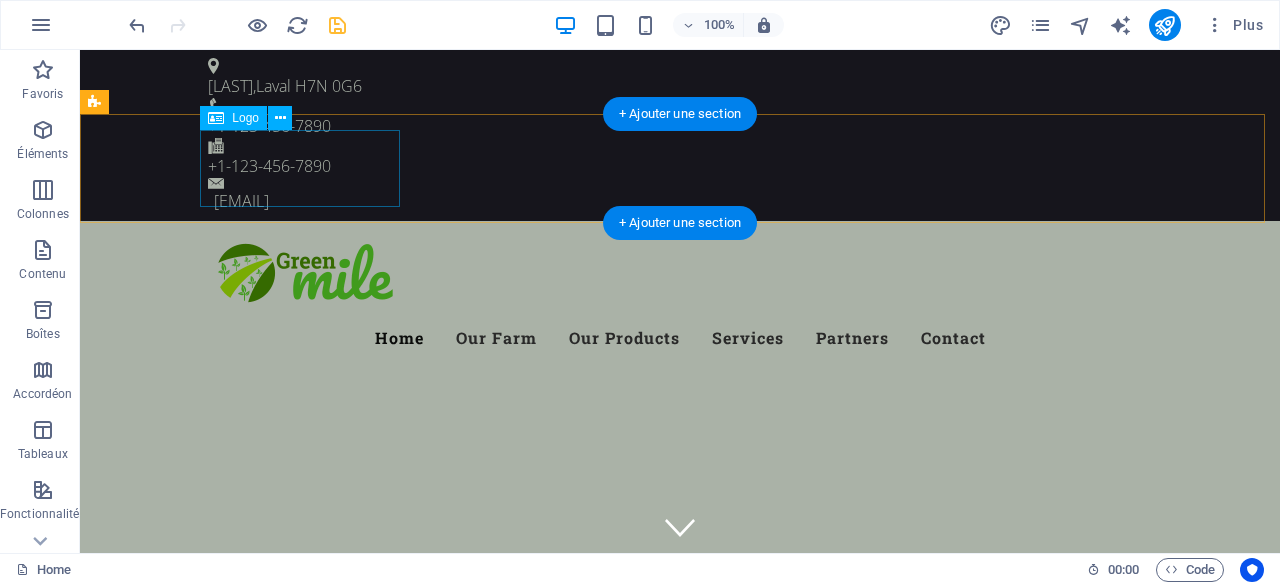 click at bounding box center (680, 275) 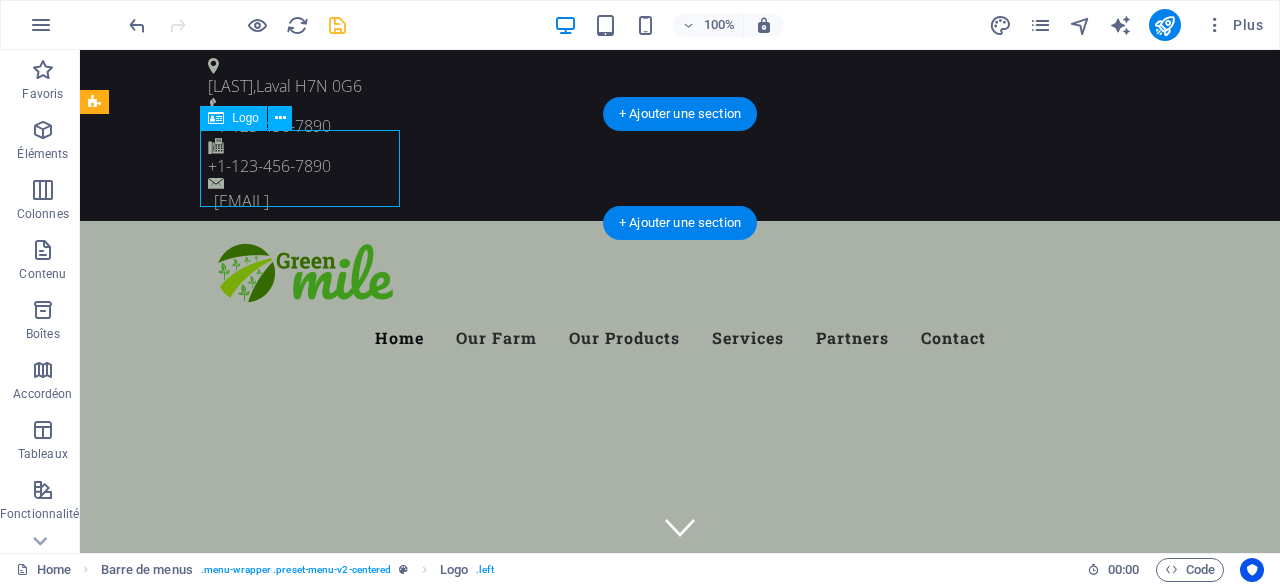 click at bounding box center (680, 275) 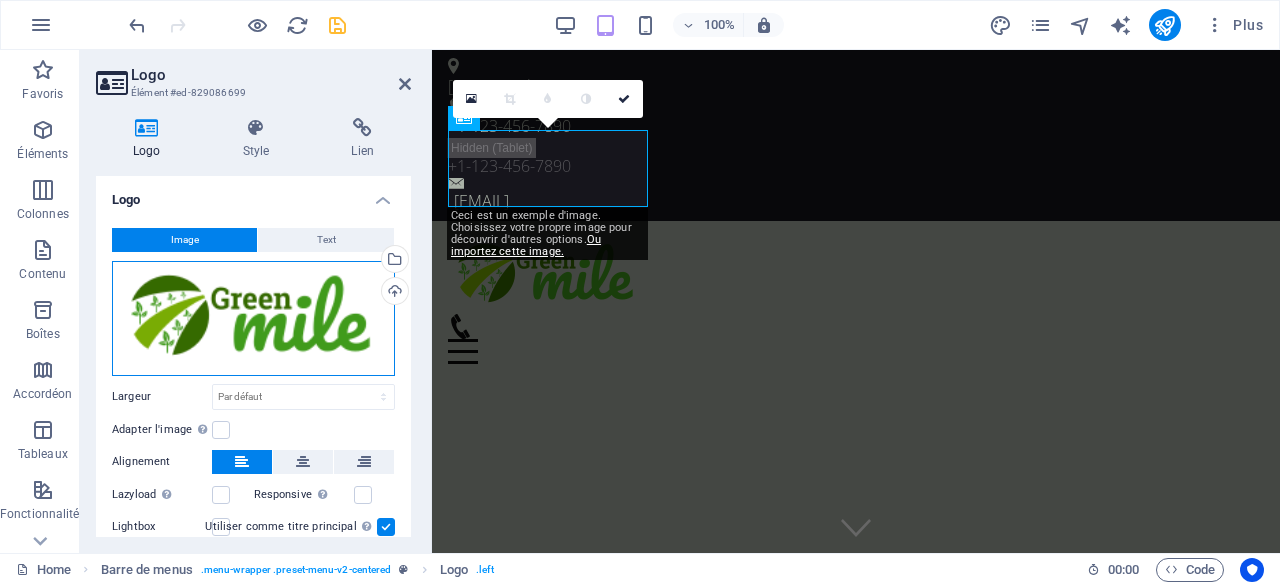click on "Glissez les fichiers ici, cliquez pour choisir les fichiers ou  sélectionnez les fichiers depuis Fichiers ou depuis notre stock gratuit de photos et de vidéos" at bounding box center [253, 318] 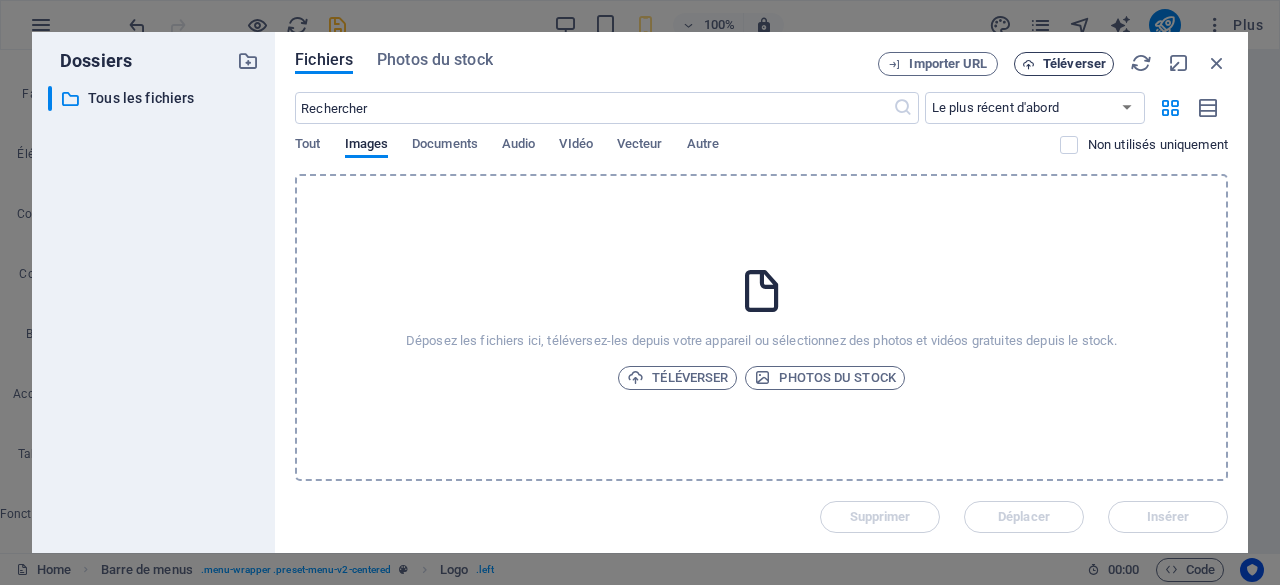 click on "Téléverser" at bounding box center [1074, 64] 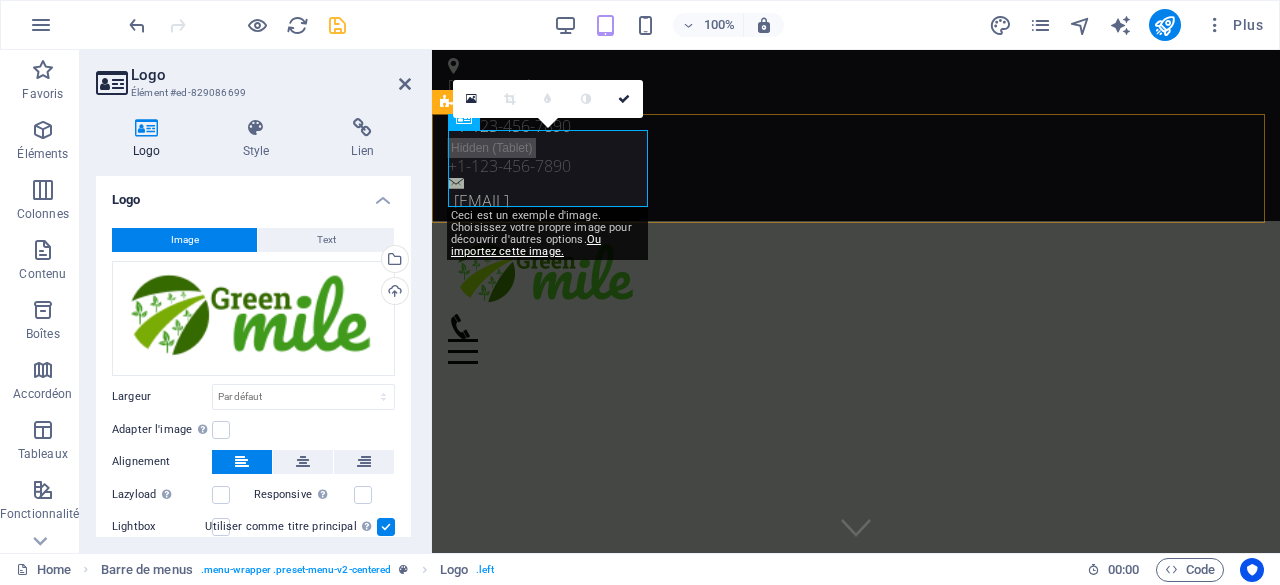 click on "Menu Home Our Farm Our Products Services Partners Contact" at bounding box center [856, 300] 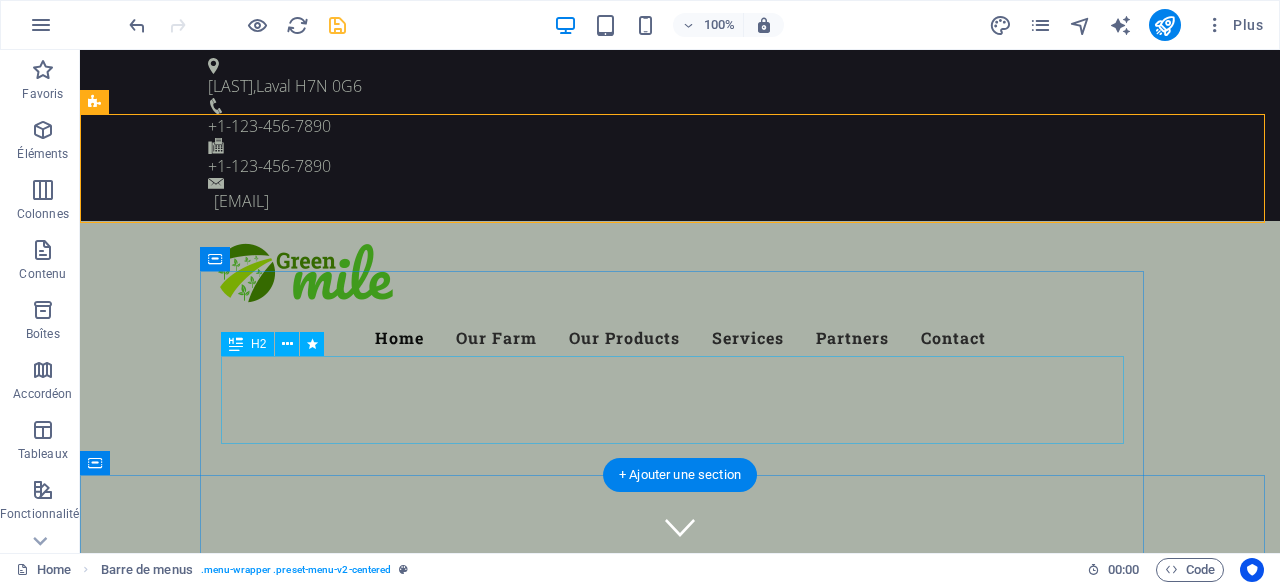 click on "Welcome to the  100-histoires.ca" at bounding box center (680, 1066) 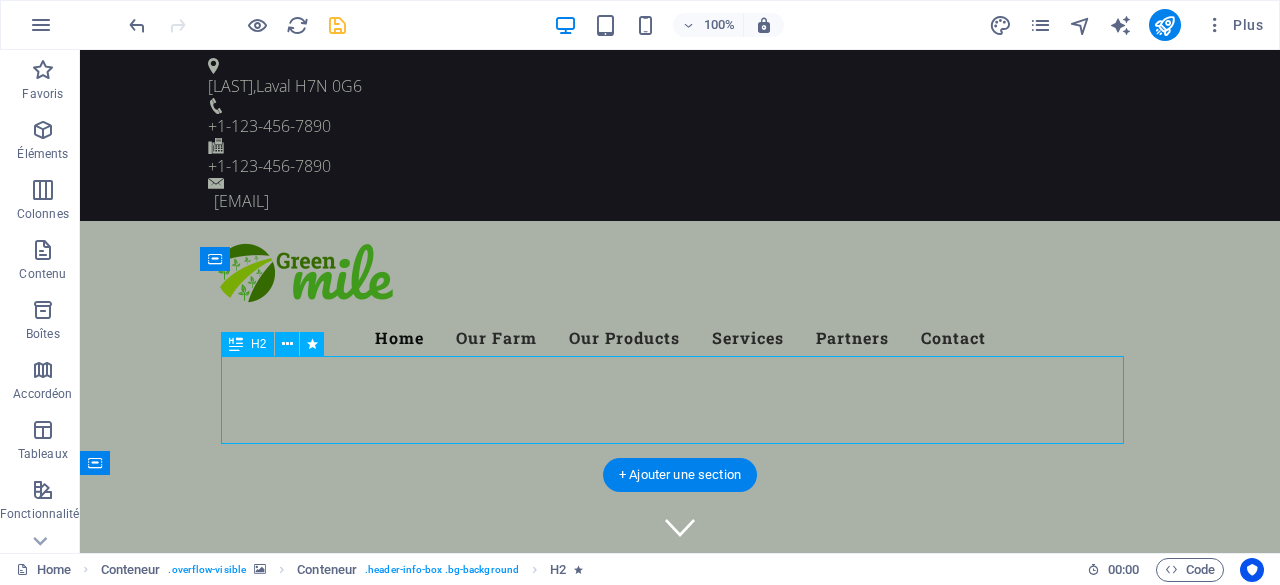 click on "Welcome to the  100-histoires.ca" at bounding box center [680, 1066] 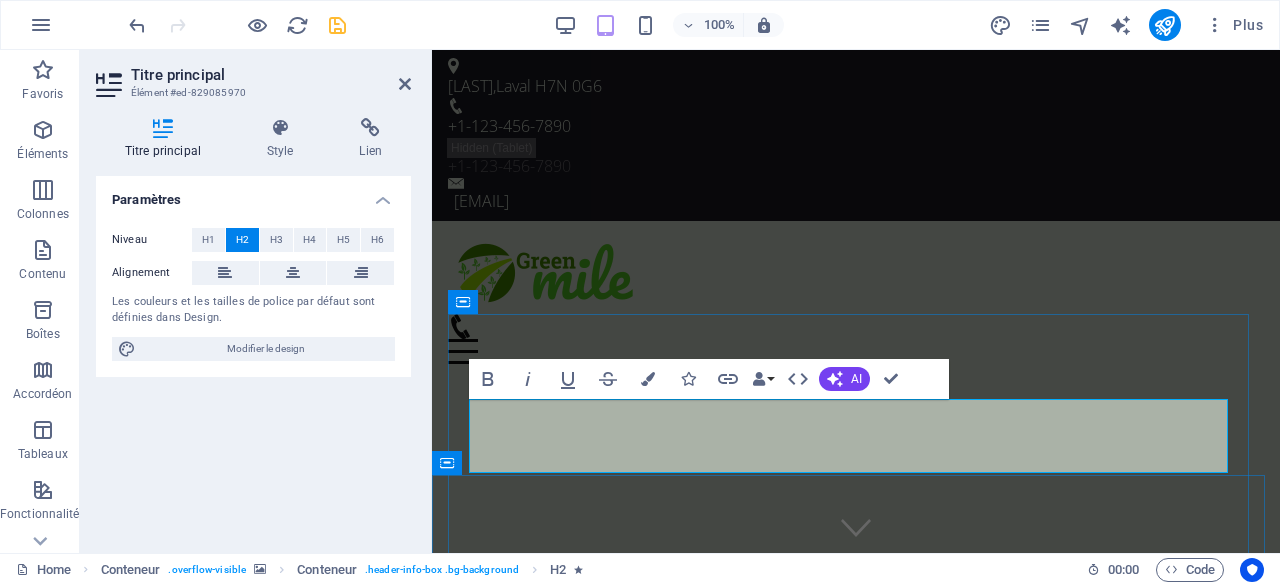 type 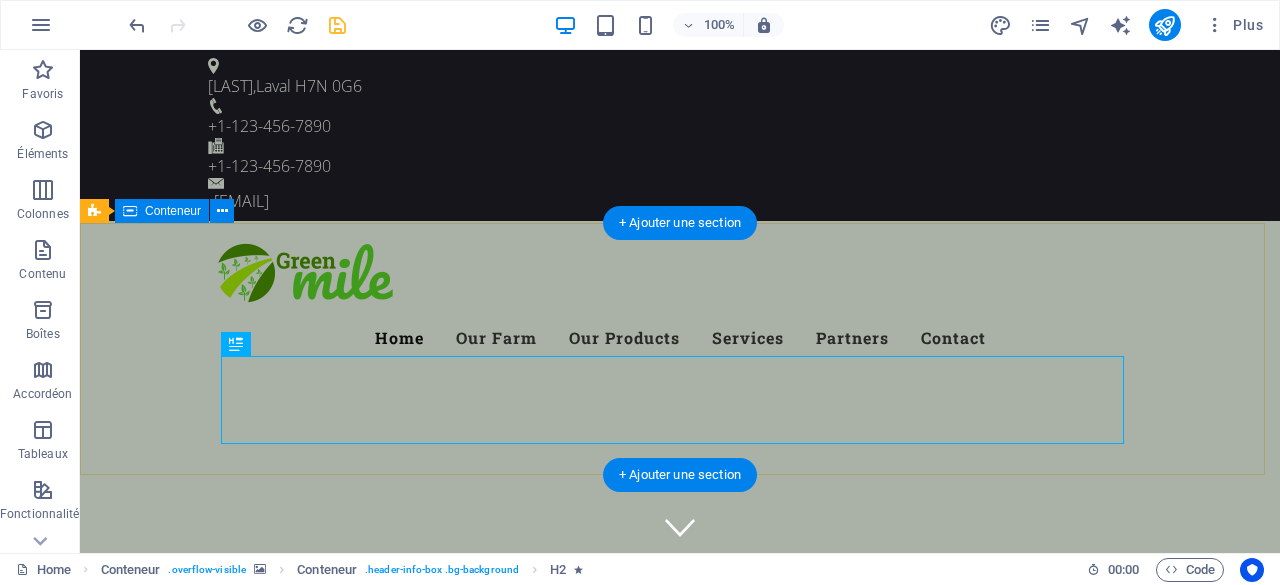 click at bounding box center [680, 710] 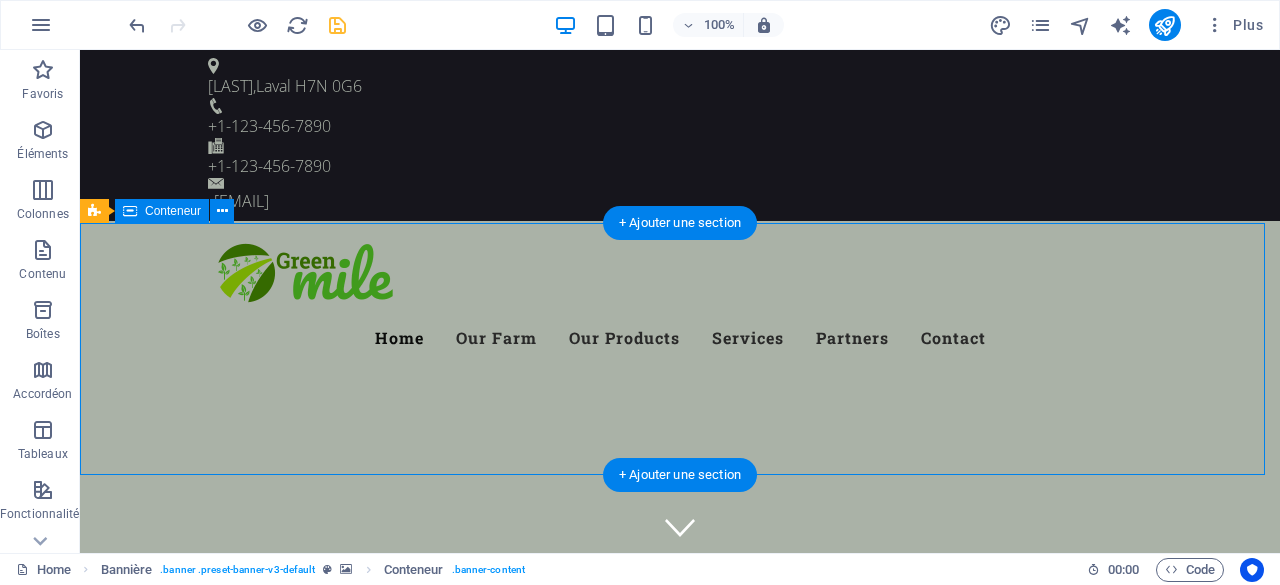 click at bounding box center [680, 710] 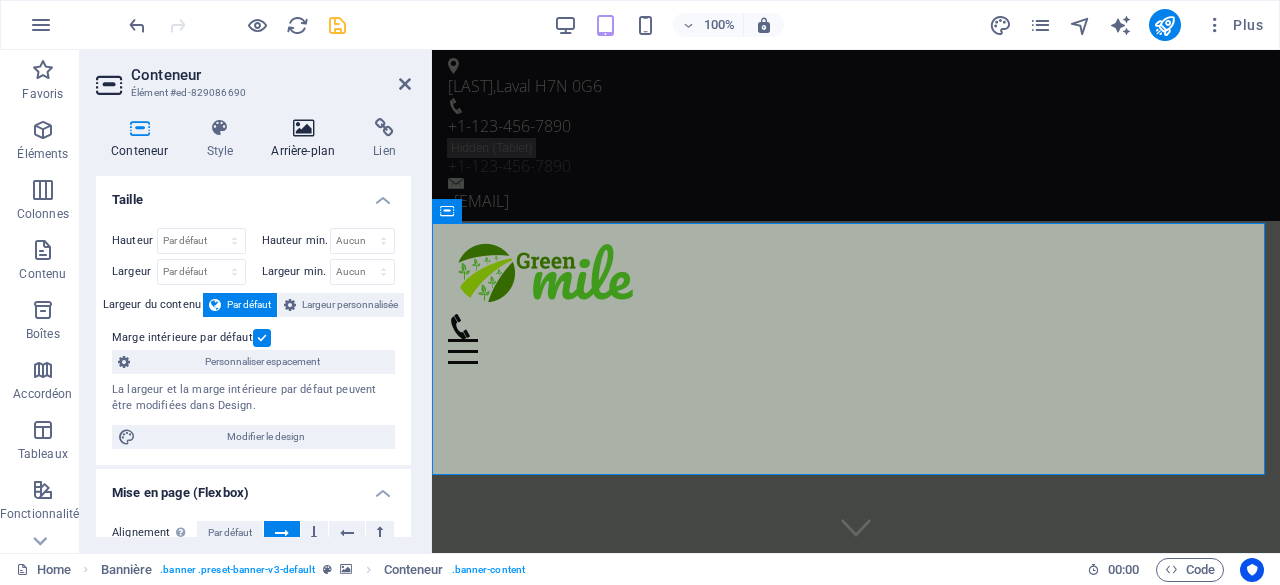 click at bounding box center [303, 128] 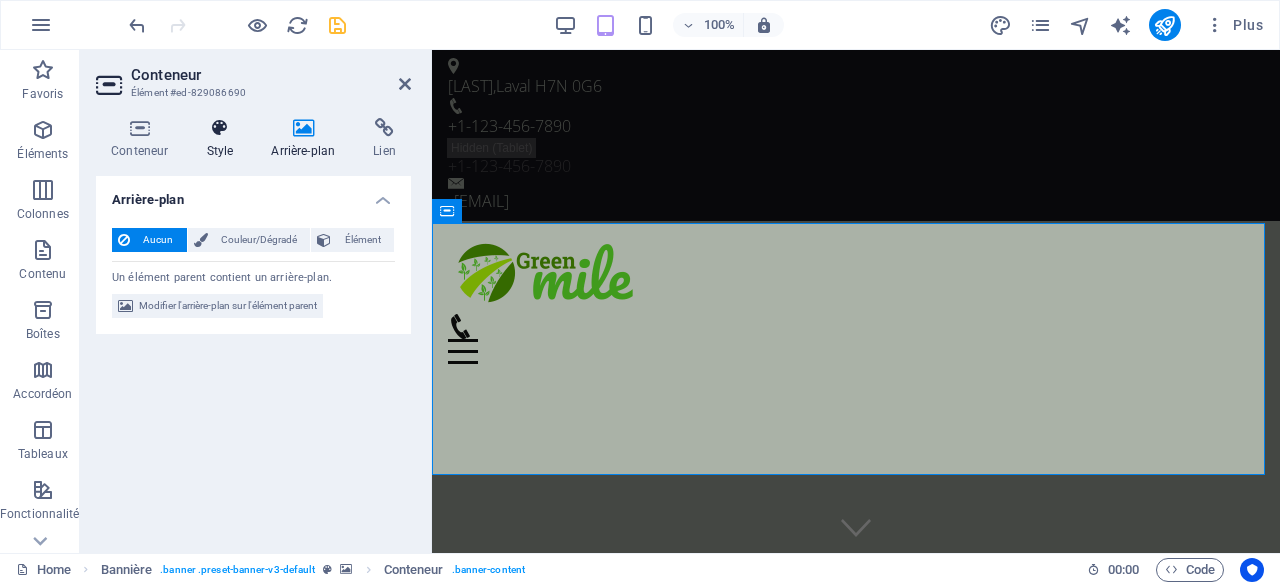 click at bounding box center [219, 128] 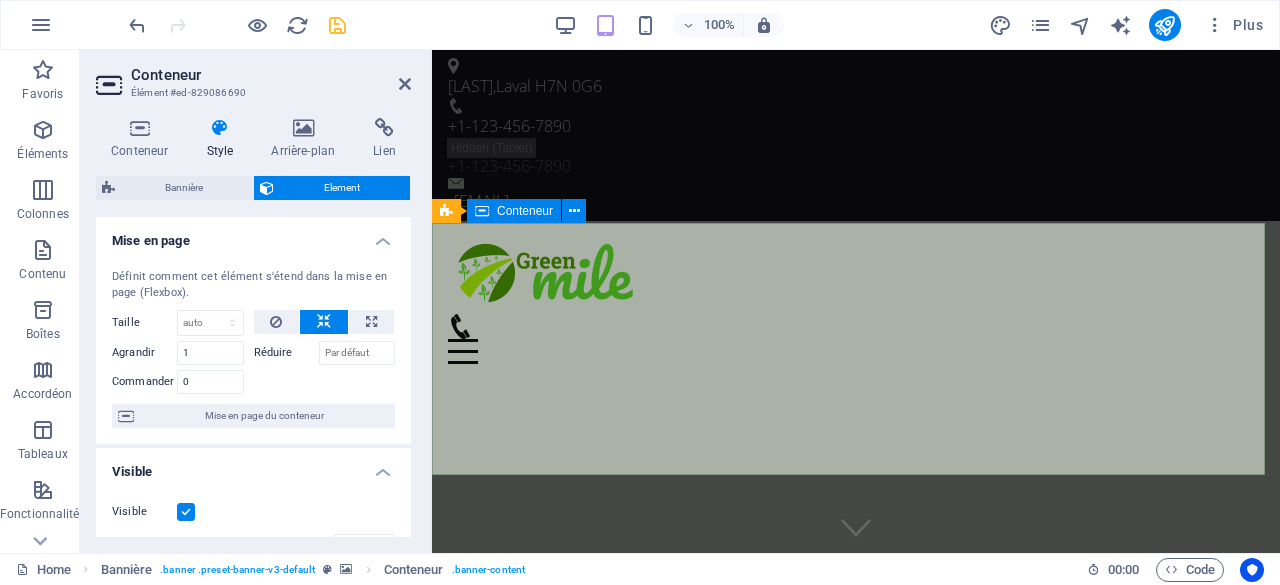 click at bounding box center (856, 712) 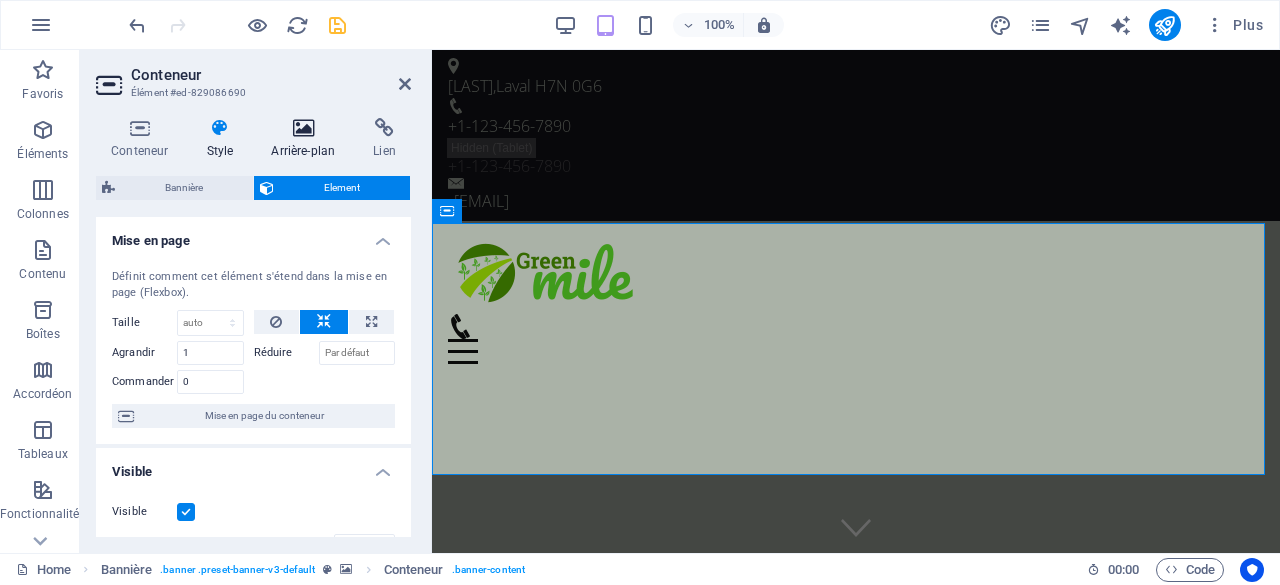 click at bounding box center (303, 128) 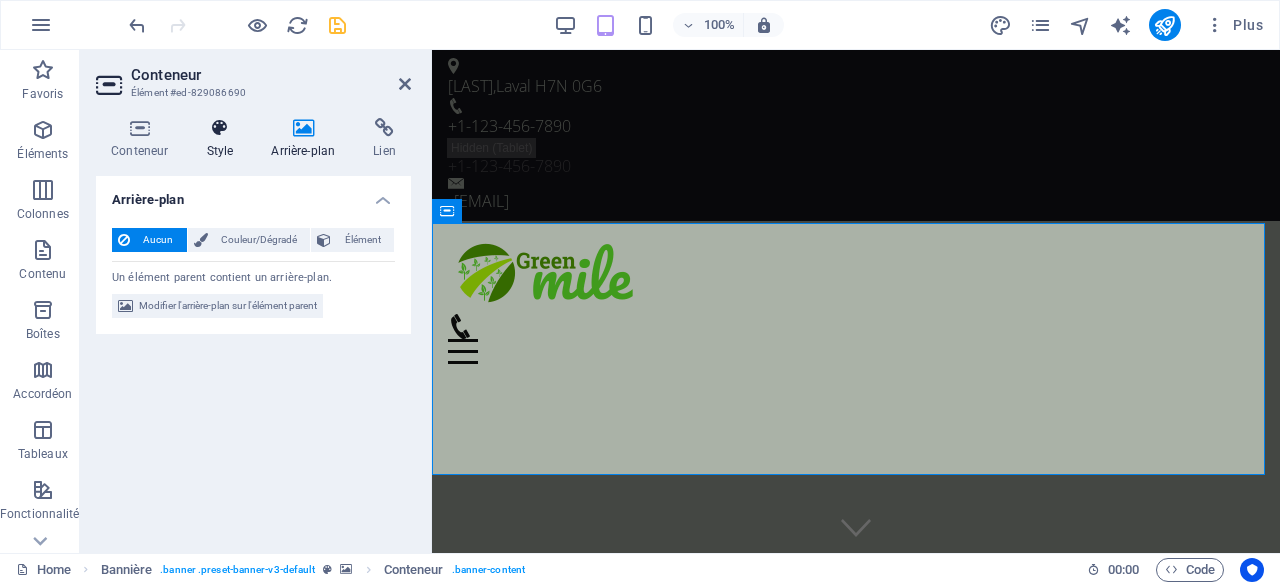 click on "Style" at bounding box center [223, 139] 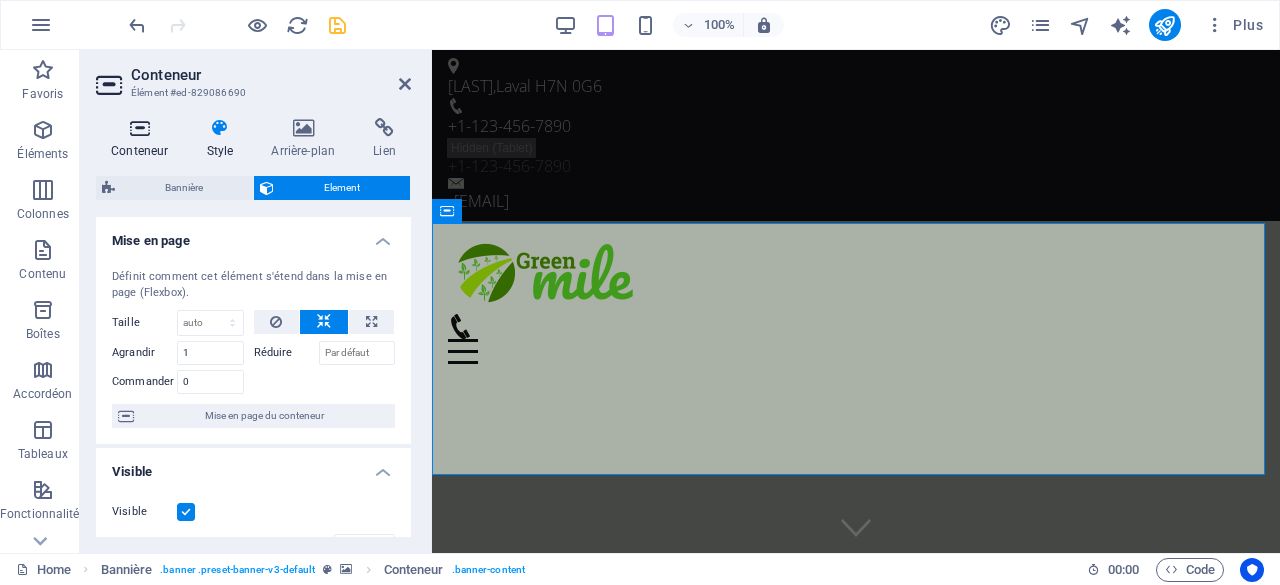 click on "Conteneur" at bounding box center [143, 139] 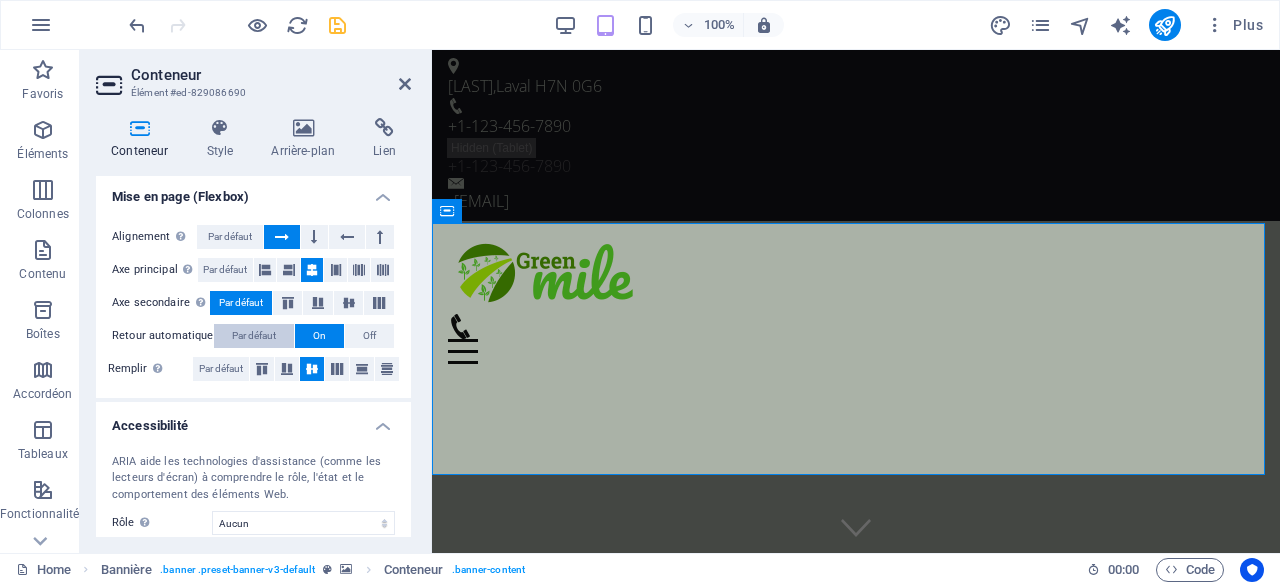 scroll, scrollTop: 400, scrollLeft: 0, axis: vertical 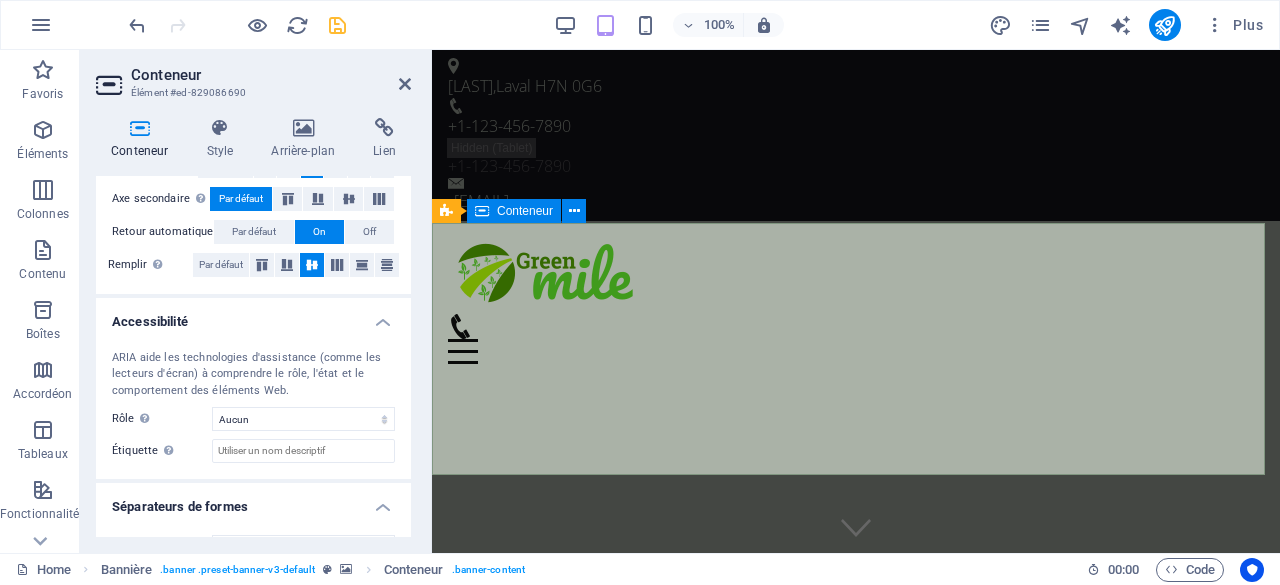 click at bounding box center (856, 712) 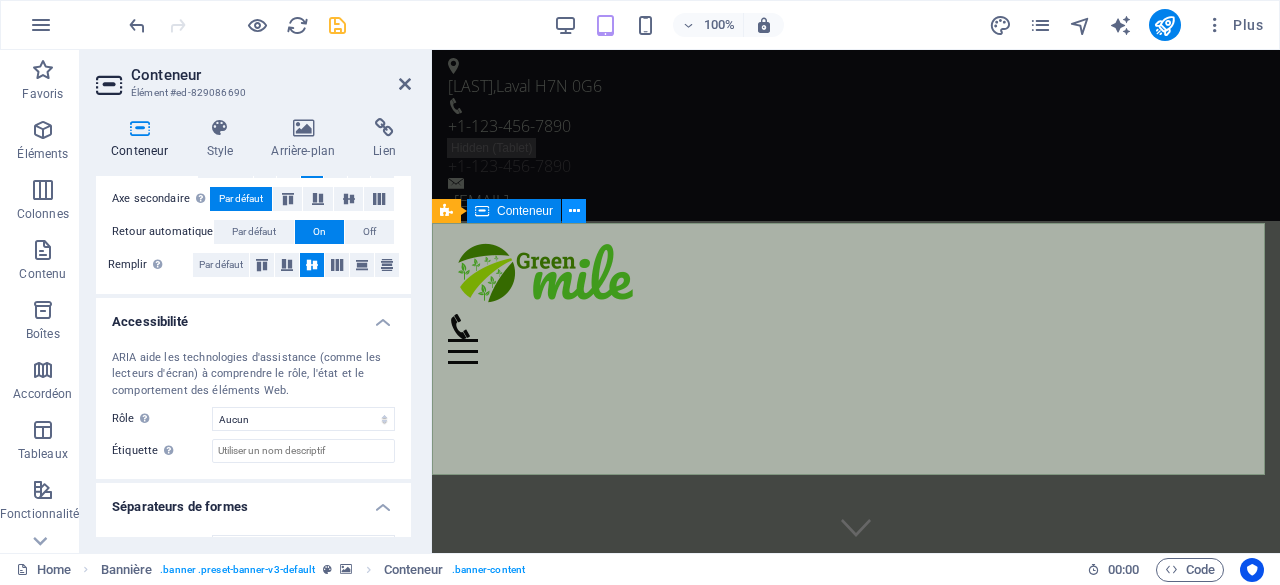 click at bounding box center (574, 211) 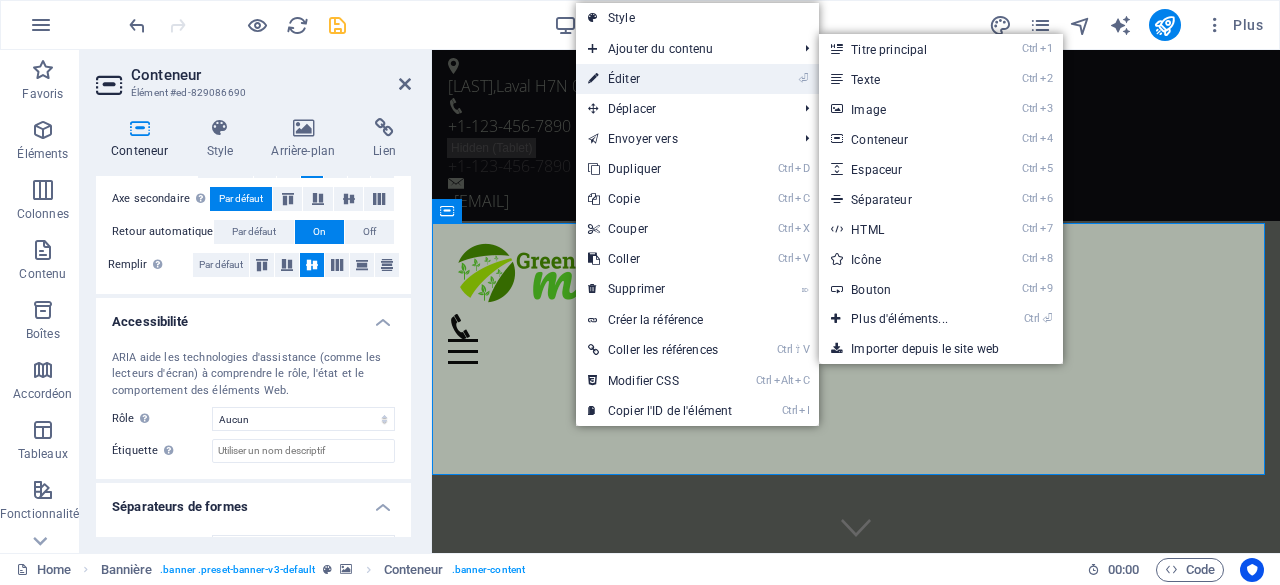 click on "⏎  Éditer" at bounding box center (660, 79) 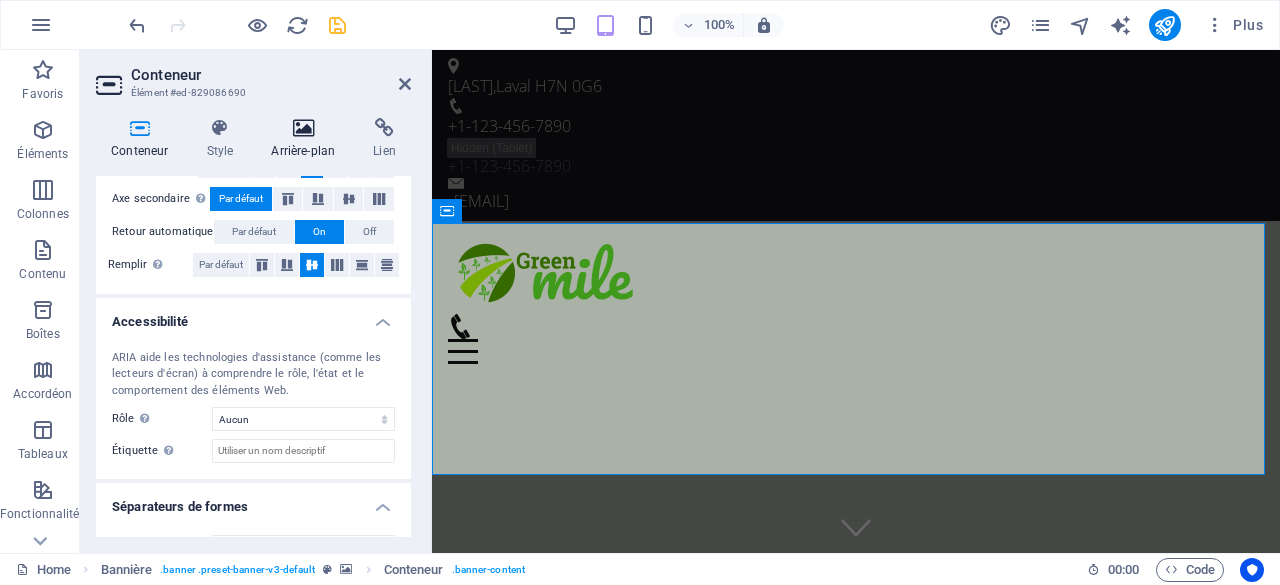 click on "Arrière-plan" at bounding box center [307, 139] 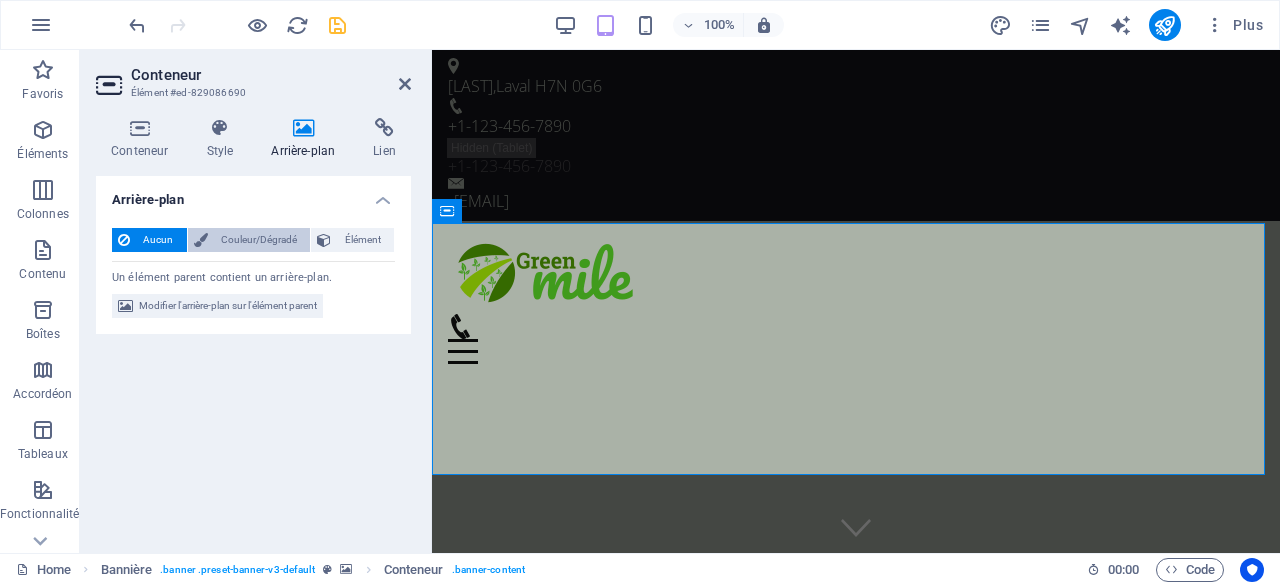 click on "Couleur/Dégradé" at bounding box center (259, 240) 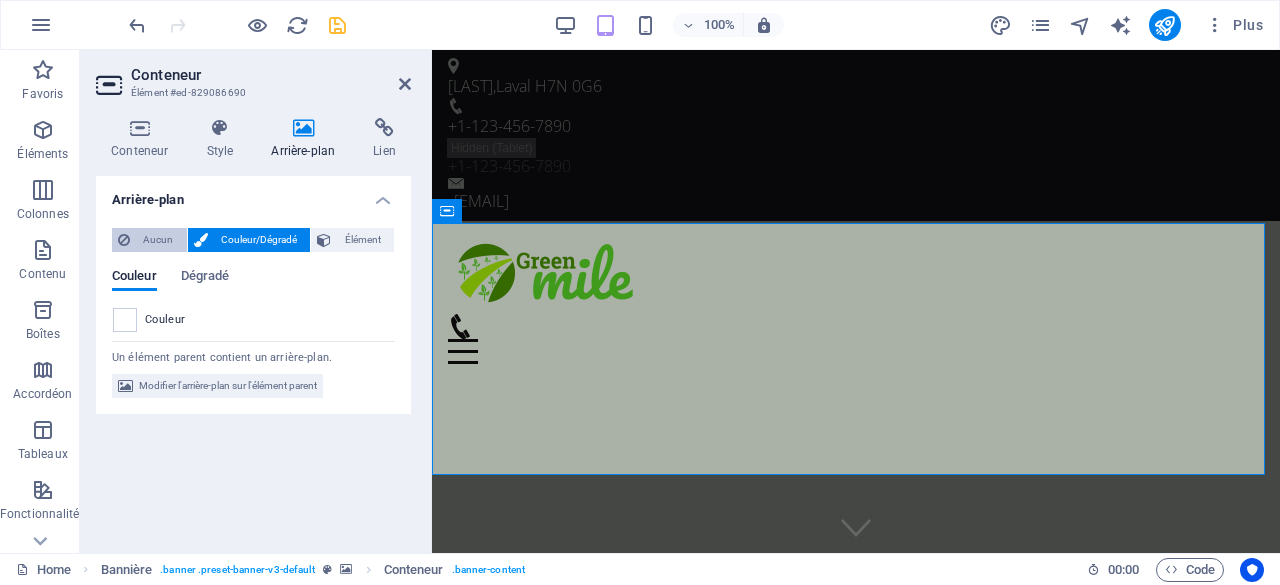 click on "Aucun" at bounding box center (158, 240) 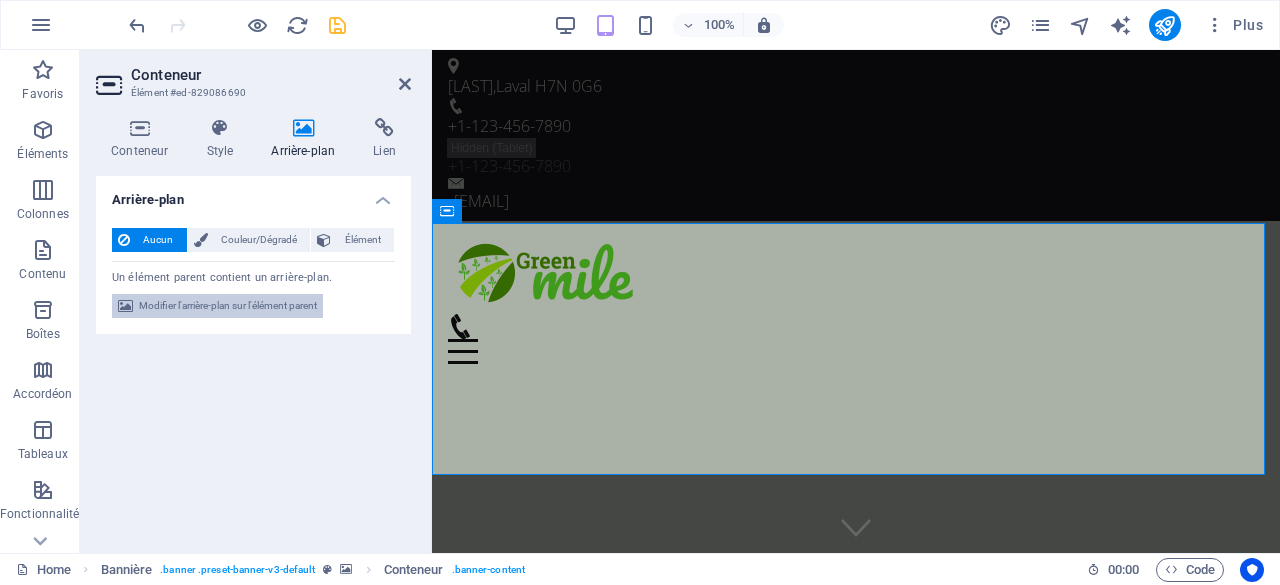 click on "Modifier l'arrière-plan sur l'élément parent" at bounding box center (228, 306) 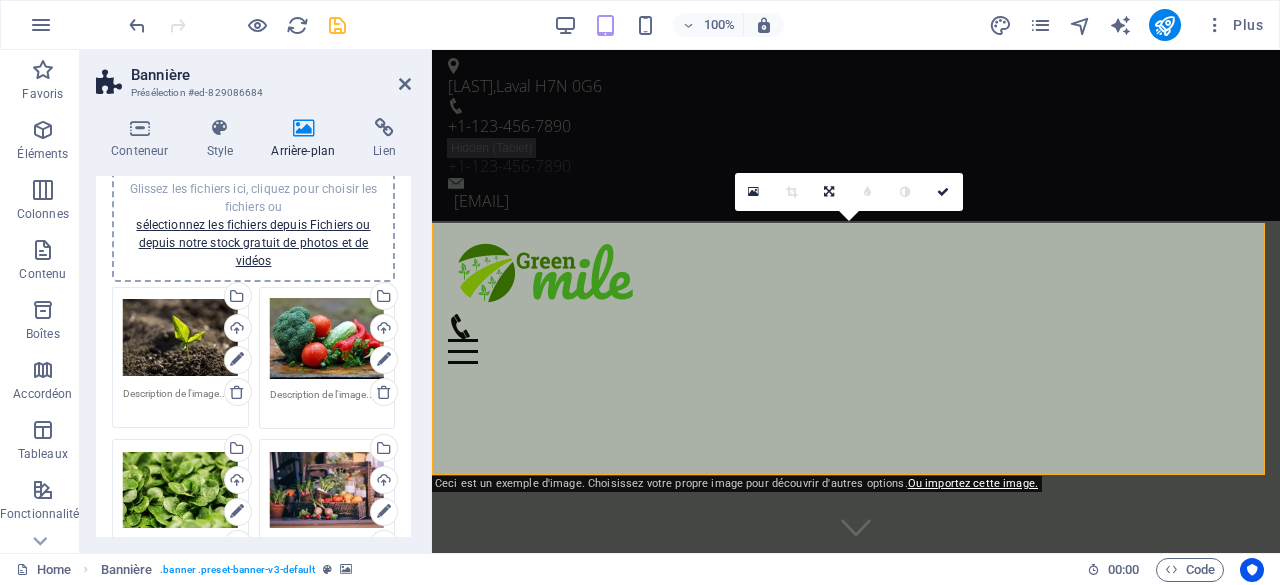 scroll, scrollTop: 200, scrollLeft: 0, axis: vertical 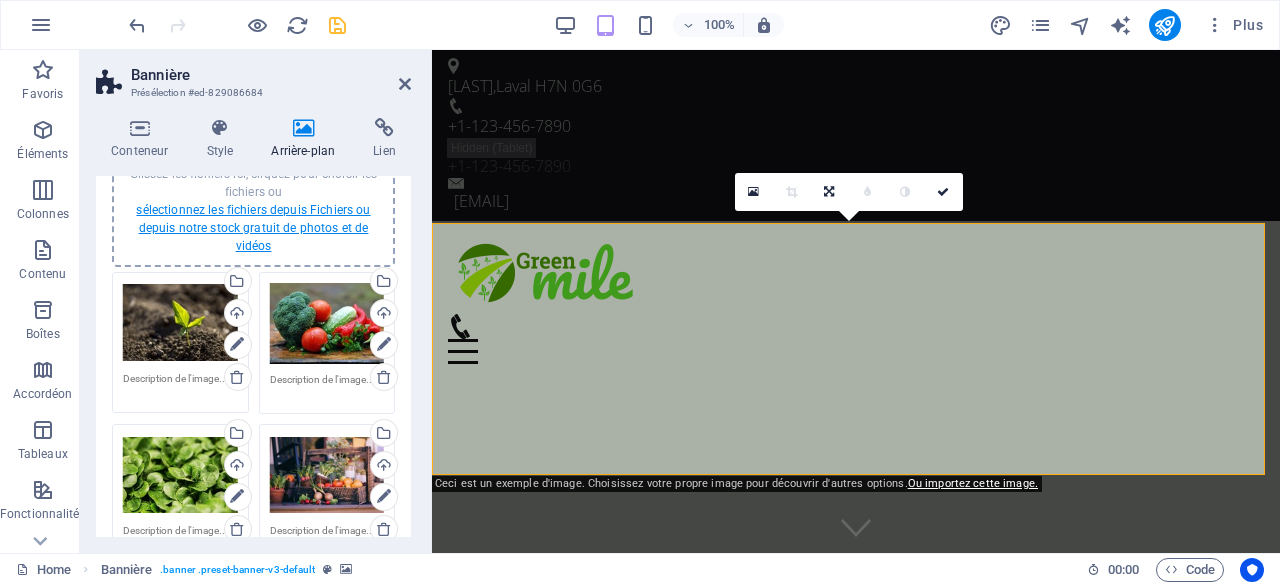click on "sélectionnez les fichiers depuis Fichiers ou depuis notre stock gratuit de photos et de vidéos" at bounding box center [253, 228] 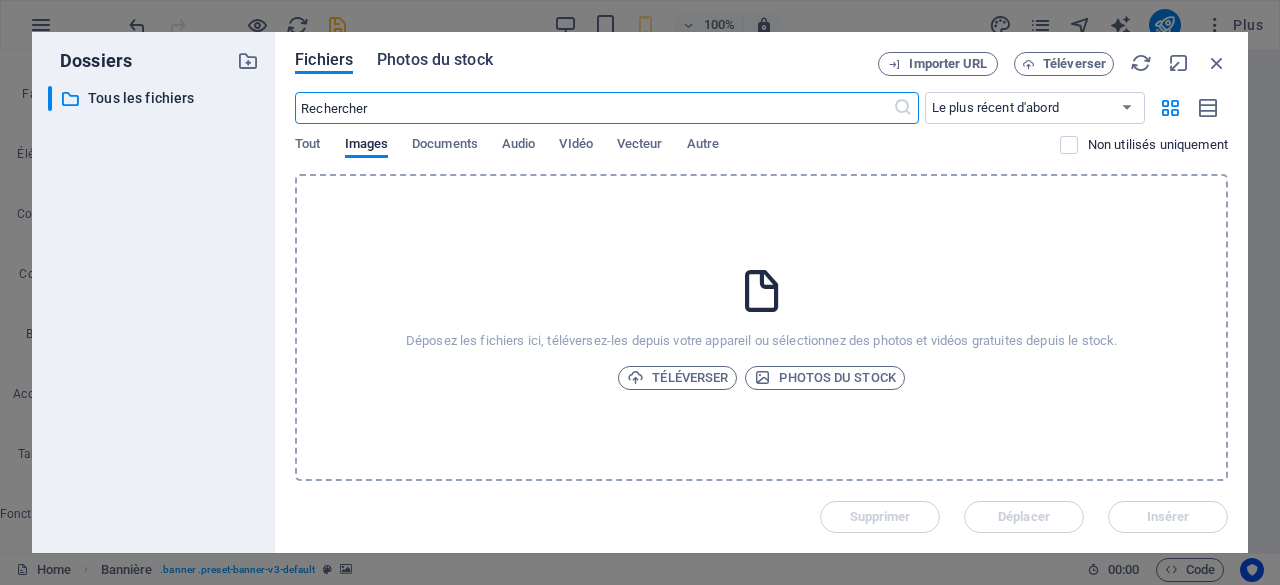 click on "Photos du stock" at bounding box center (435, 60) 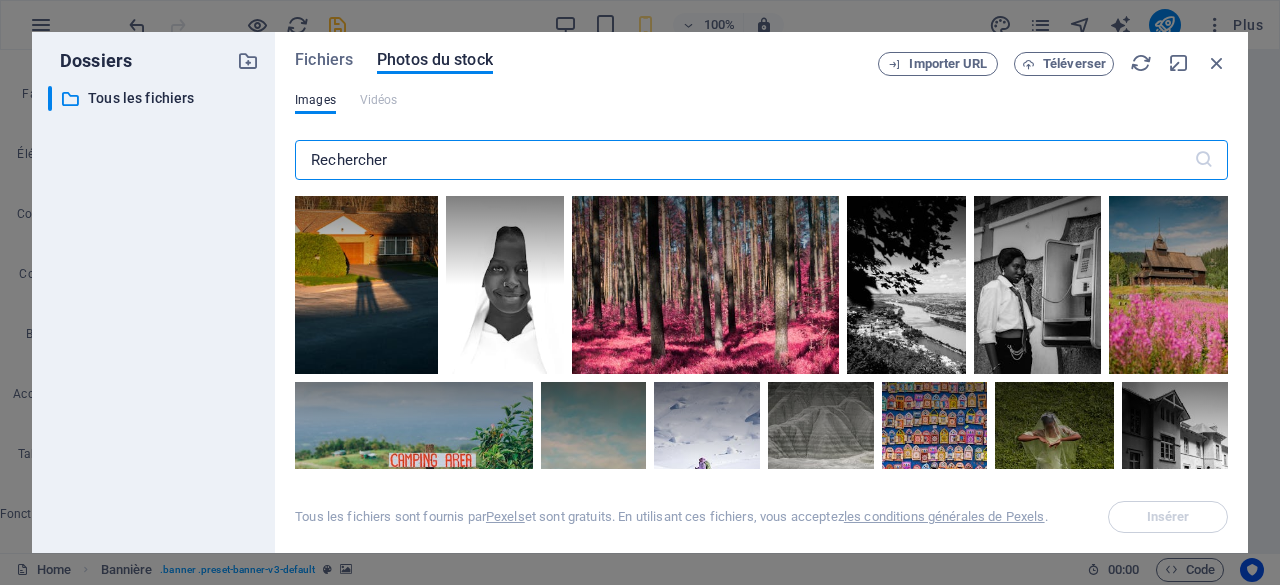 click at bounding box center [744, 160] 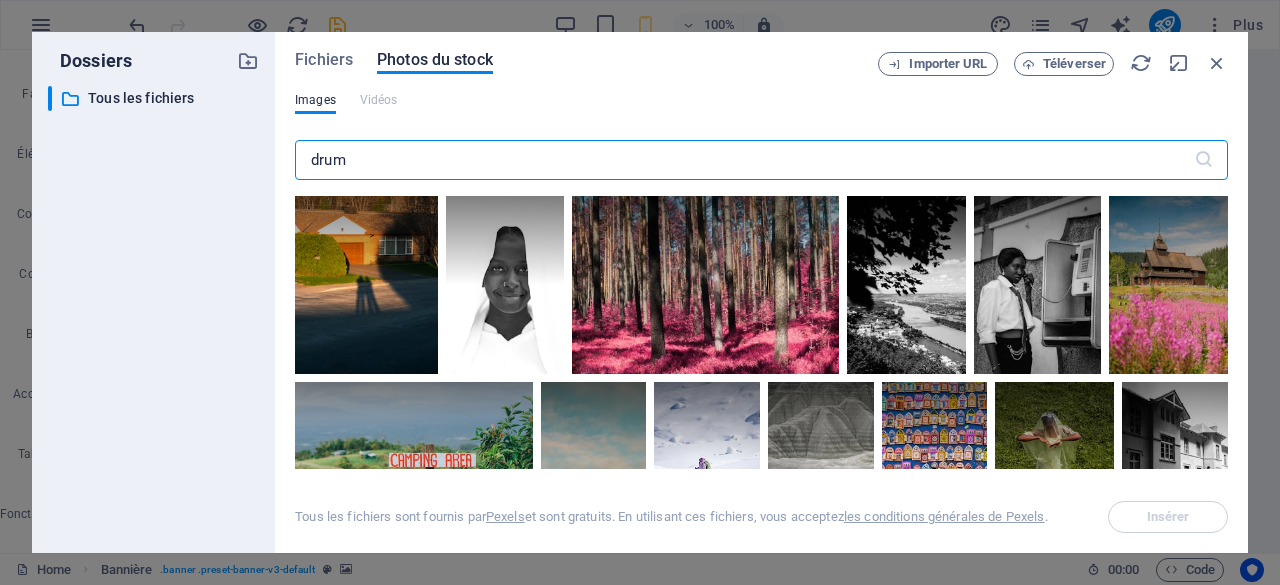 type on "drum" 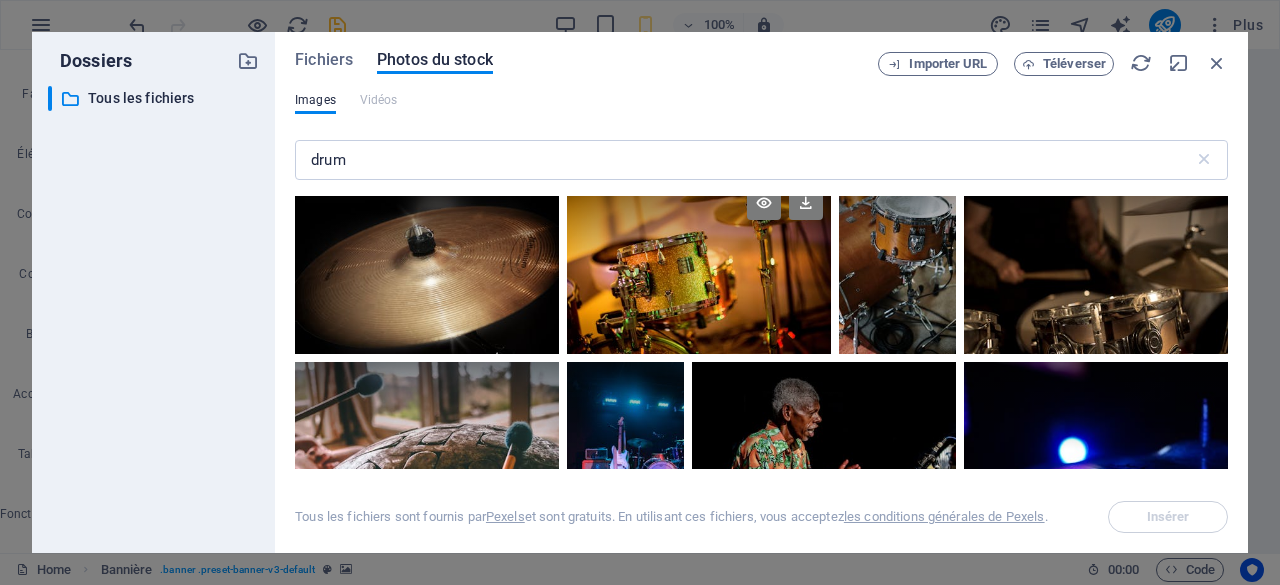 scroll, scrollTop: 300, scrollLeft: 0, axis: vertical 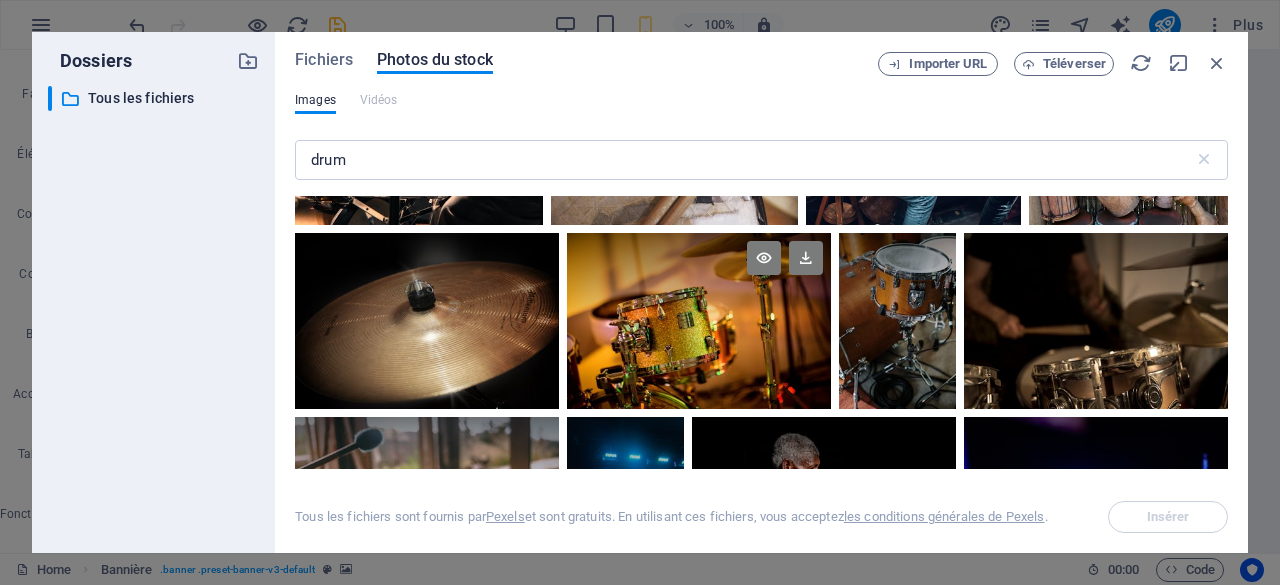 click at bounding box center (699, 277) 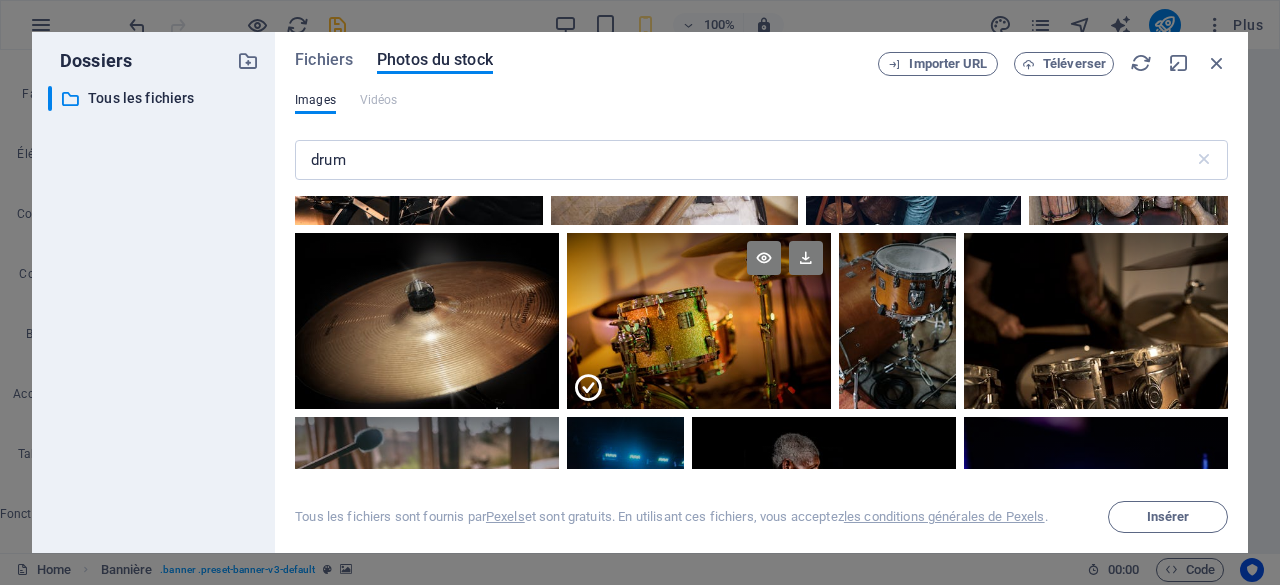 scroll, scrollTop: 500, scrollLeft: 0, axis: vertical 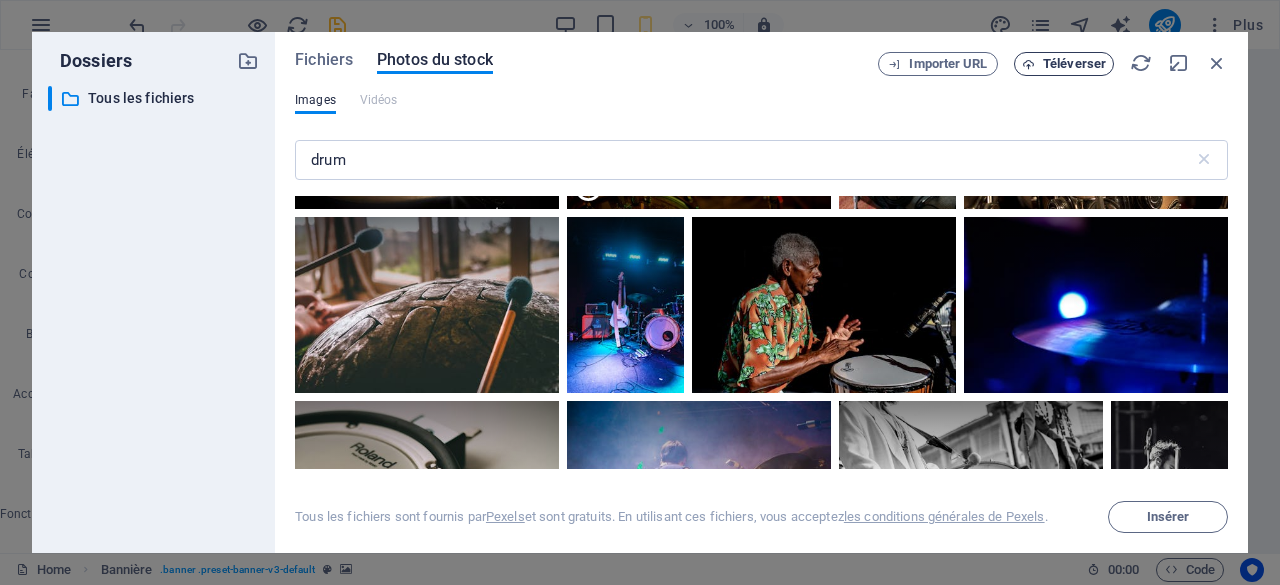 click on "Téléverser" at bounding box center [1074, 64] 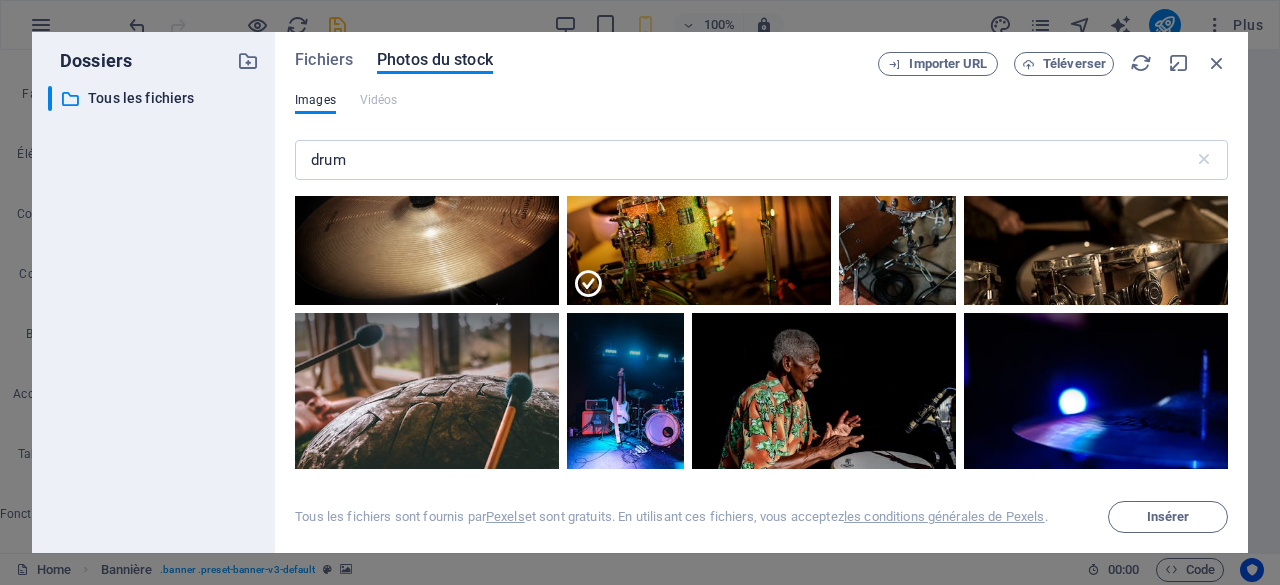 scroll, scrollTop: 500, scrollLeft: 0, axis: vertical 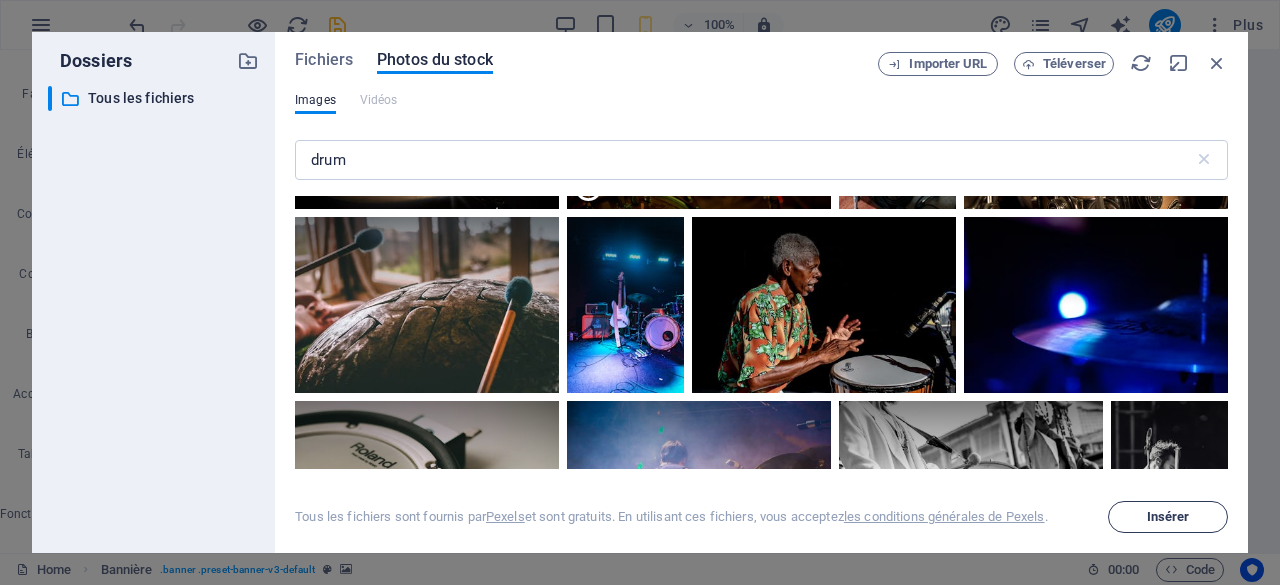 click on "Insérer" at bounding box center [1168, 517] 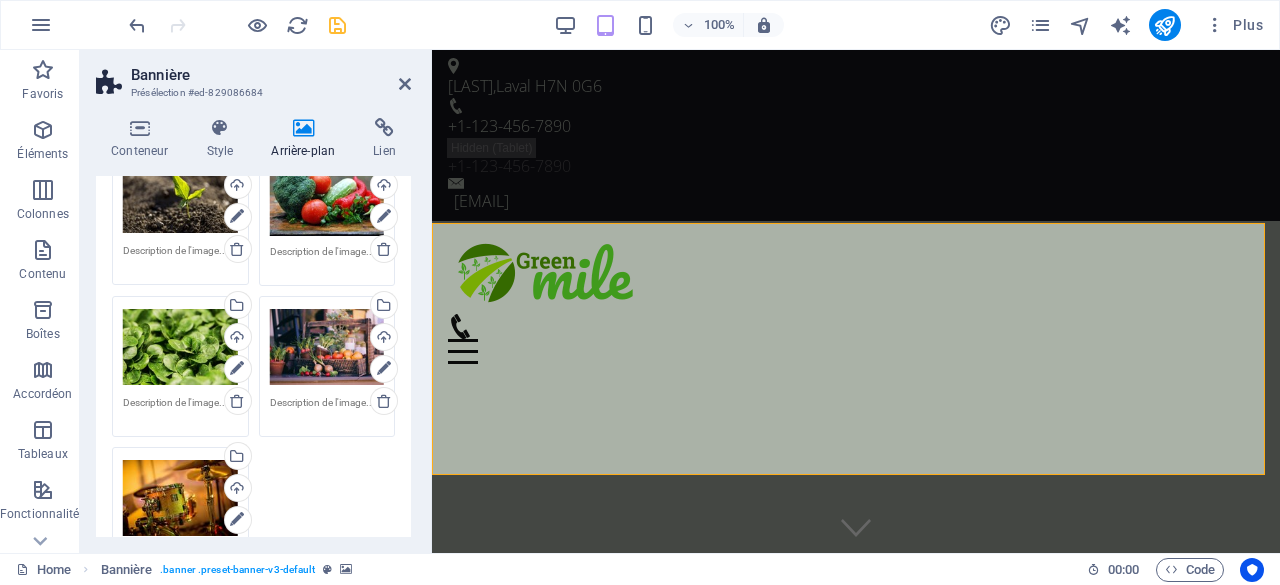 scroll, scrollTop: 300, scrollLeft: 0, axis: vertical 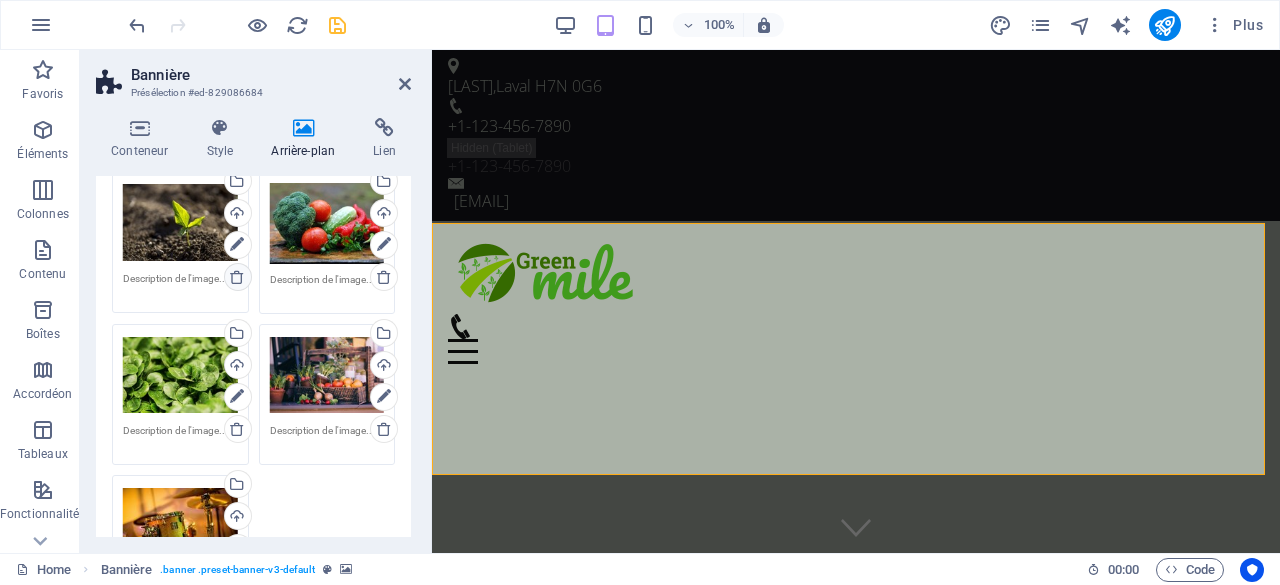 click at bounding box center (237, 277) 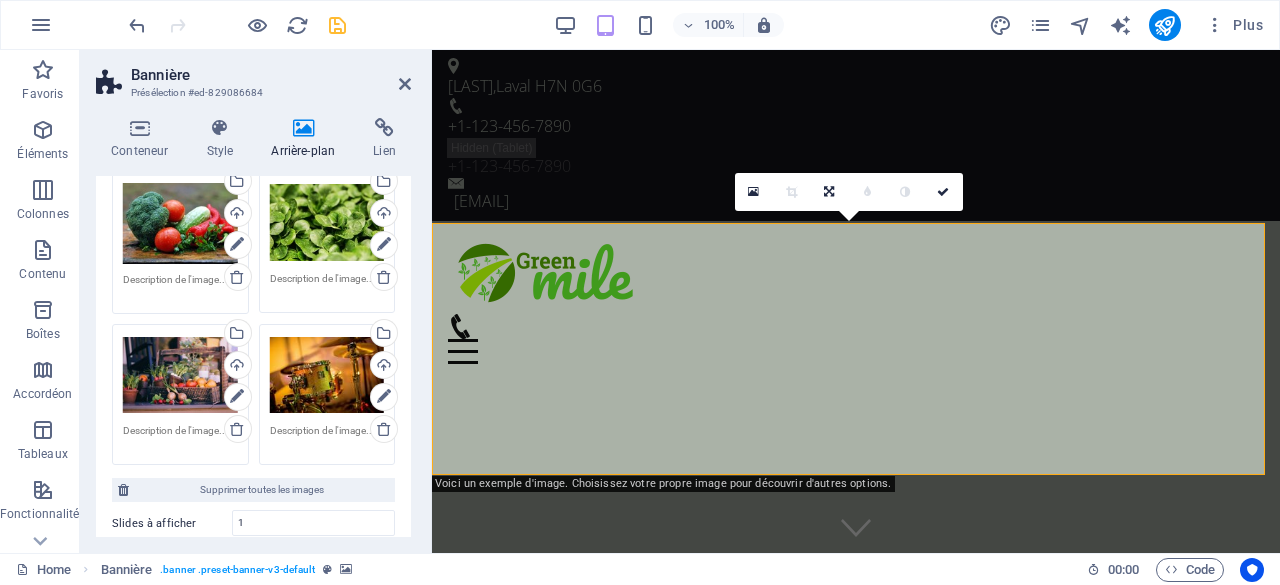 click on "Glissez les fichiers ici, cliquez pour choisir les fichiers ou  sélectionnez les fichiers depuis Fichiers ou depuis notre stock gratuit de photos et de vidéos" at bounding box center (180, 224) 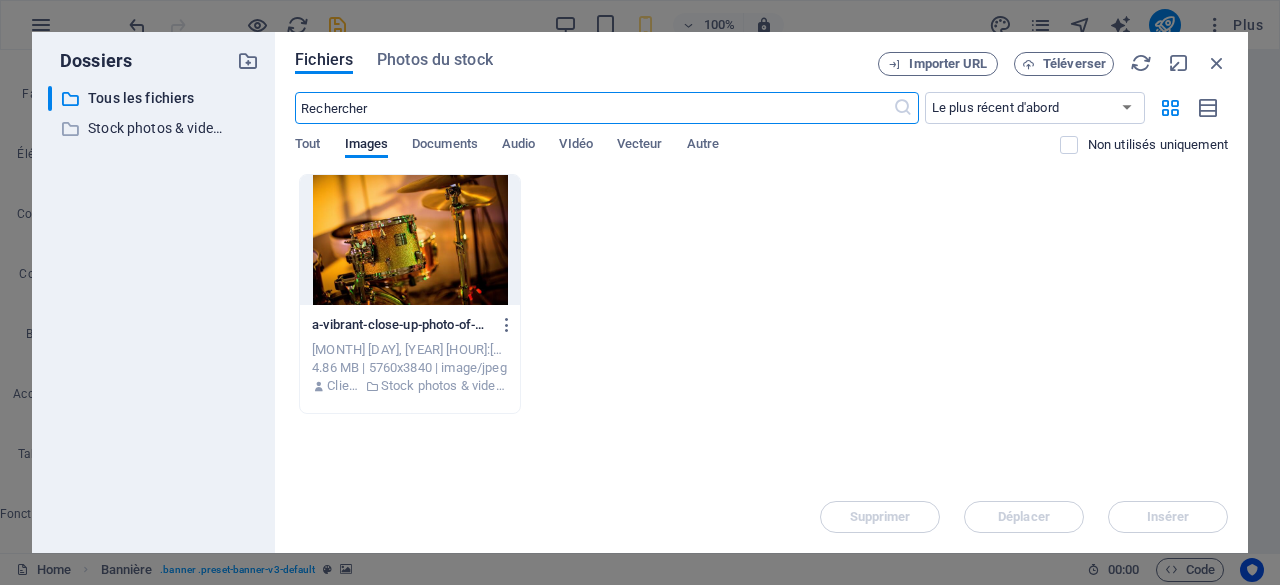 click at bounding box center (593, 108) 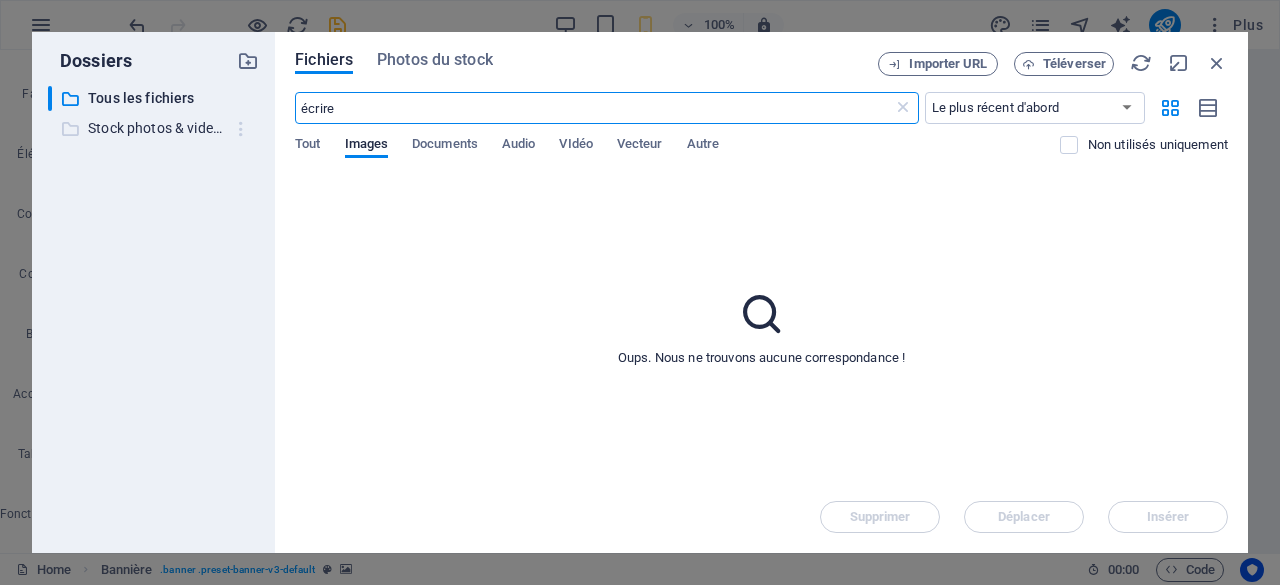 drag, startPoint x: 355, startPoint y: 103, endPoint x: 242, endPoint y: 120, distance: 114.27161 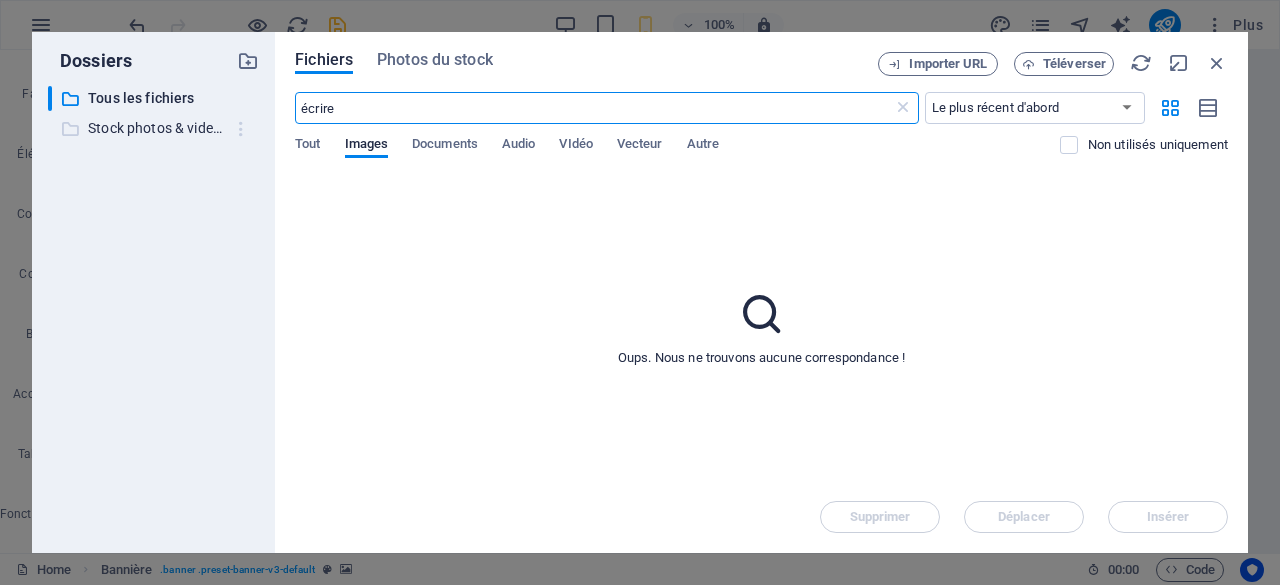 click on "Dossiers ​ Tous les fichiers Tous les fichiers ​ Stock photos & videos Stock photos & videos Fichiers Photos du stock Importer URL Téléverser écrire ​ Le plus récent d'abord Le plus ancien d'abord Nom (A-Z) Nom (Z-A) Taille (0-9) Taille (9-0) Résolution (0-9) Résolution (9-0) Tout Images Documents Audio VIdéo Vecteur Autre Non utilisés uniquement Oups. Nous ne trouvons aucune correspondance ! Supprimer Déplacer Insérer" at bounding box center [640, 292] 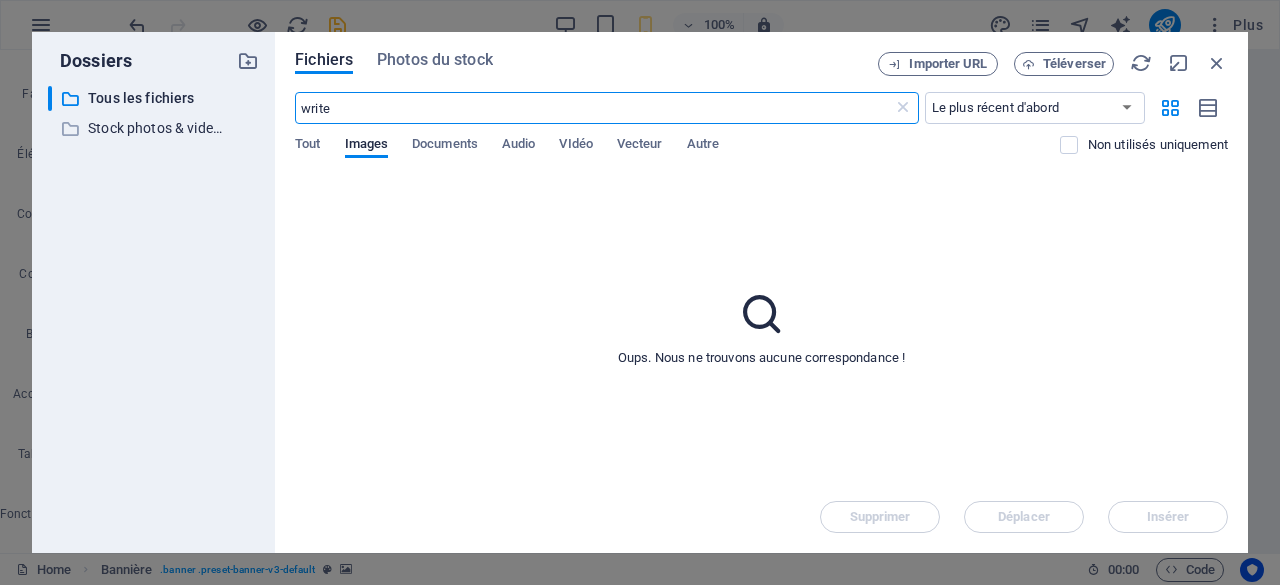 drag, startPoint x: 365, startPoint y: 107, endPoint x: 286, endPoint y: 112, distance: 79.15807 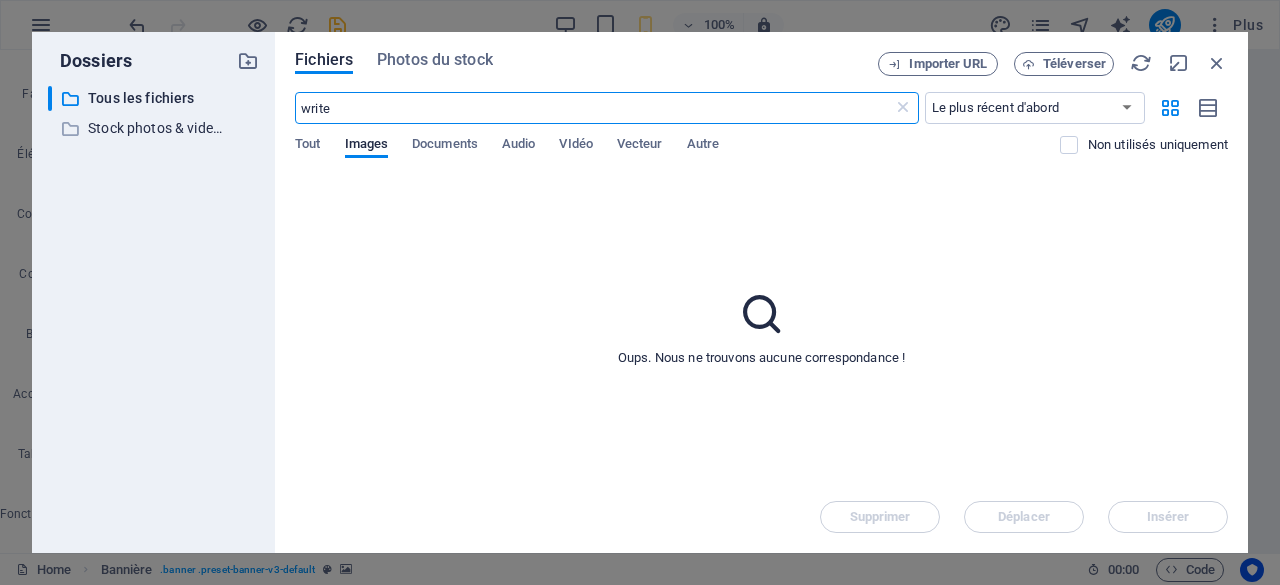click on "Fichiers Photos du stock Importer URL Téléverser write ​ Le plus récent d'abord Le plus ancien d'abord Nom (A-Z) Nom (Z-A) Taille (0-9) Taille (9-0) Résolution (0-9) Résolution (9-0) Tout Images Documents Audio VIdéo Vecteur Autre Non utilisés uniquement Oups. Nous ne trouvons aucune correspondance ! Supprimer Déplacer Insérer" at bounding box center [761, 292] 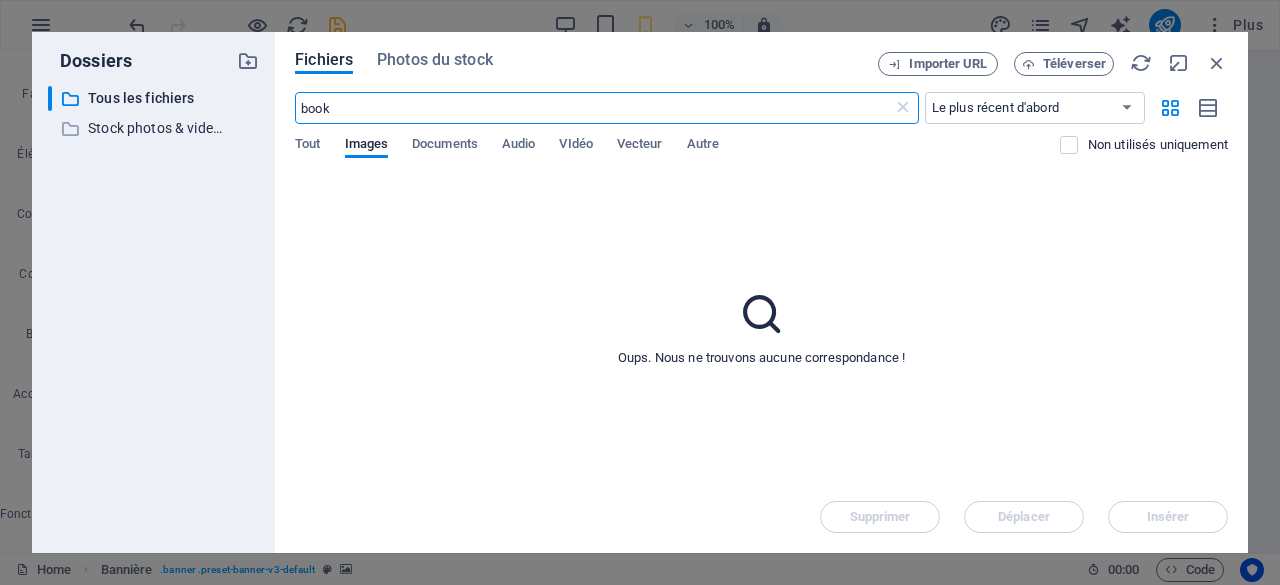 type on "book" 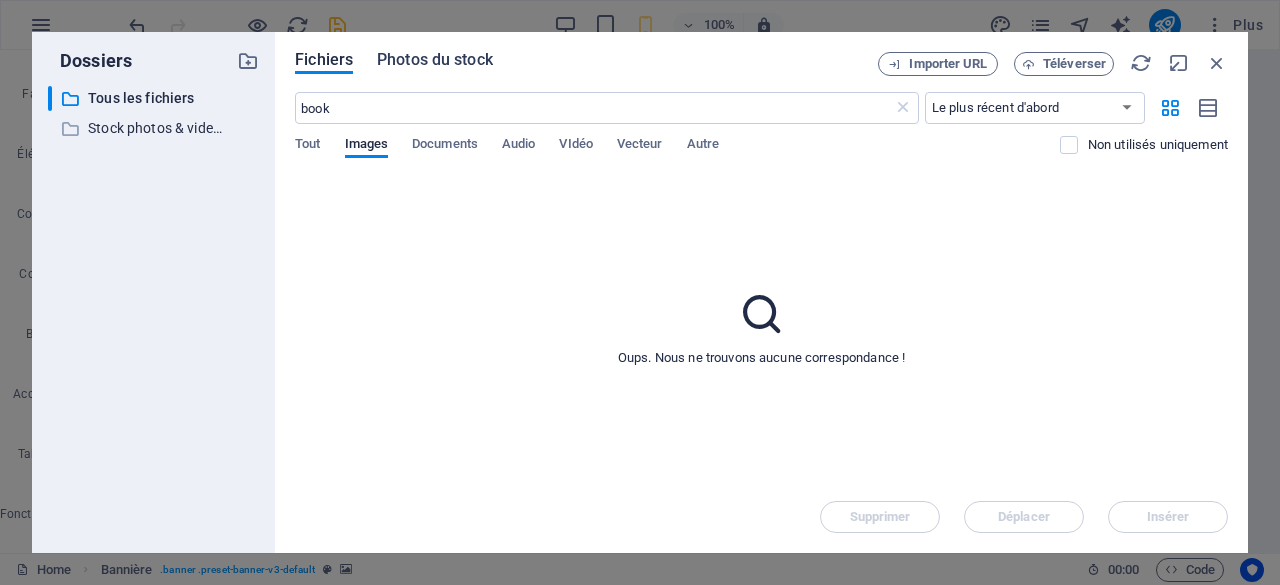 click on "Photos du stock" at bounding box center (435, 60) 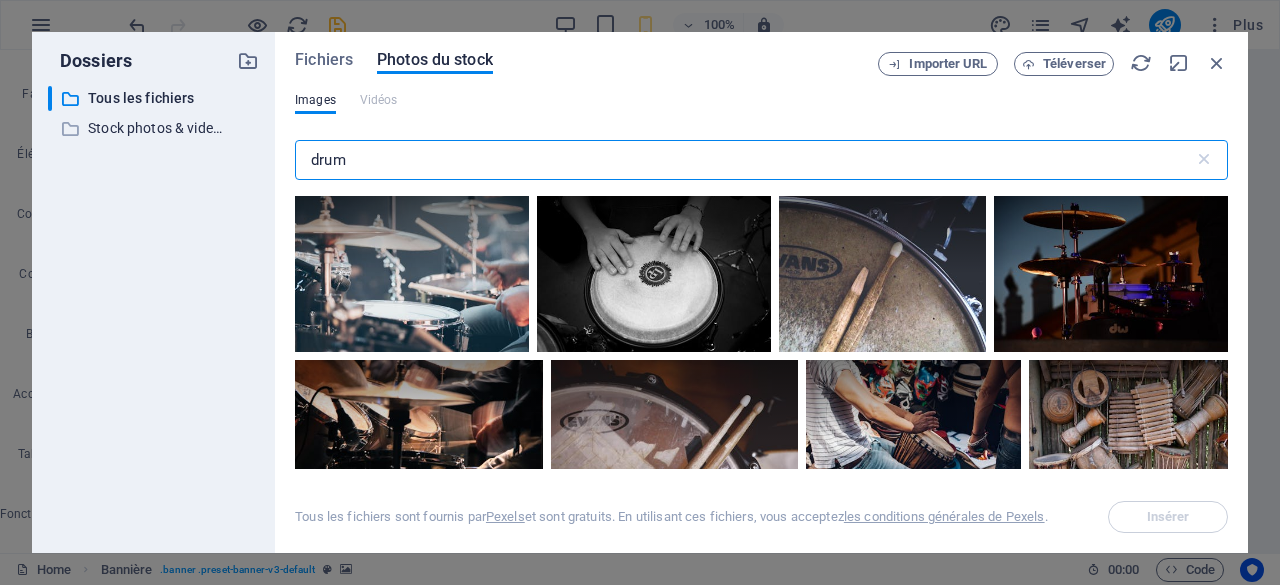drag, startPoint x: 363, startPoint y: 163, endPoint x: 275, endPoint y: 161, distance: 88.02273 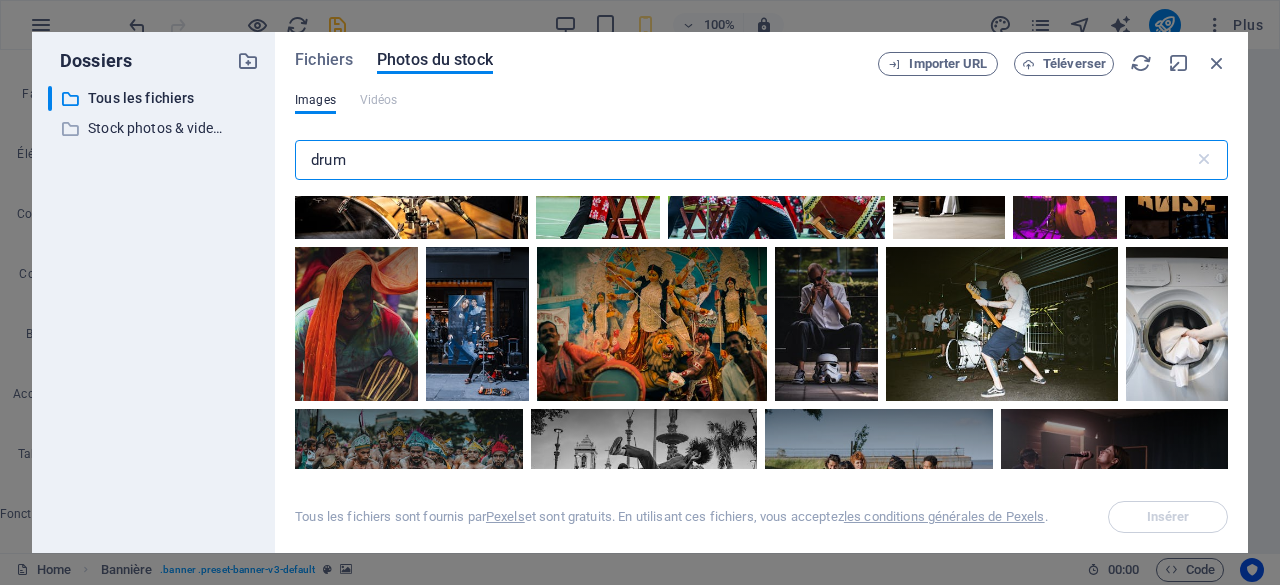 scroll, scrollTop: 2500, scrollLeft: 0, axis: vertical 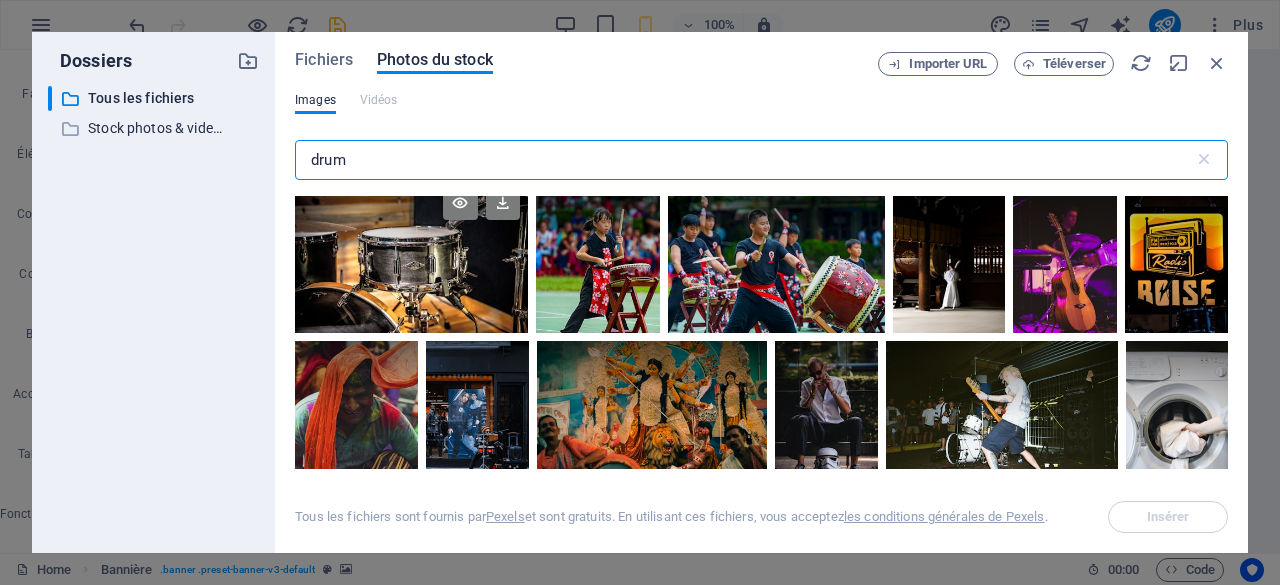 click at bounding box center (411, 217) 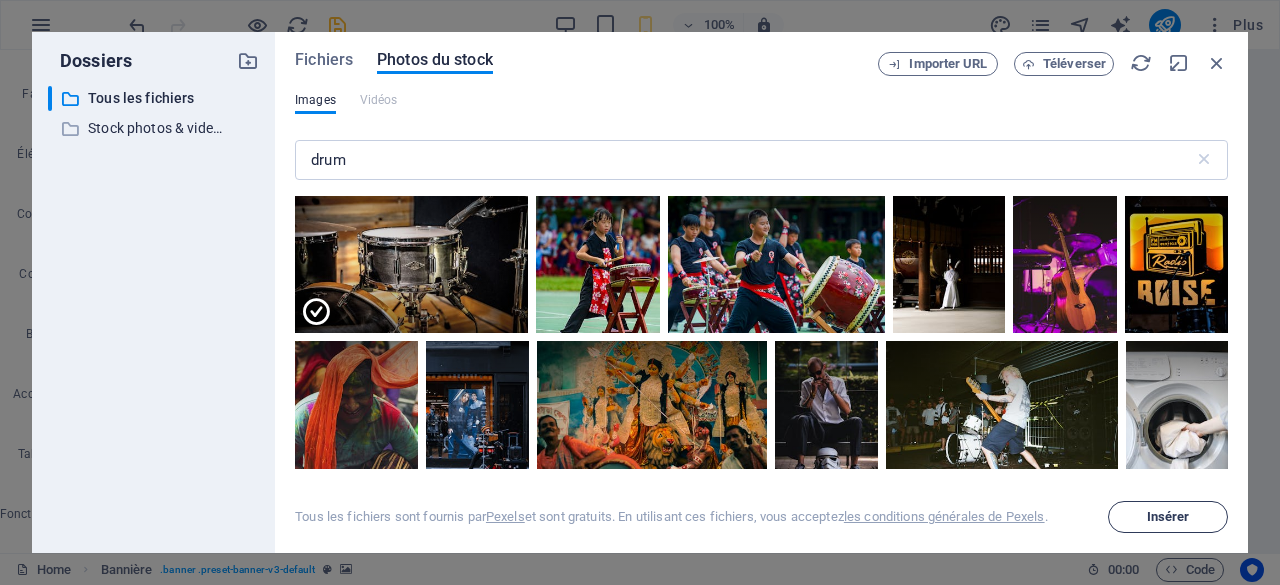 click on "Insérer" at bounding box center (1168, 517) 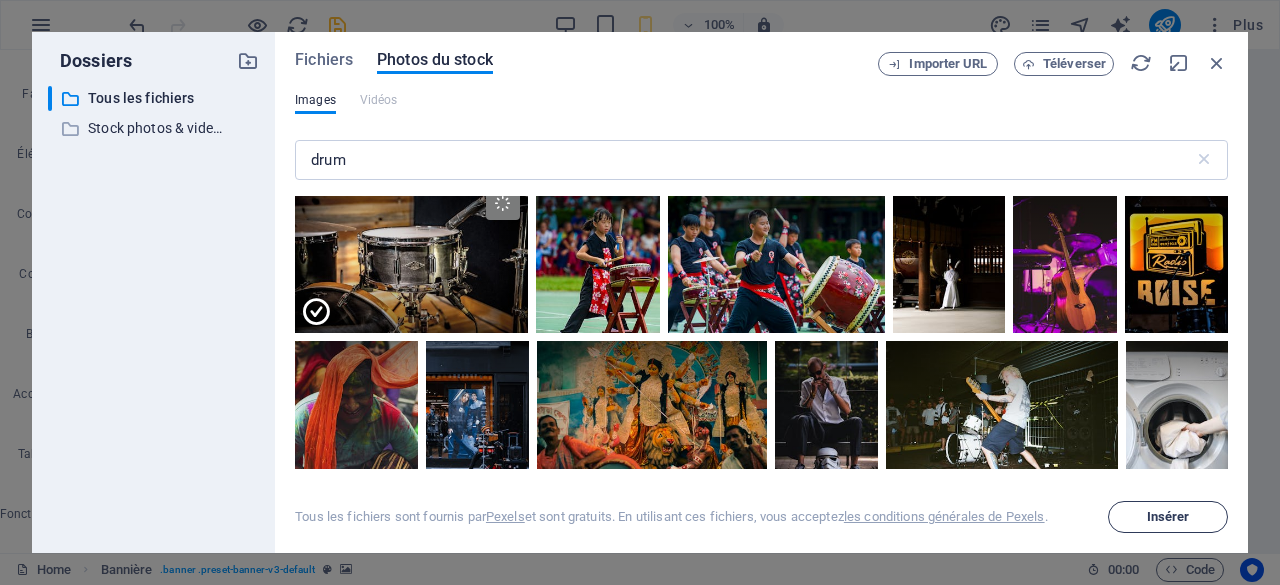 click on "Insérer" at bounding box center (1168, 517) 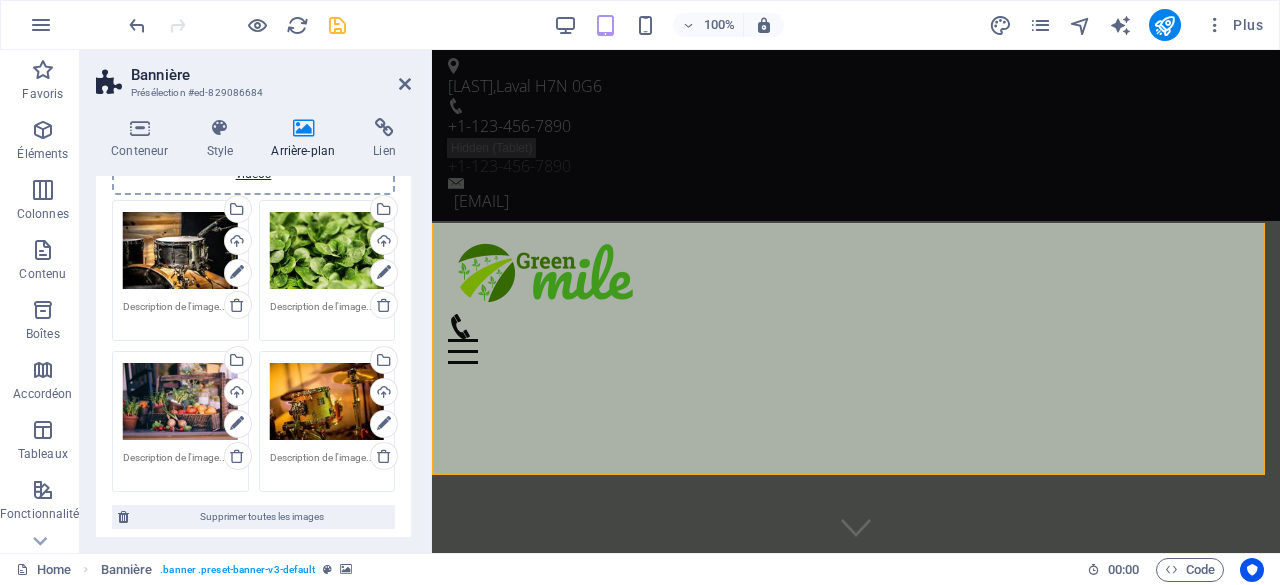scroll, scrollTop: 200, scrollLeft: 0, axis: vertical 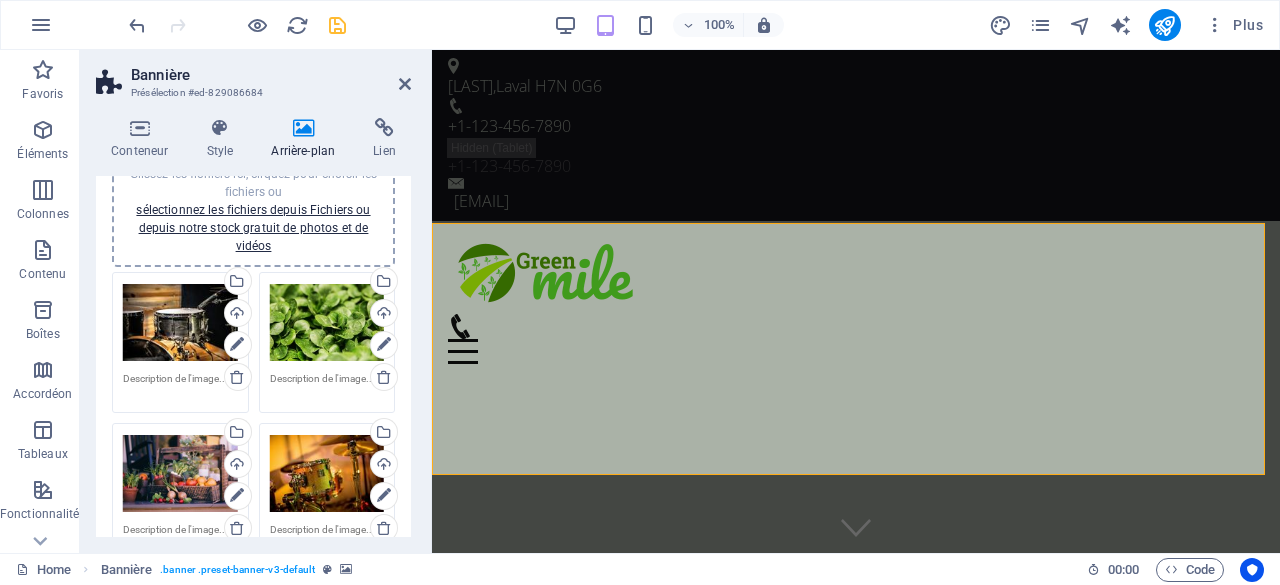 click on "Glissez les fichiers ici, cliquez pour choisir les fichiers ou  sélectionnez les fichiers depuis Fichiers ou depuis notre stock gratuit de photos et de vidéos" at bounding box center [327, 323] 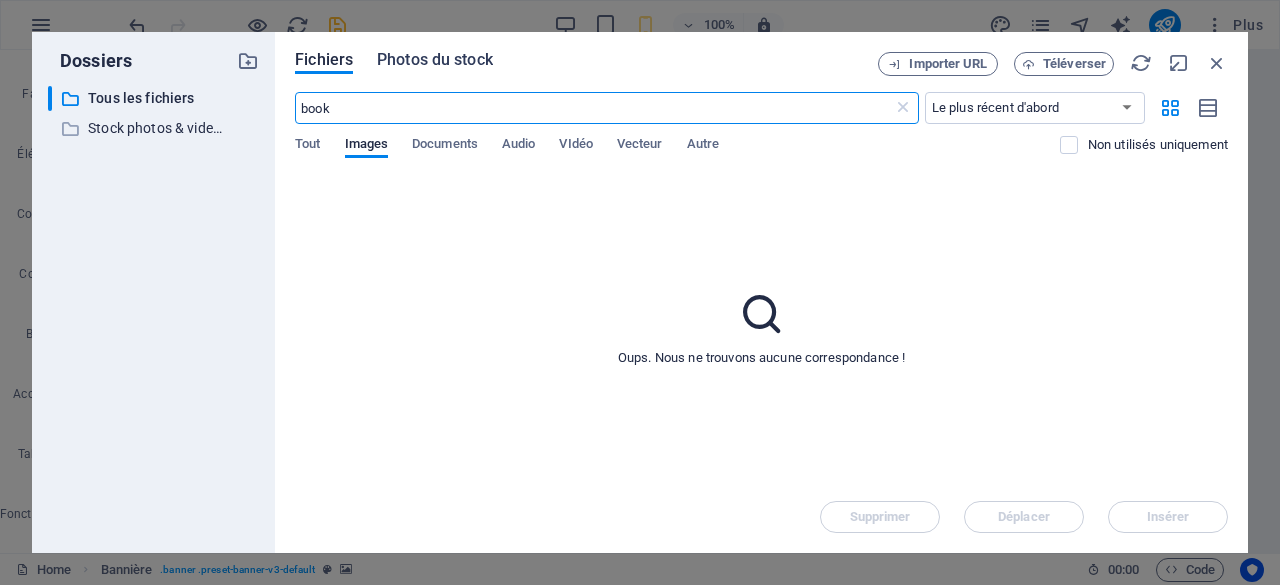 click on "Photos du stock" at bounding box center [435, 60] 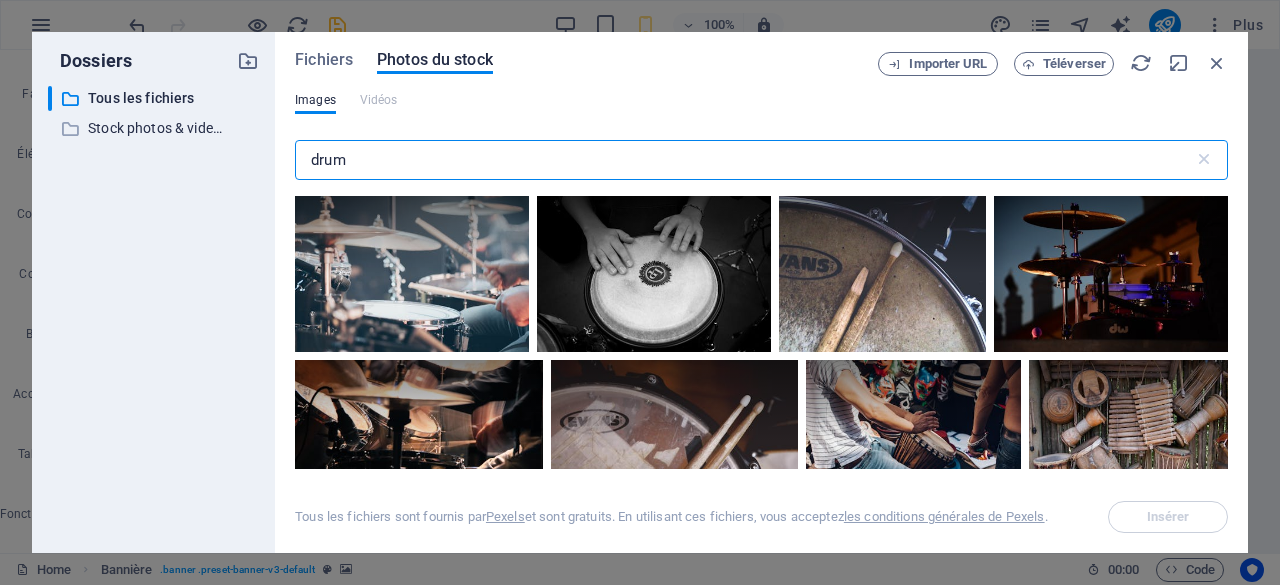 drag, startPoint x: 404, startPoint y: 150, endPoint x: 291, endPoint y: 152, distance: 113.0177 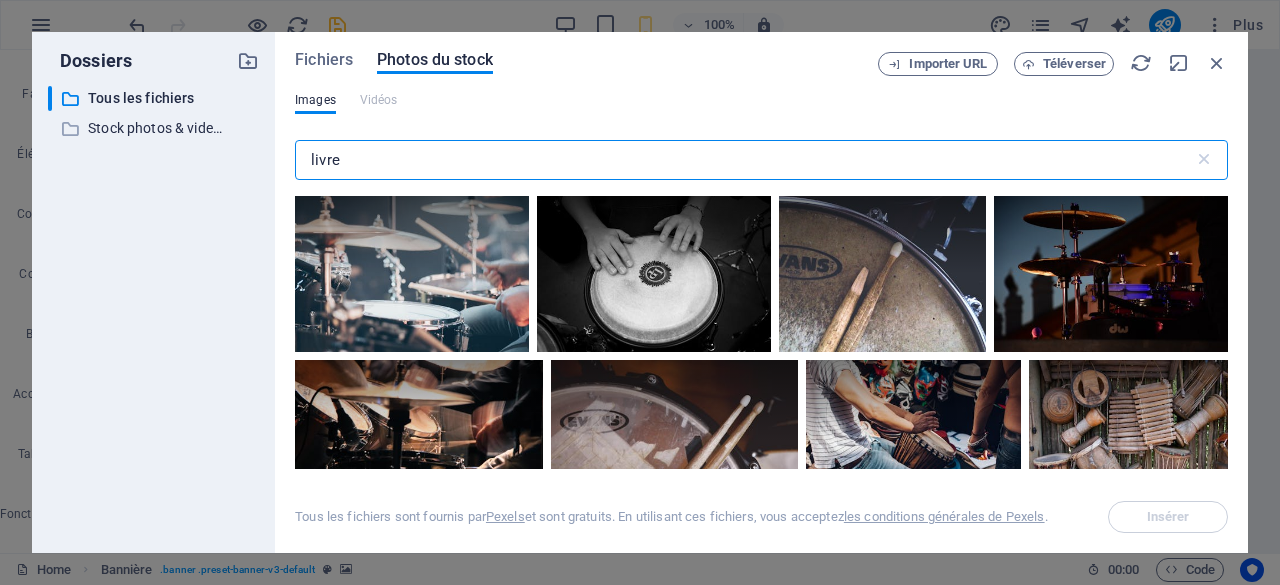 type on "livre" 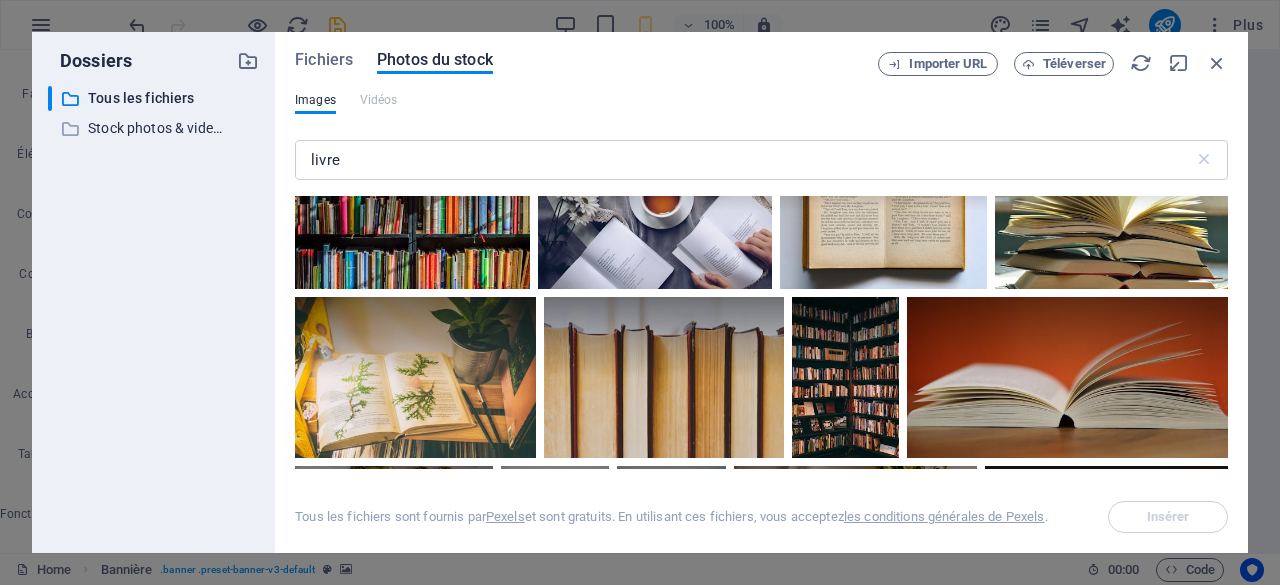 scroll, scrollTop: 700, scrollLeft: 0, axis: vertical 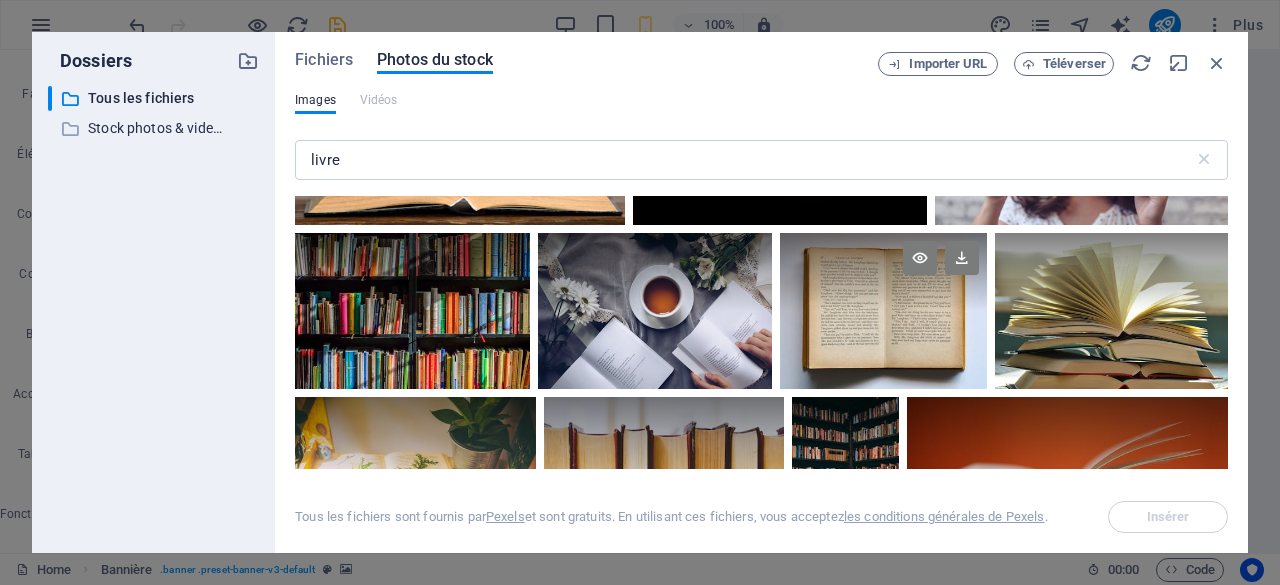 click at bounding box center (884, 272) 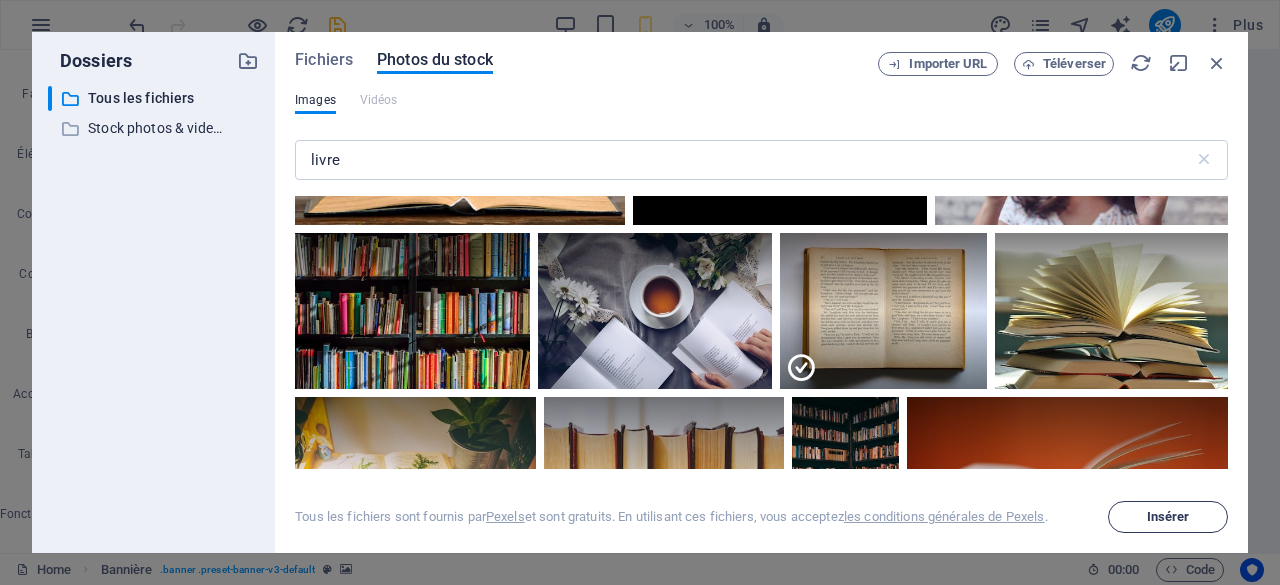 click on "Insérer" at bounding box center [1168, 517] 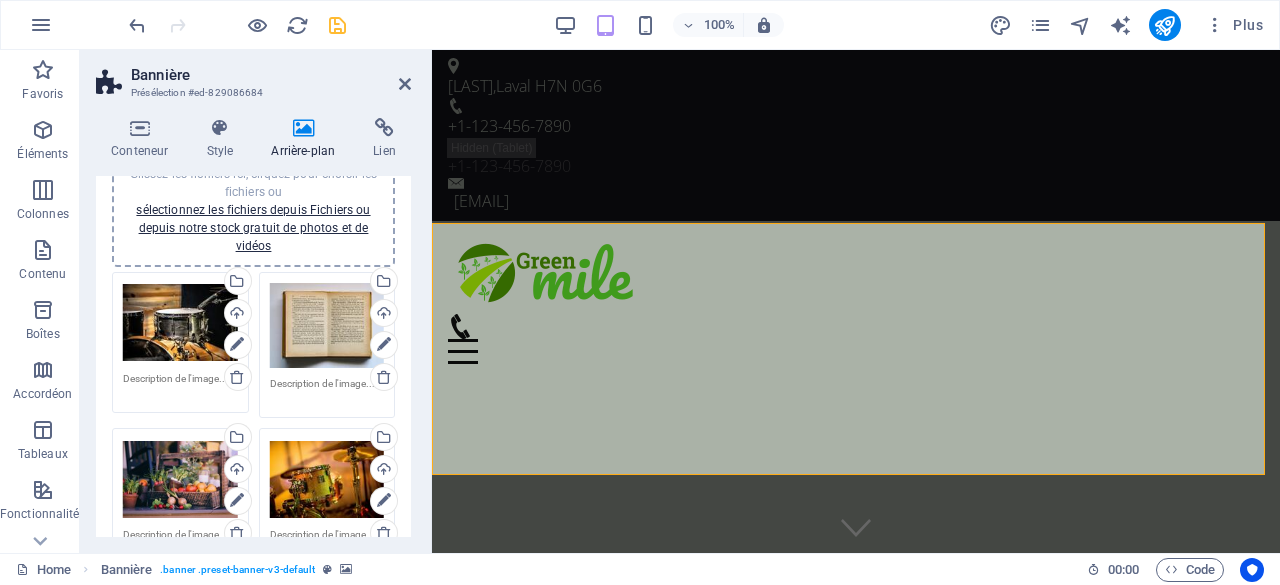 scroll, scrollTop: 300, scrollLeft: 0, axis: vertical 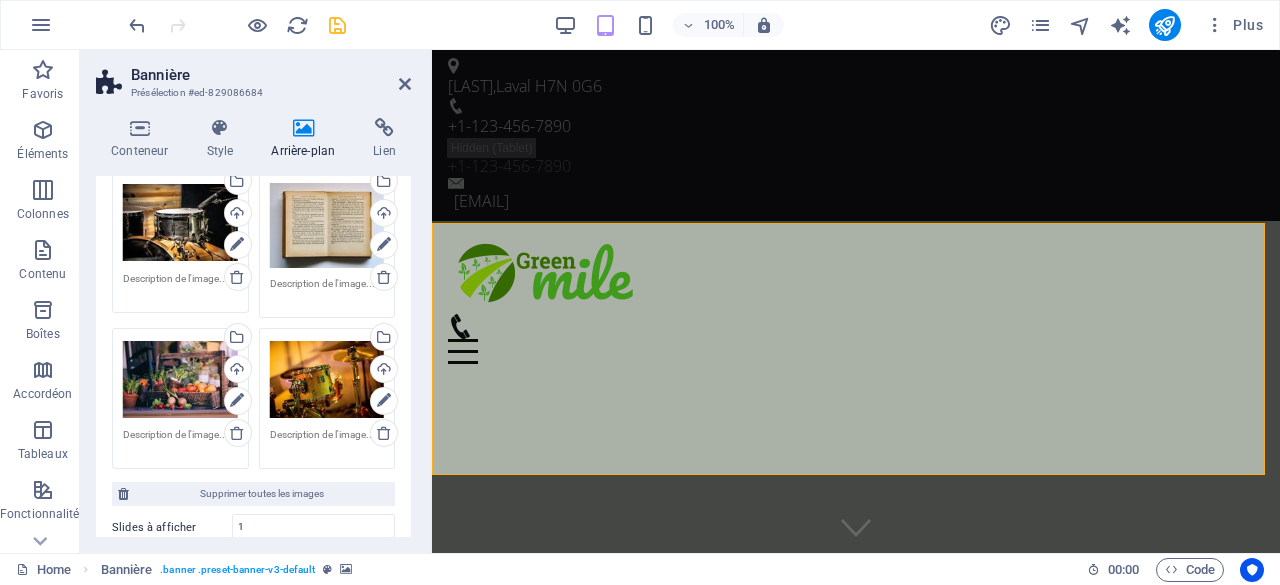 click on "Glissez les fichiers ici, cliquez pour choisir les fichiers ou  sélectionnez les fichiers depuis Fichiers ou depuis notre stock gratuit de photos et de vidéos" at bounding box center [180, 379] 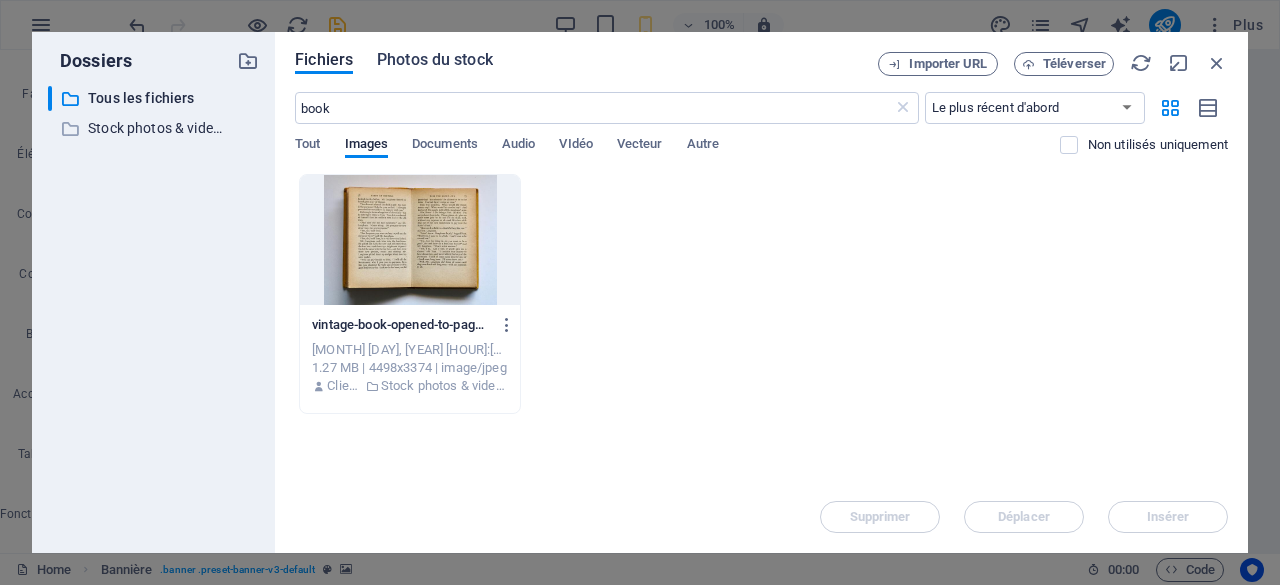 click on "Photos du stock" at bounding box center [435, 60] 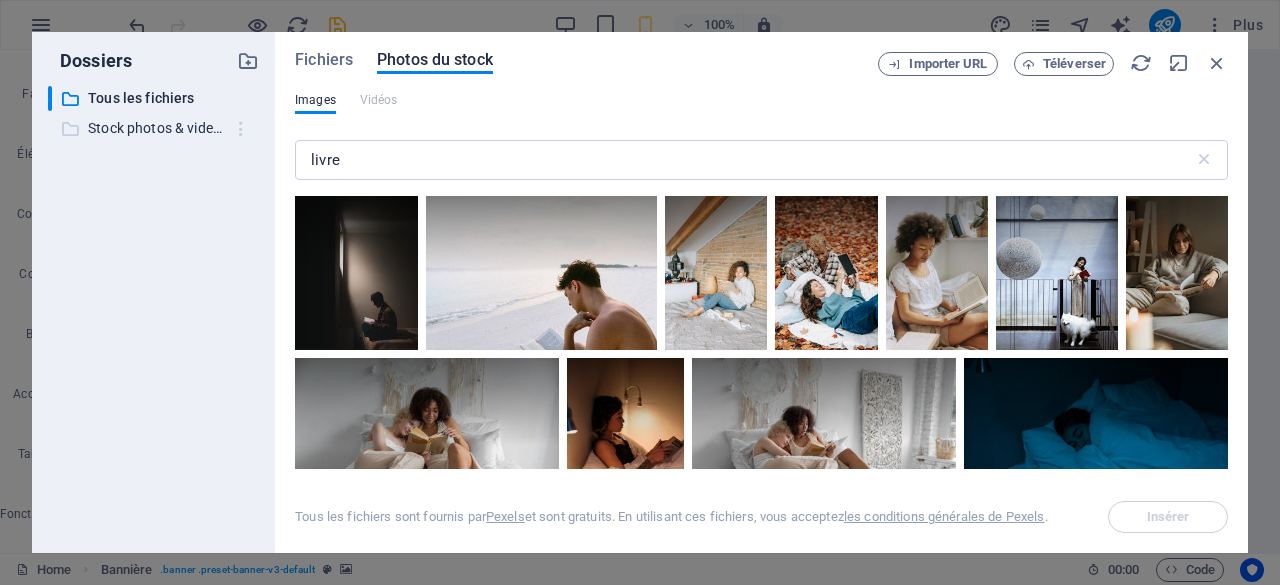 drag, startPoint x: 438, startPoint y: 136, endPoint x: 222, endPoint y: 136, distance: 216 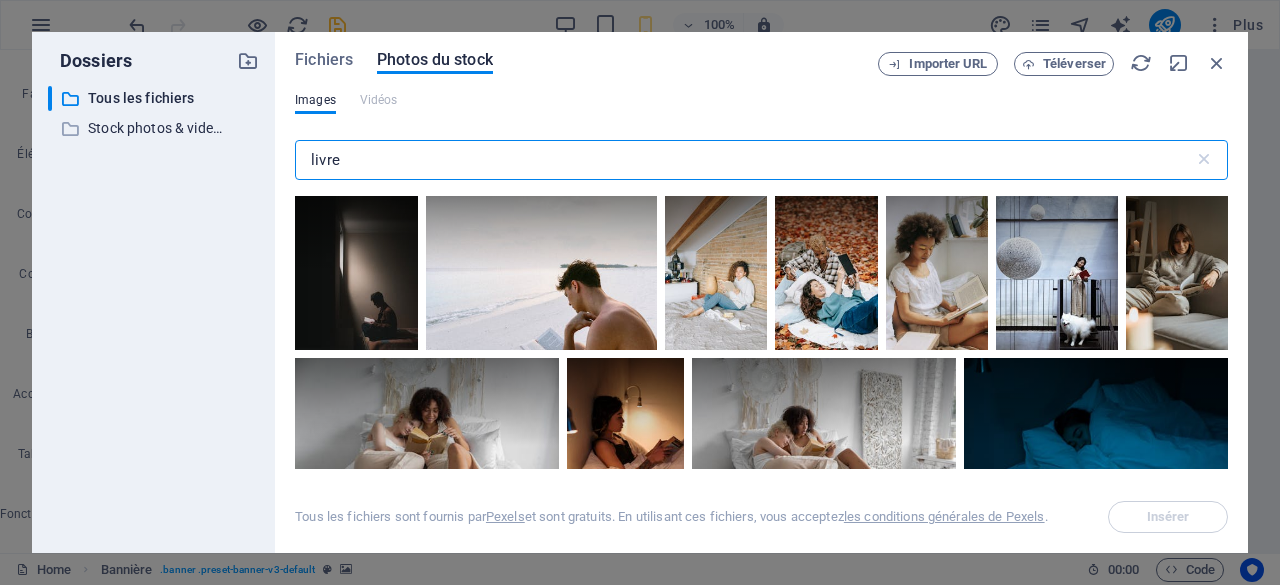 drag, startPoint x: 371, startPoint y: 151, endPoint x: 288, endPoint y: 153, distance: 83.02409 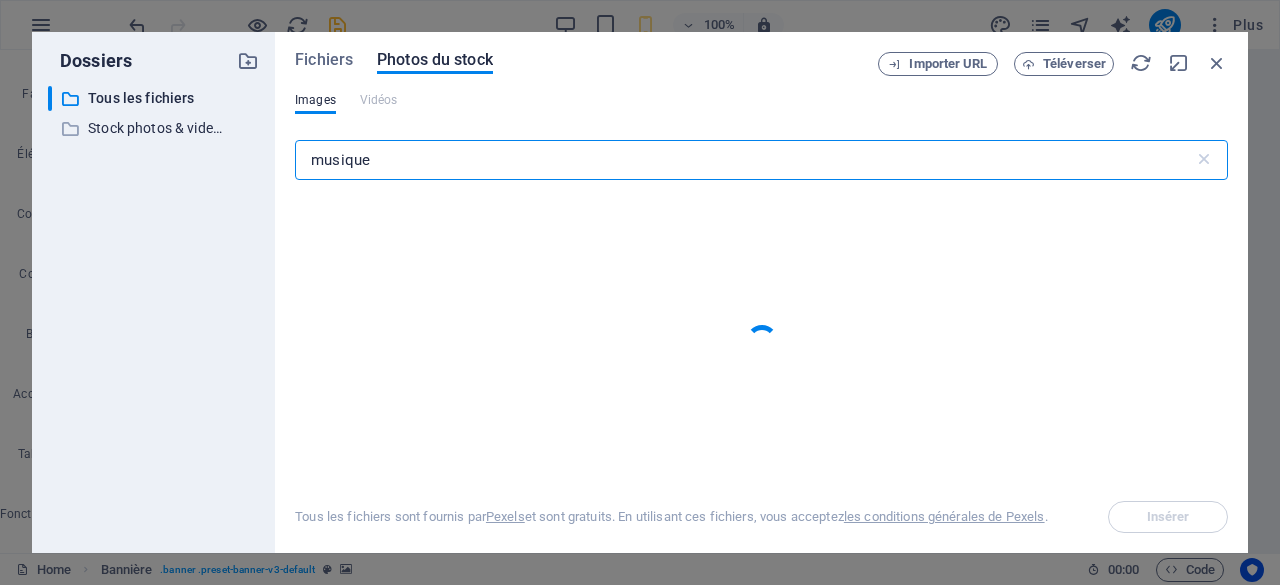 type on "musique" 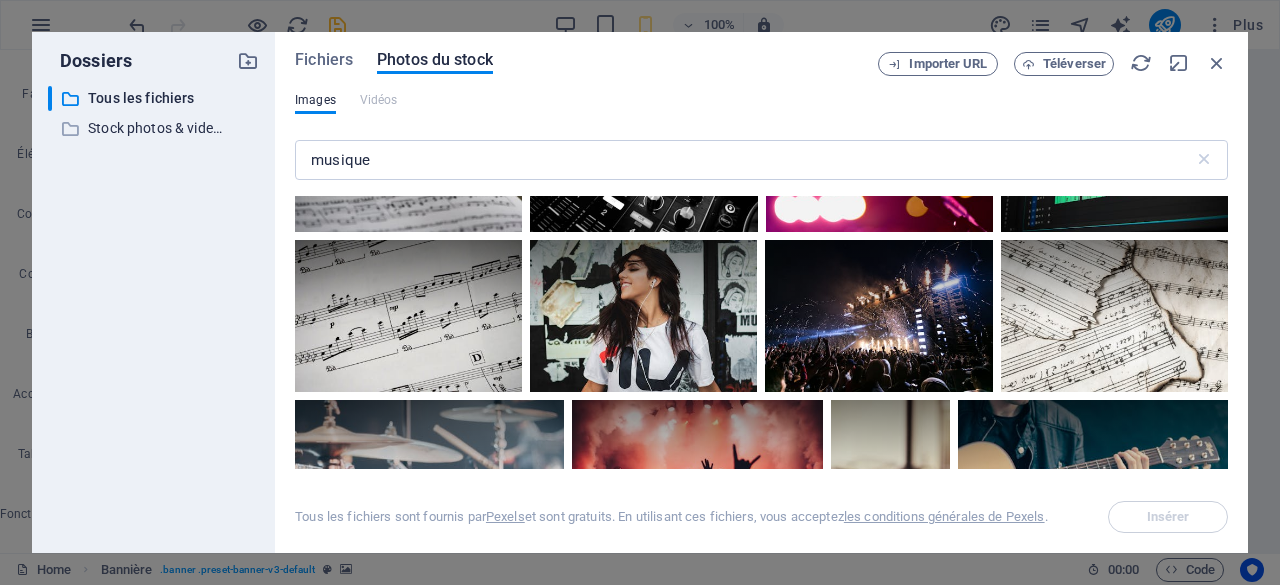 scroll, scrollTop: 300, scrollLeft: 0, axis: vertical 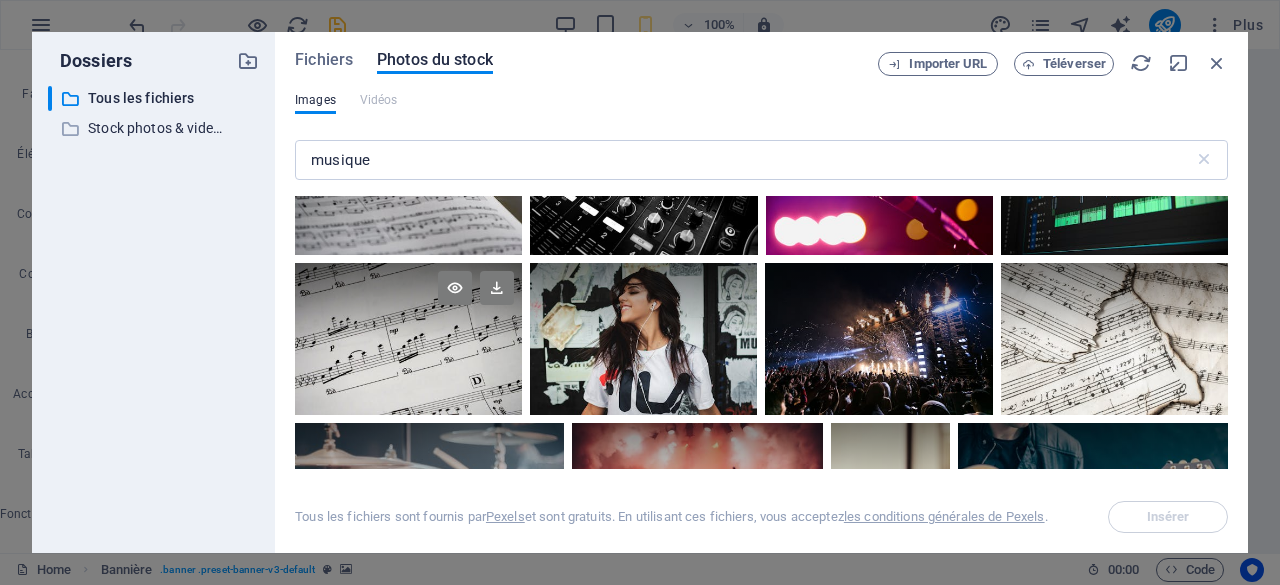 click at bounding box center [408, 301] 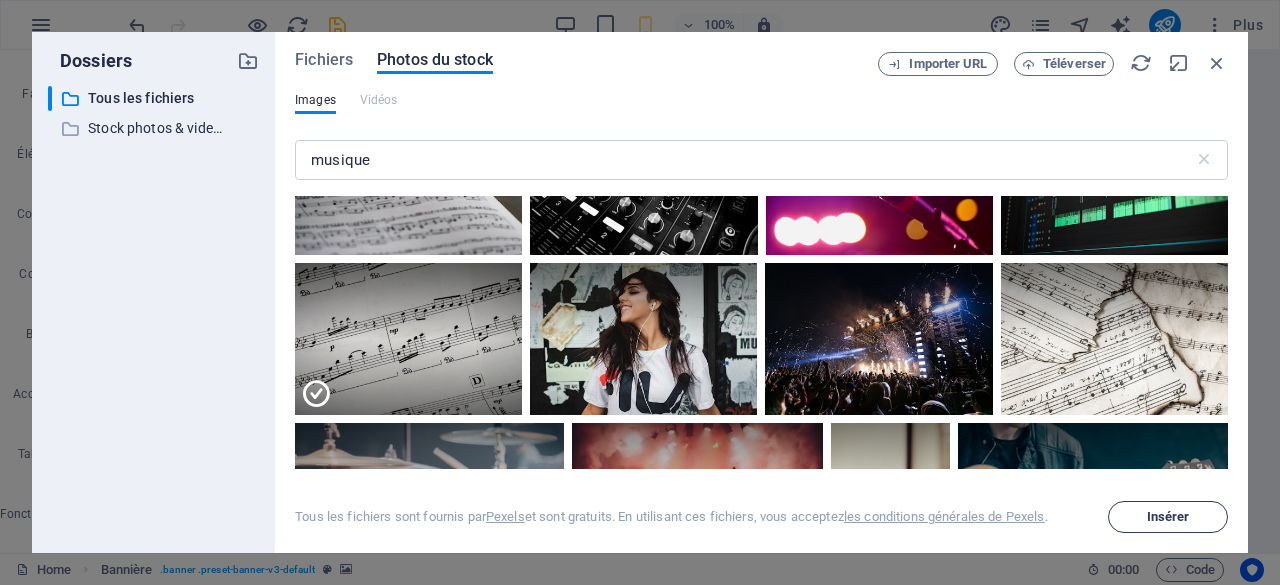 click on "Insérer" at bounding box center (1168, 517) 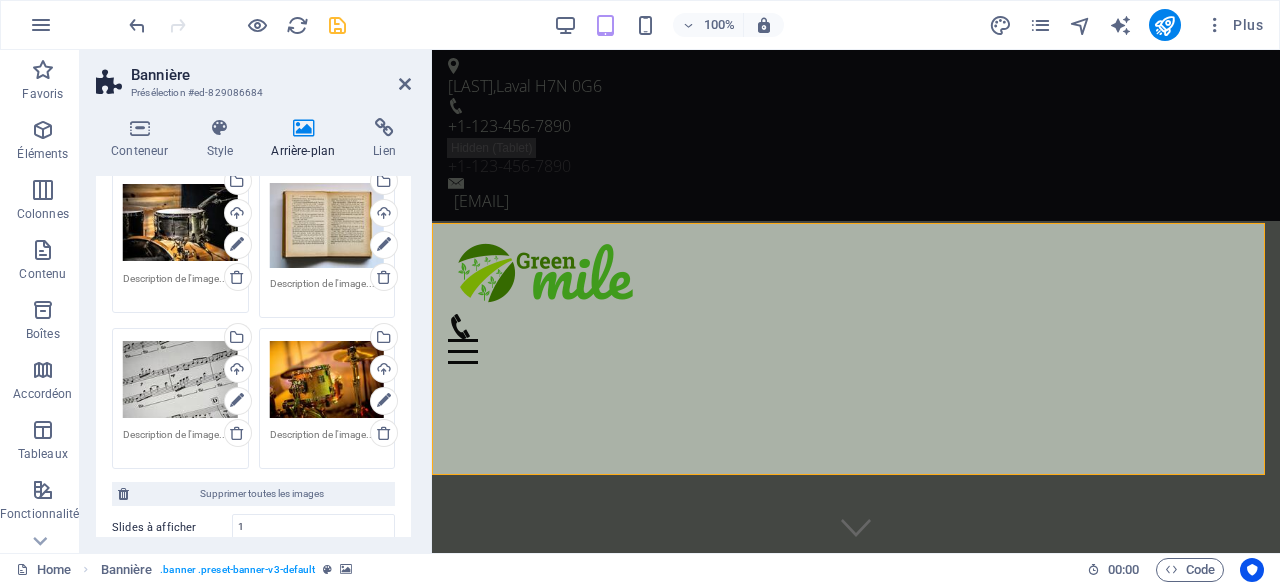 click on "Glissez les fichiers ici, cliquez pour choisir les fichiers ou  sélectionnez les fichiers depuis Fichiers ou depuis notre stock gratuit de photos et de vidéos" at bounding box center [180, 379] 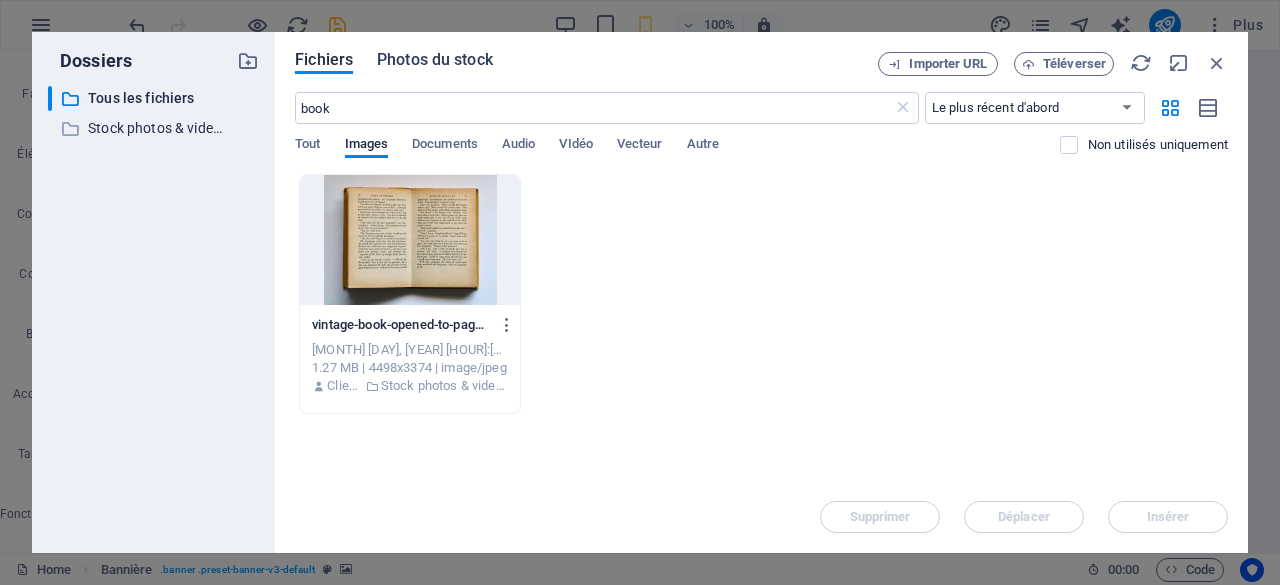 click on "Photos du stock" at bounding box center (435, 60) 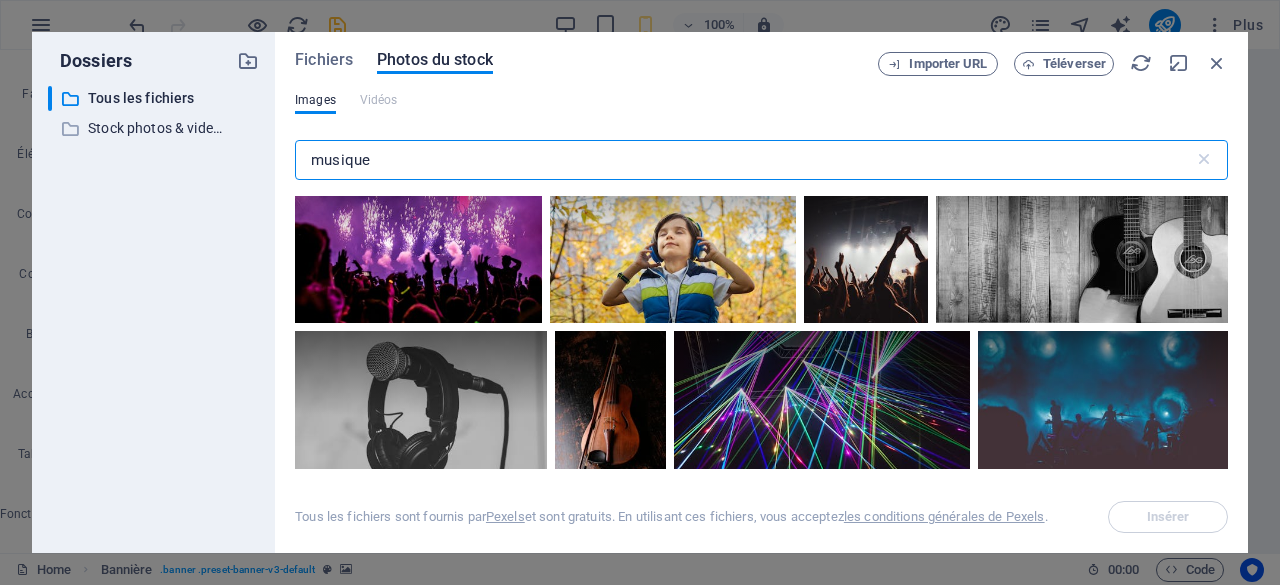 scroll, scrollTop: 1600, scrollLeft: 0, axis: vertical 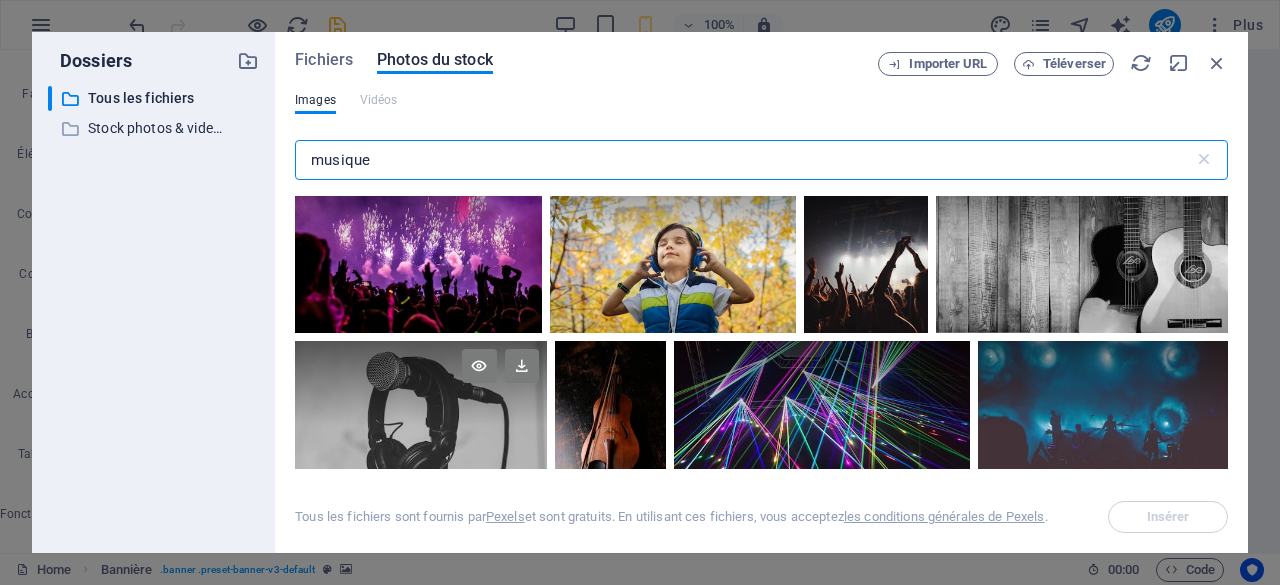 click at bounding box center (421, 382) 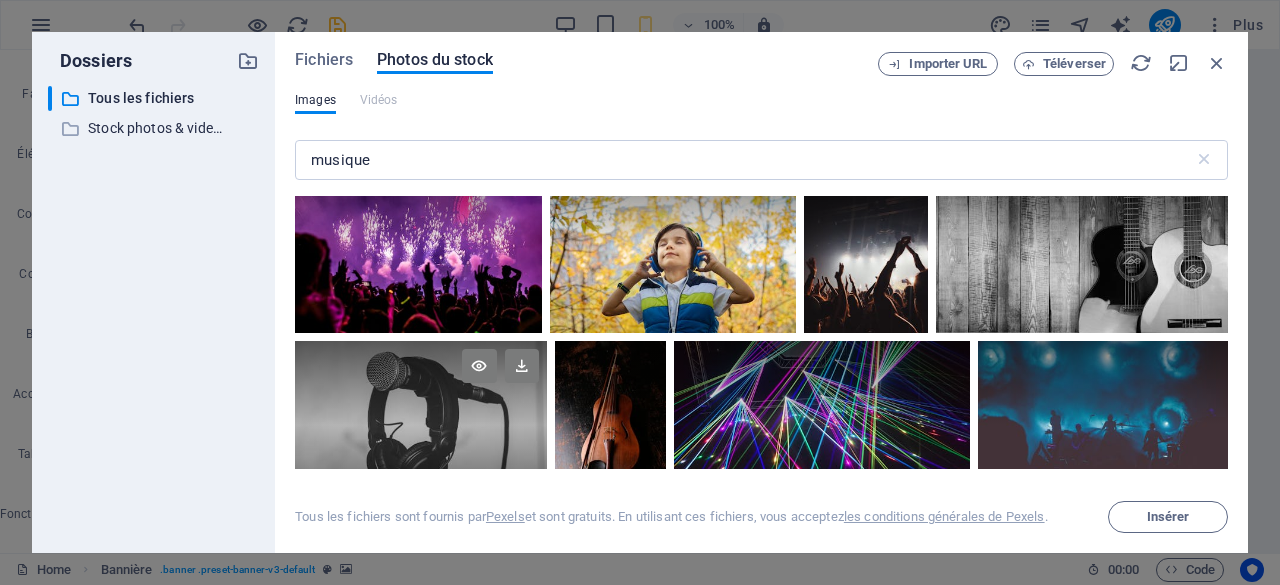 click at bounding box center (421, 466) 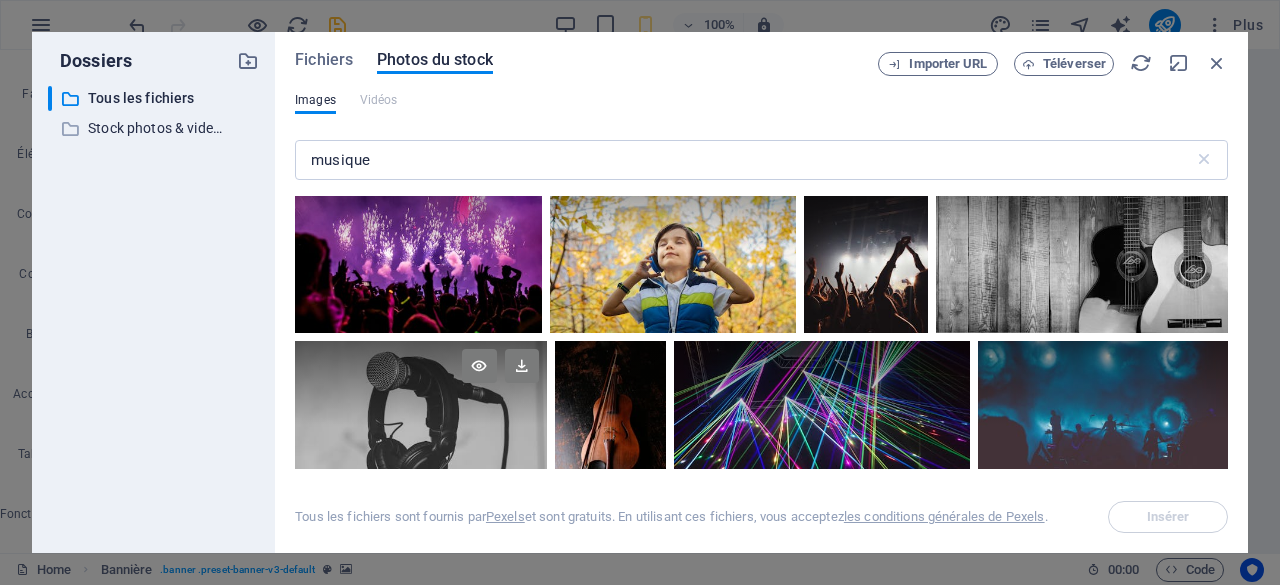click at bounding box center [421, 424] 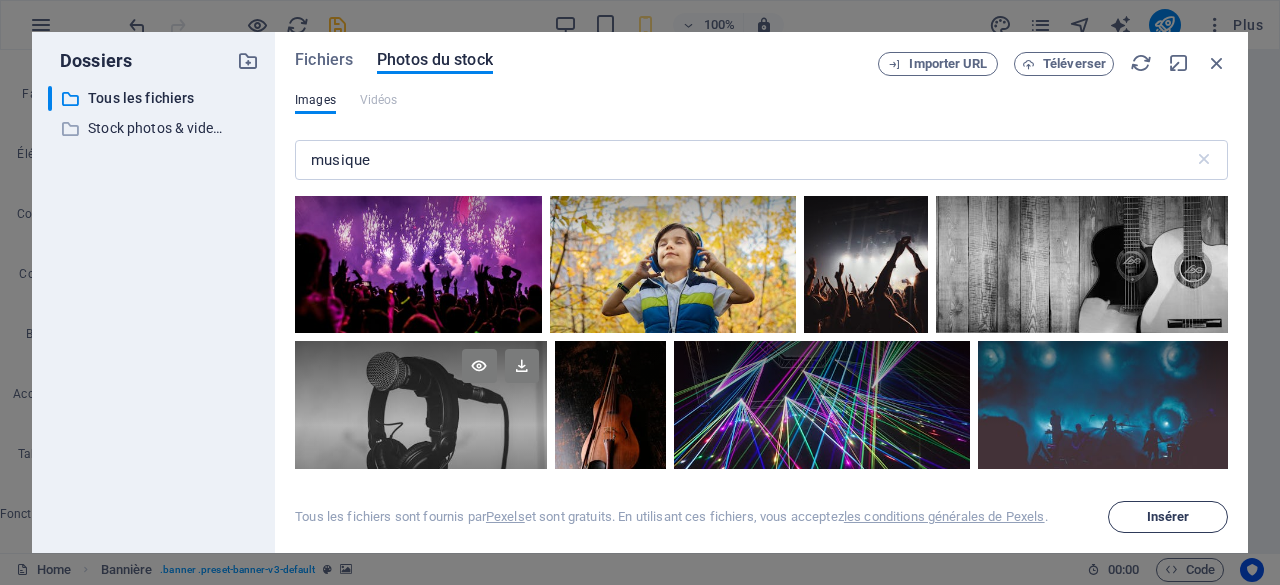 click on "Insérer" at bounding box center [1168, 517] 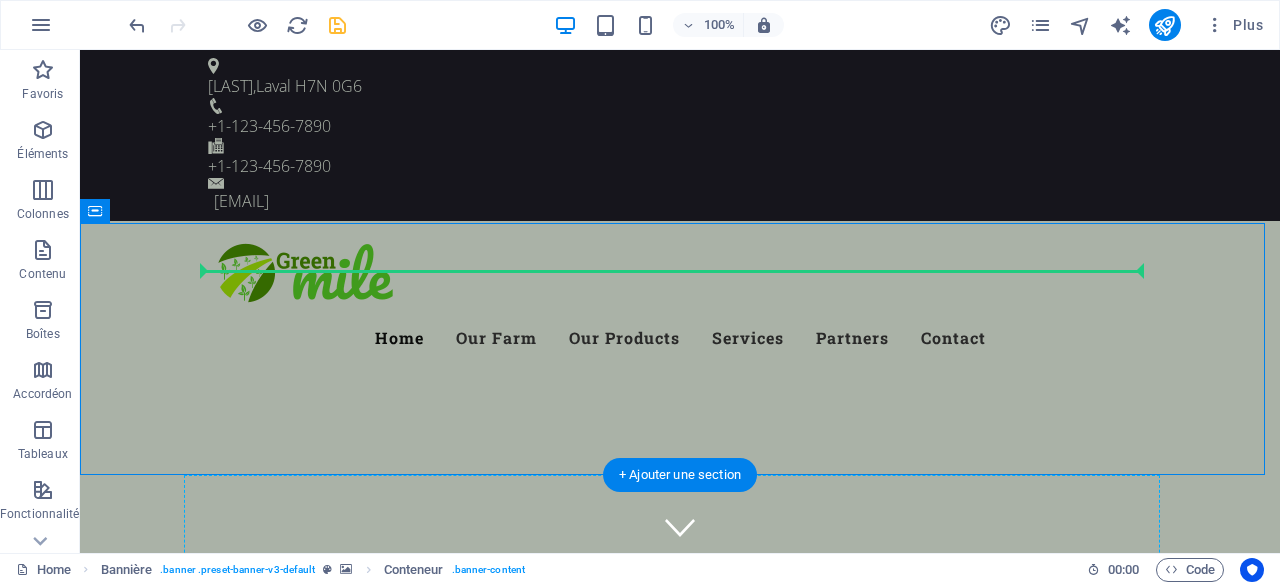 drag, startPoint x: 436, startPoint y: 270, endPoint x: 792, endPoint y: 317, distance: 359.0891 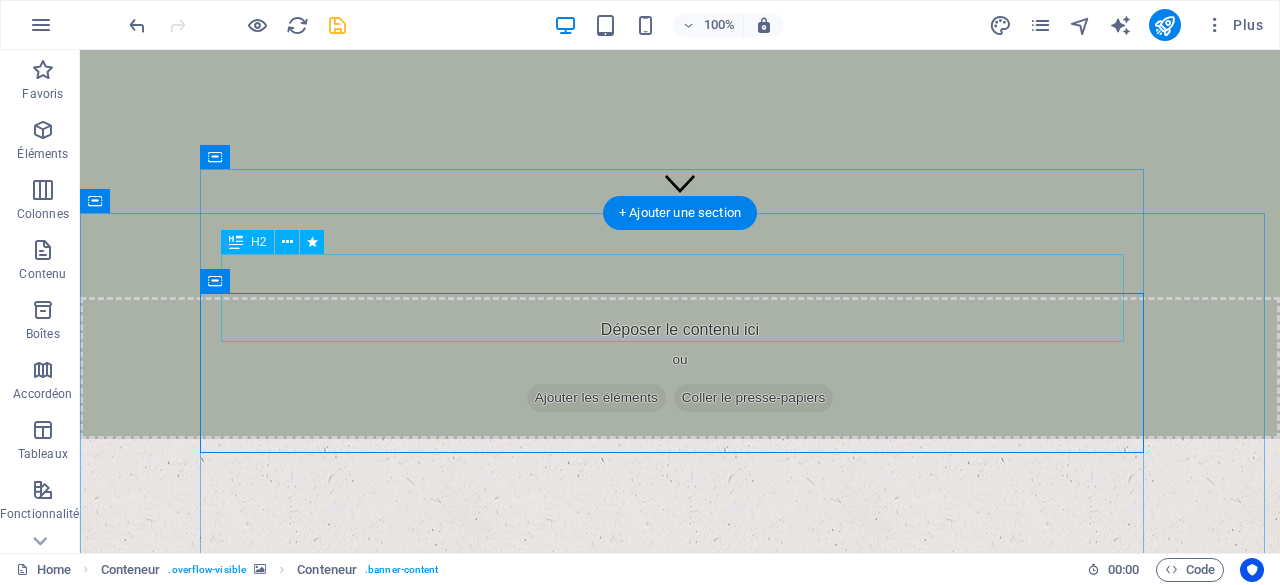 scroll, scrollTop: 33, scrollLeft: 0, axis: vertical 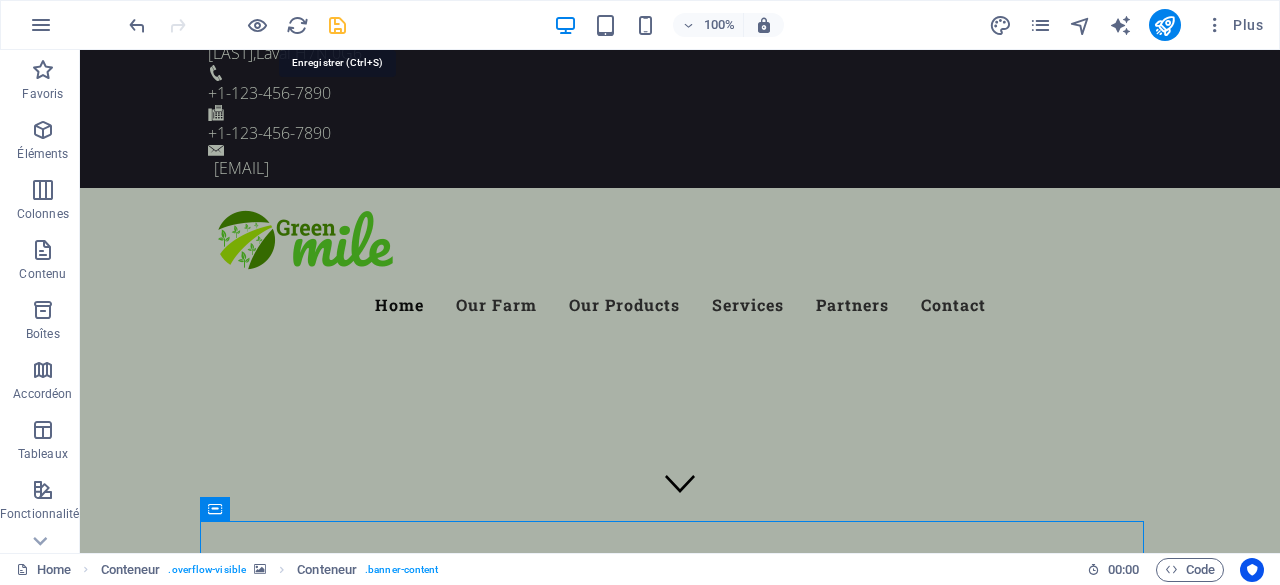 click at bounding box center (337, 25) 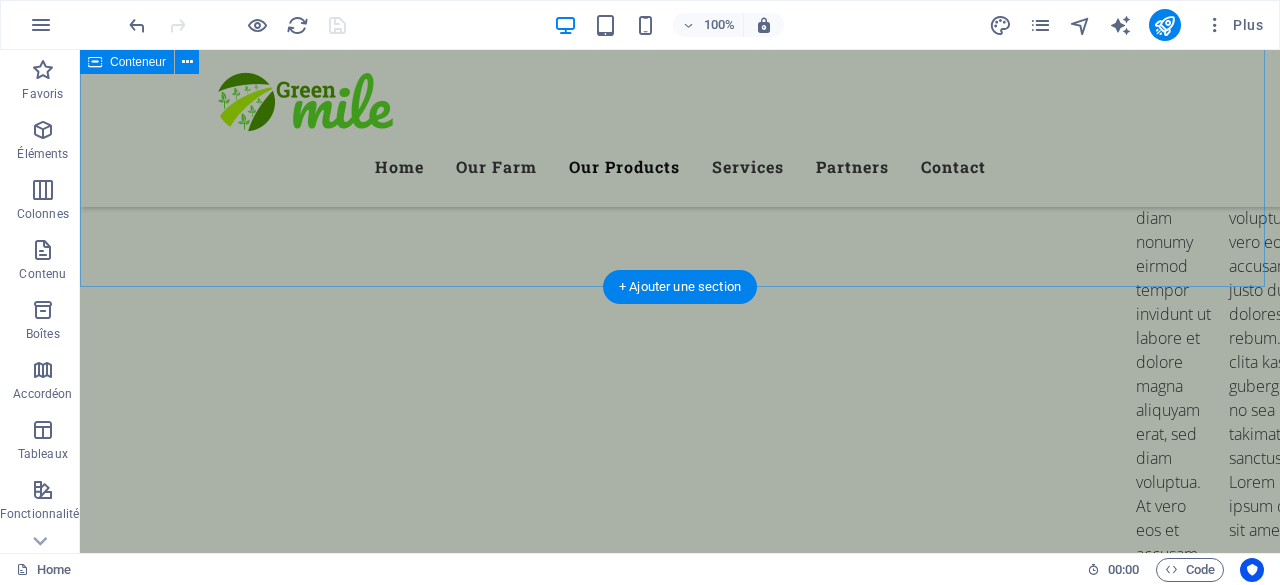 scroll, scrollTop: 6933, scrollLeft: 0, axis: vertical 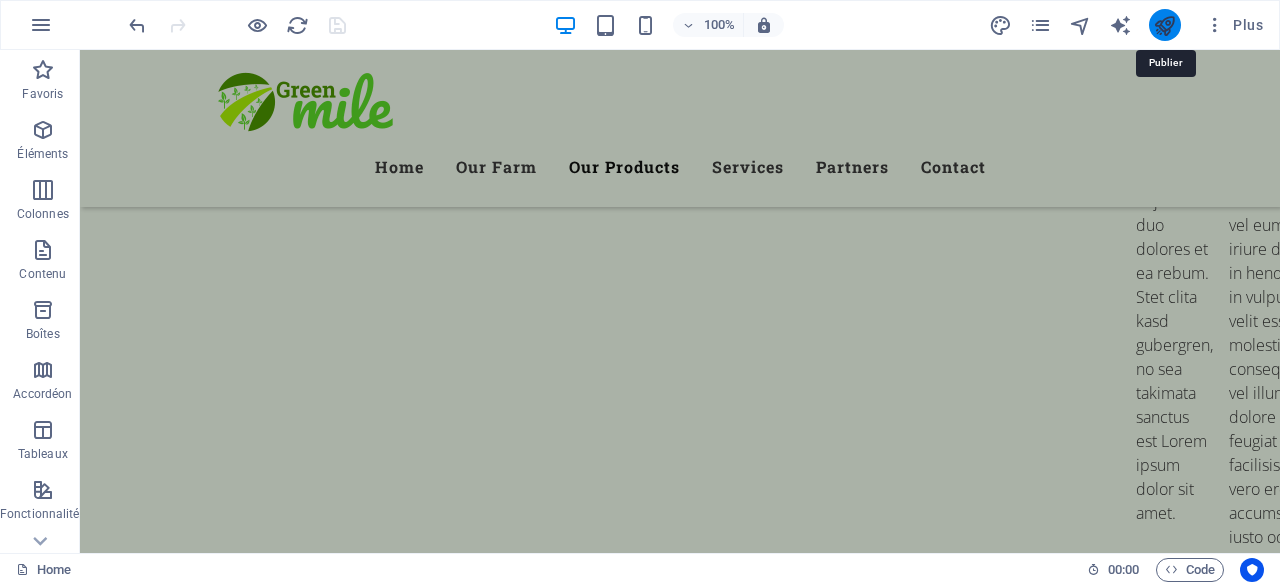 click at bounding box center (1164, 25) 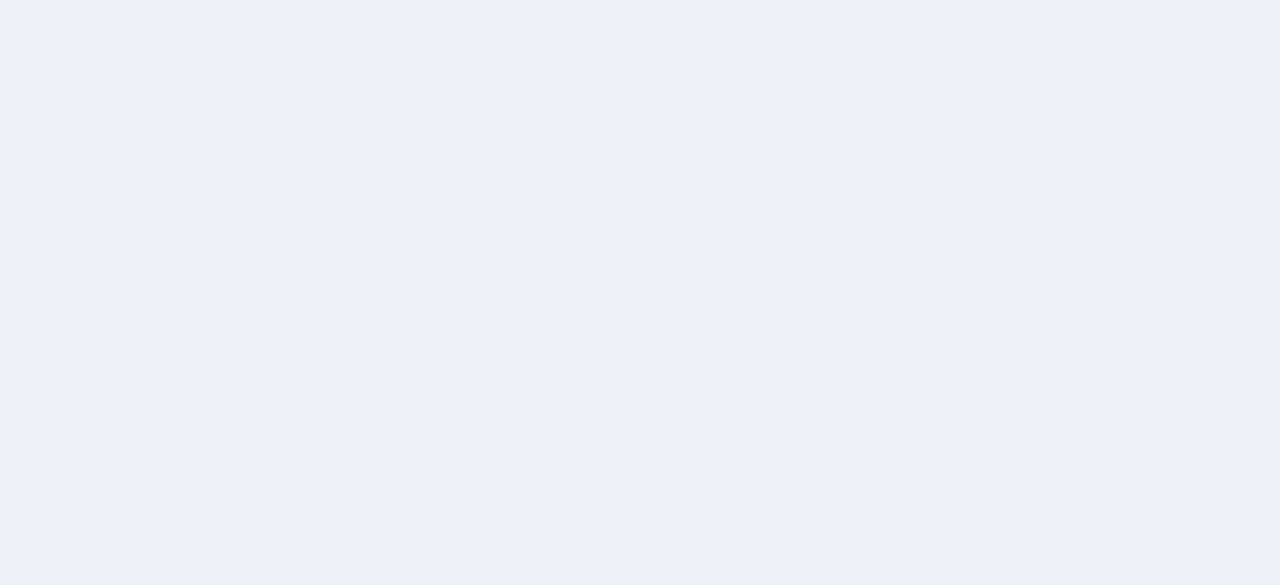 scroll, scrollTop: 0, scrollLeft: 0, axis: both 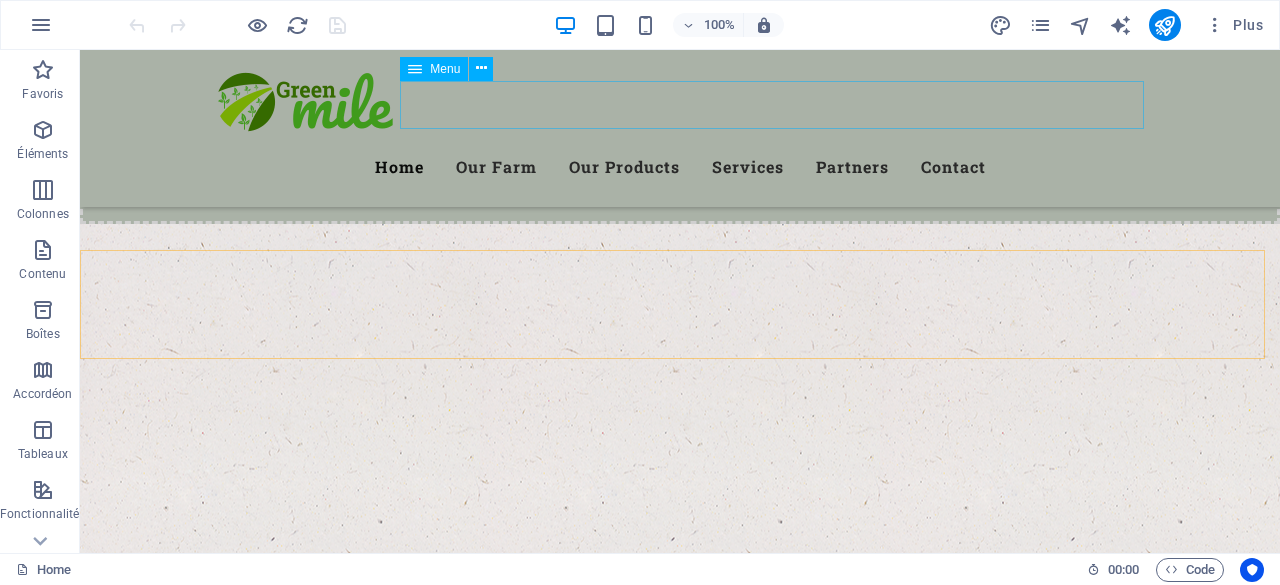click on "Home Our Farm Our Products Services Partners Contact" at bounding box center [680, 167] 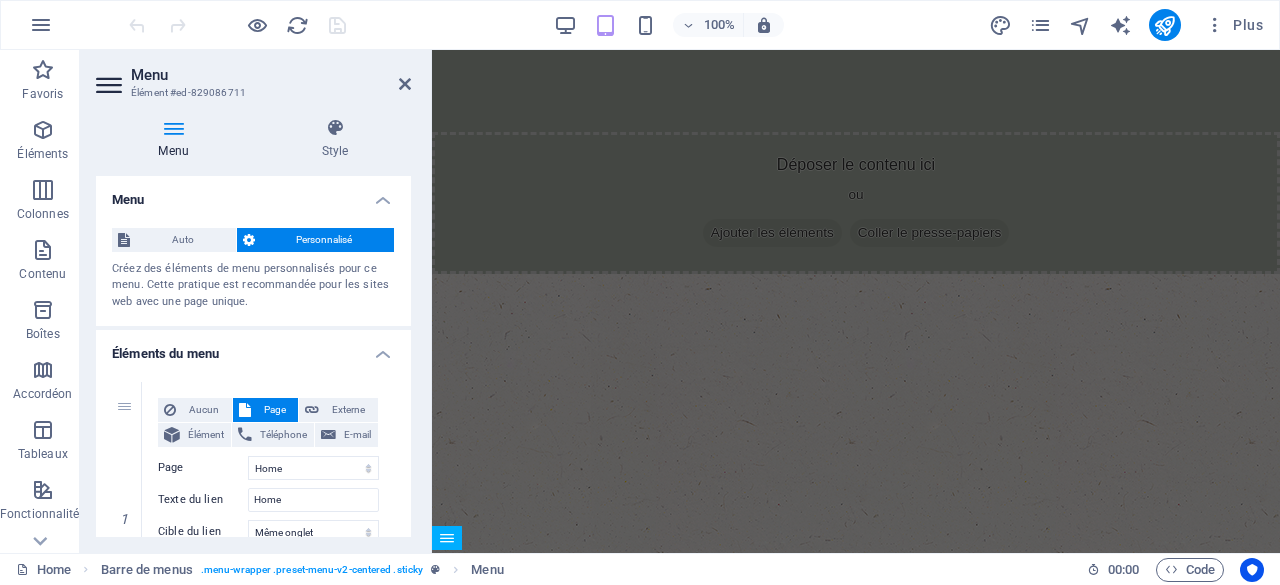 scroll, scrollTop: 0, scrollLeft: 0, axis: both 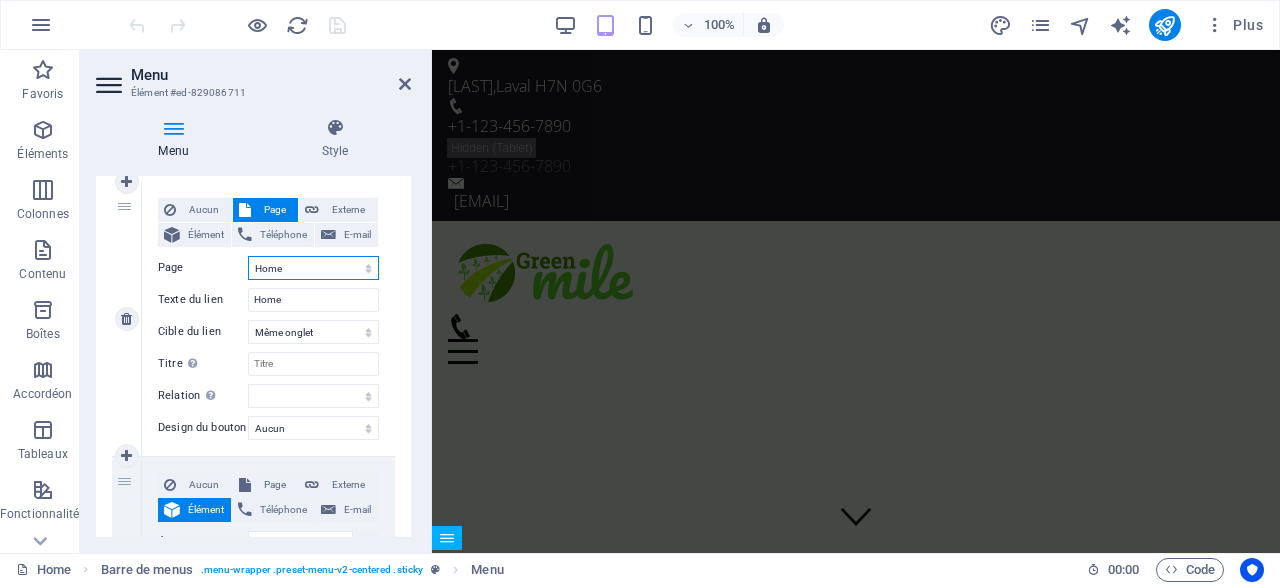 click on "Home Subpage Legal Notice Privacy" at bounding box center [313, 268] 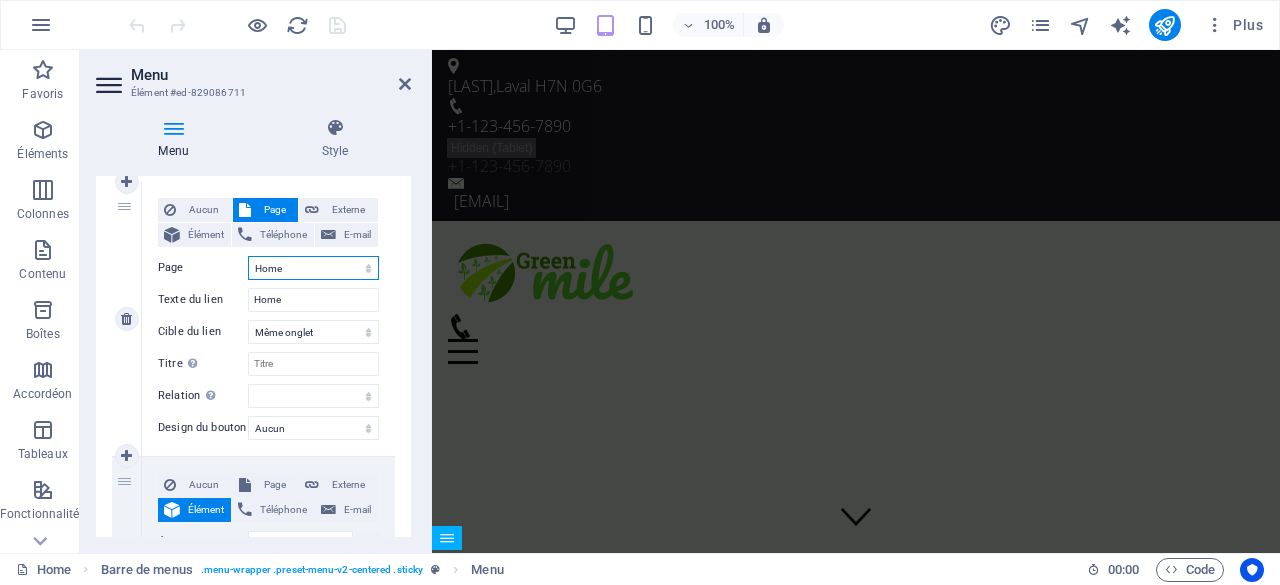 click on "Home Subpage Legal Notice Privacy" at bounding box center (313, 268) 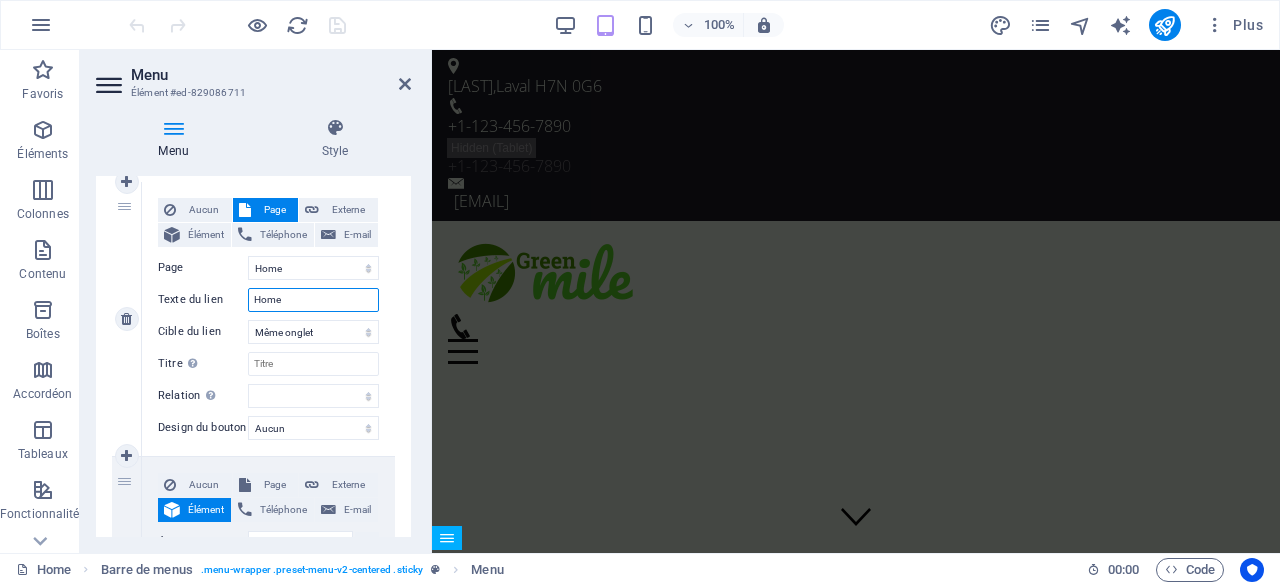 click on "Home" at bounding box center [313, 300] 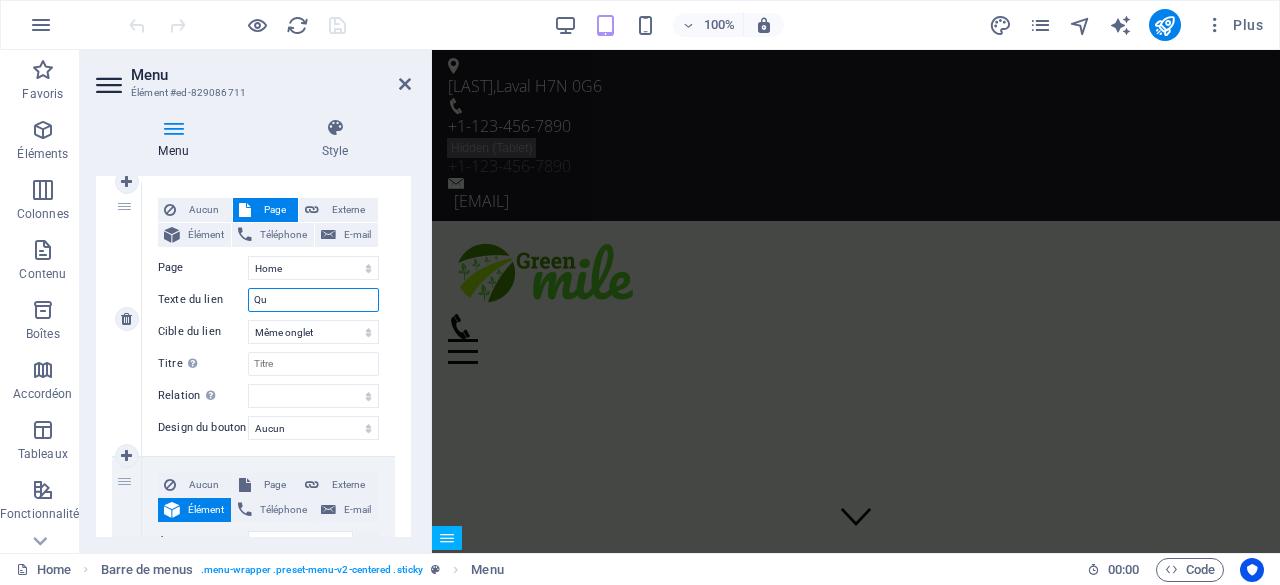 type on "Qui" 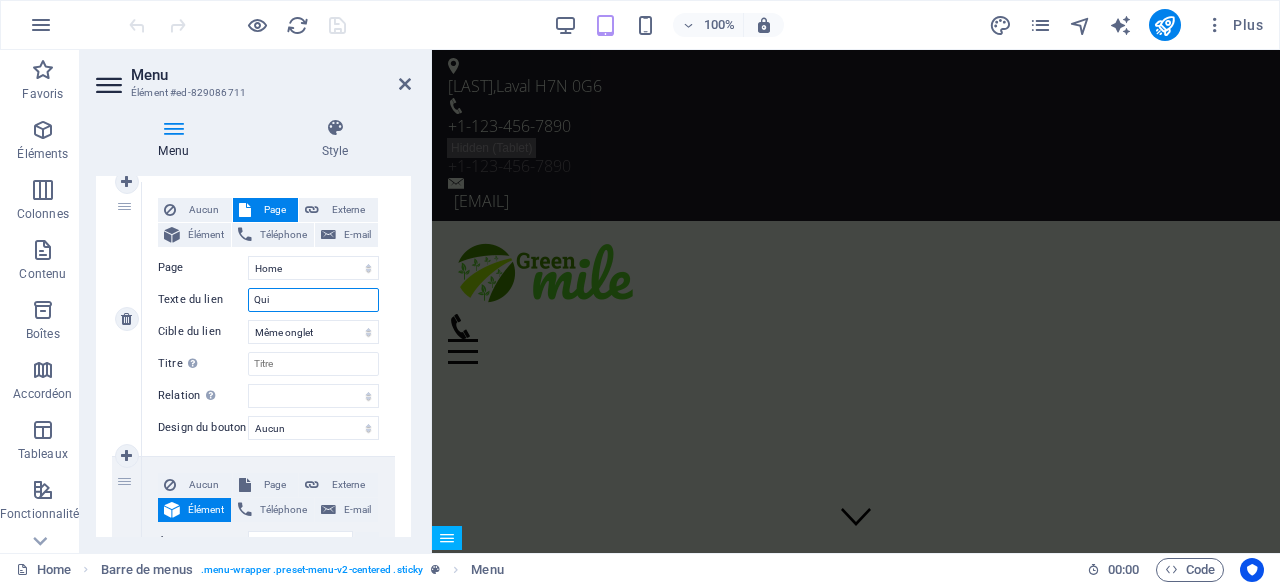 select 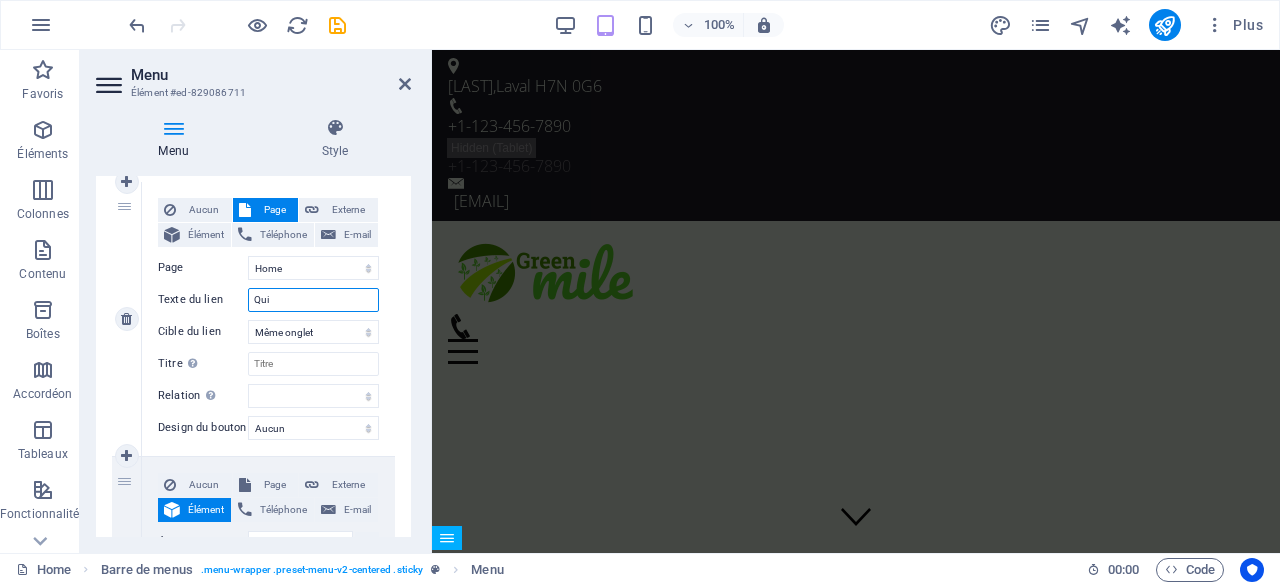 type on "Qui" 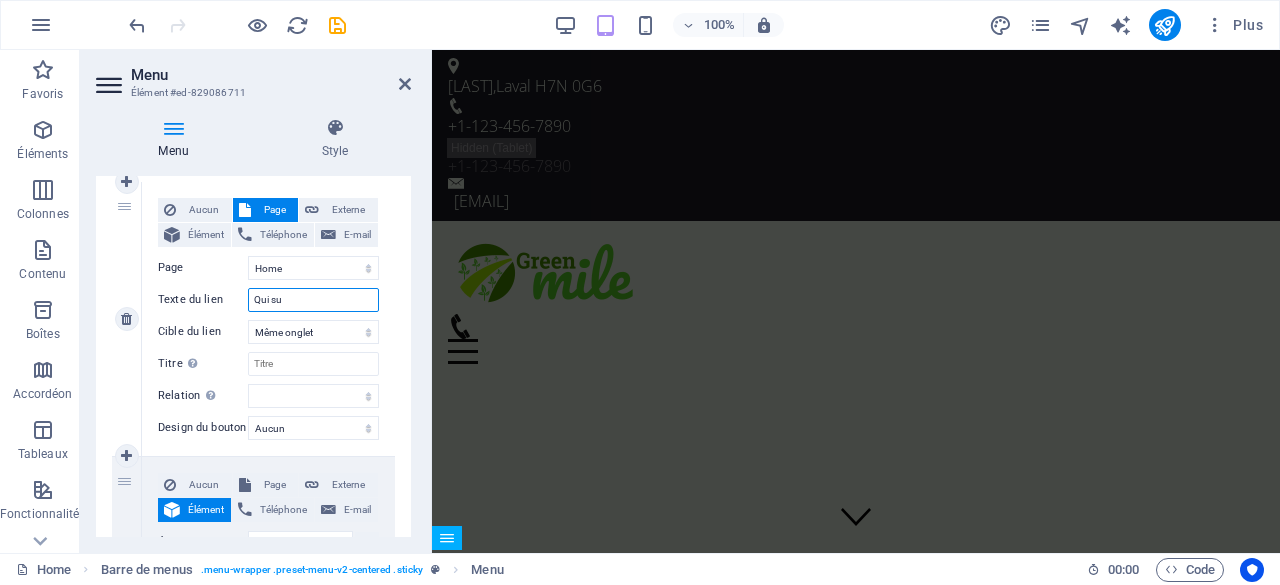 type on "Qui sui" 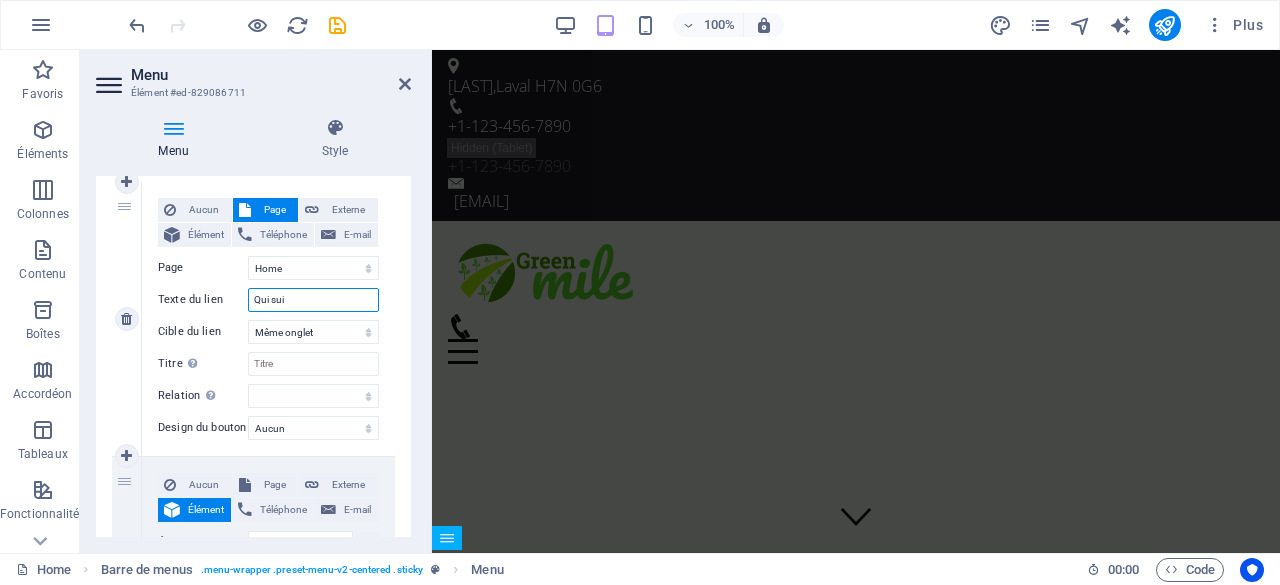 select 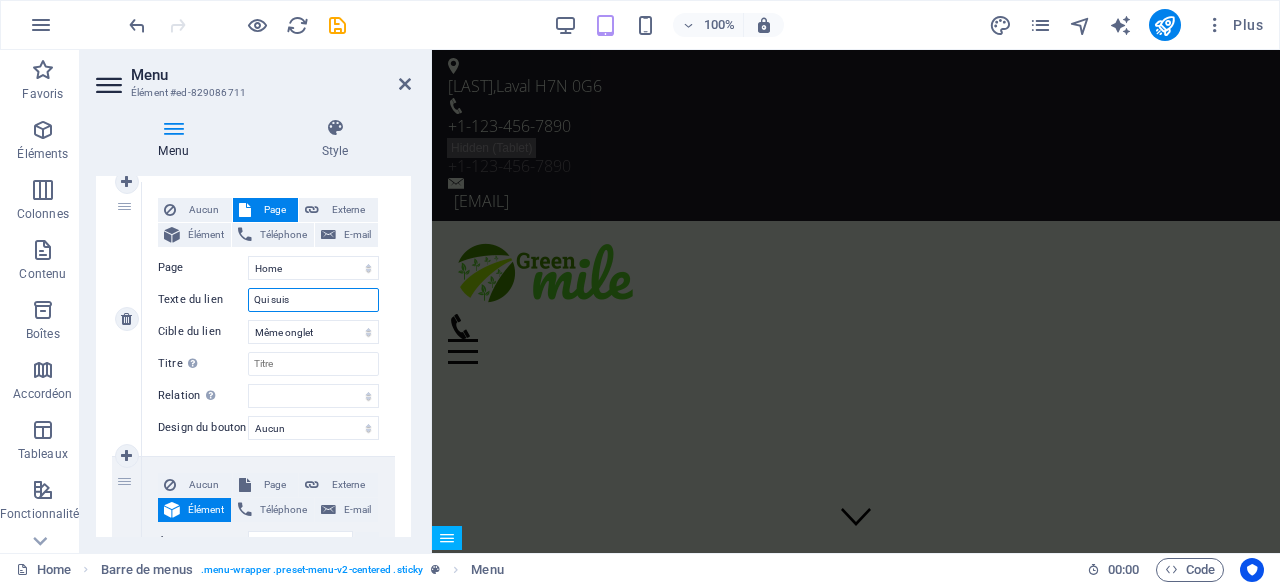 type on "Qui suis-" 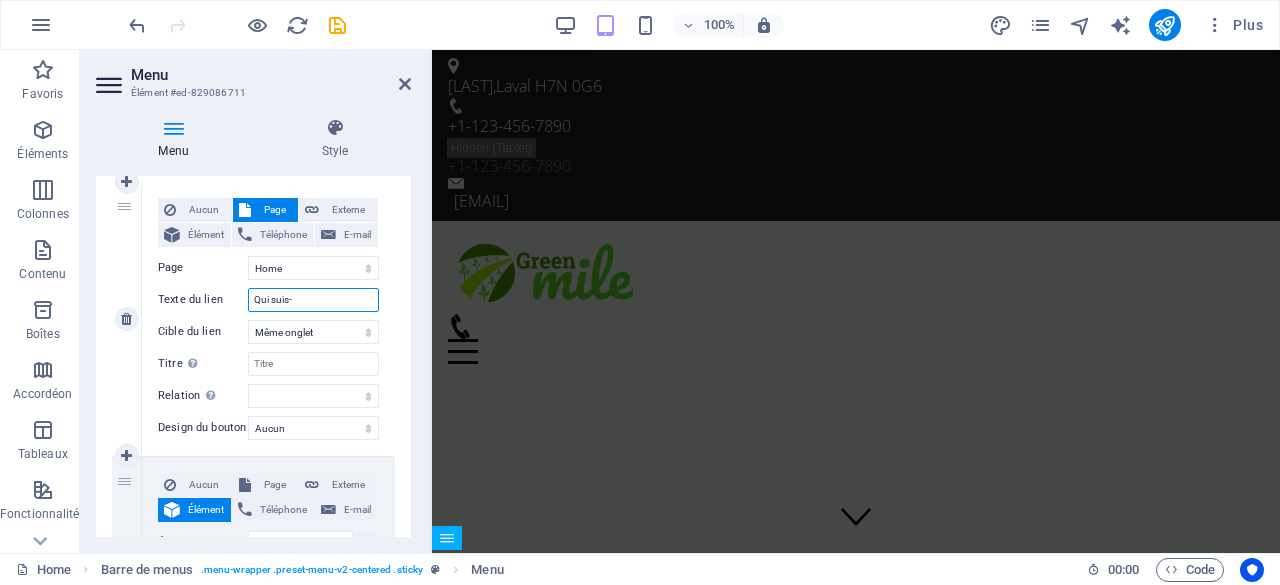 select 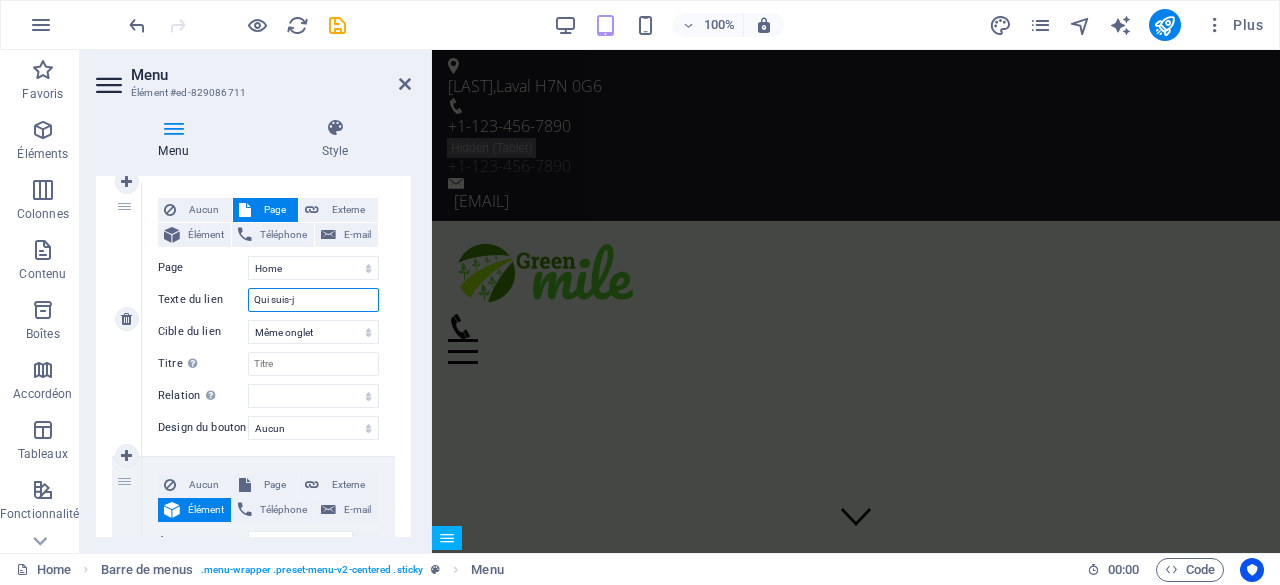 type on "Qui suis-je" 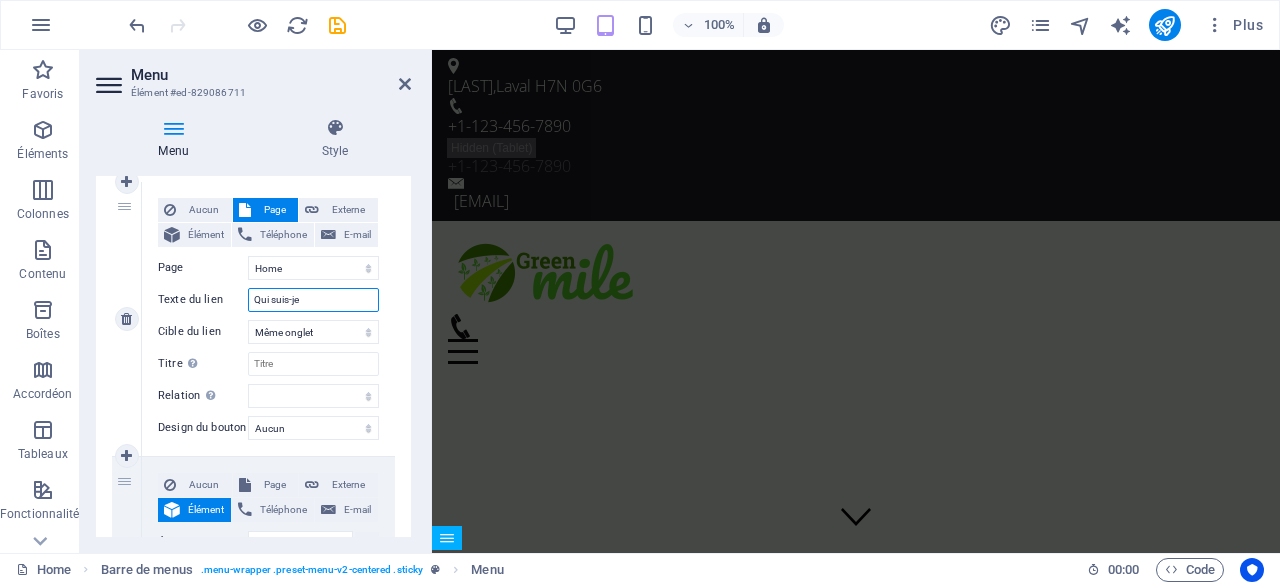 select 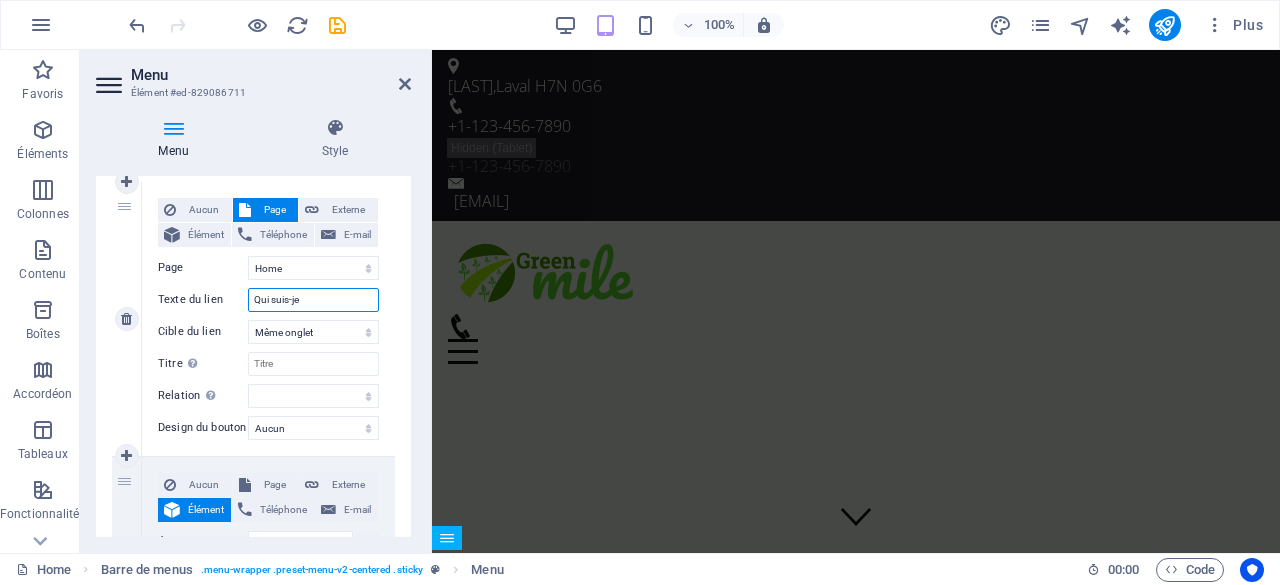 select 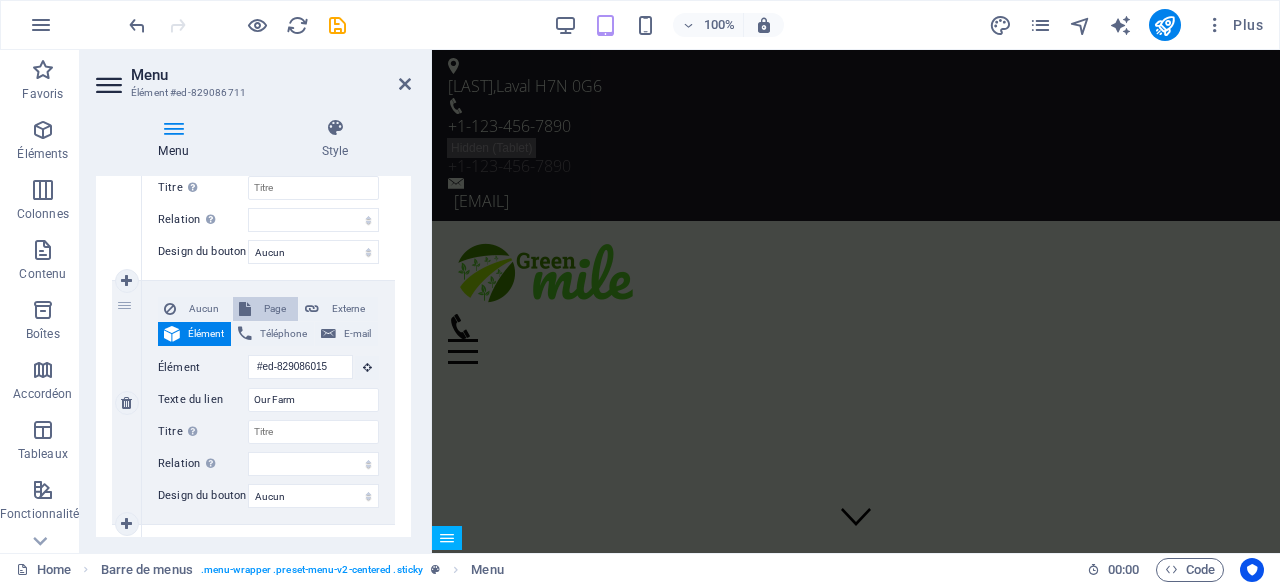 scroll, scrollTop: 400, scrollLeft: 0, axis: vertical 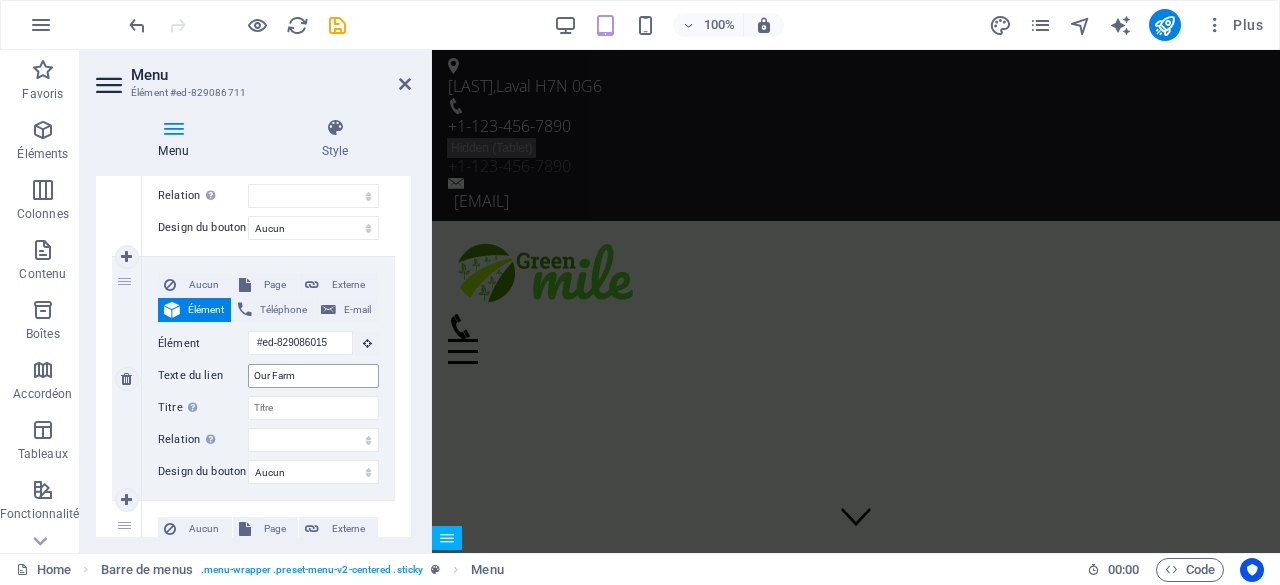 type on "Qui suis-je" 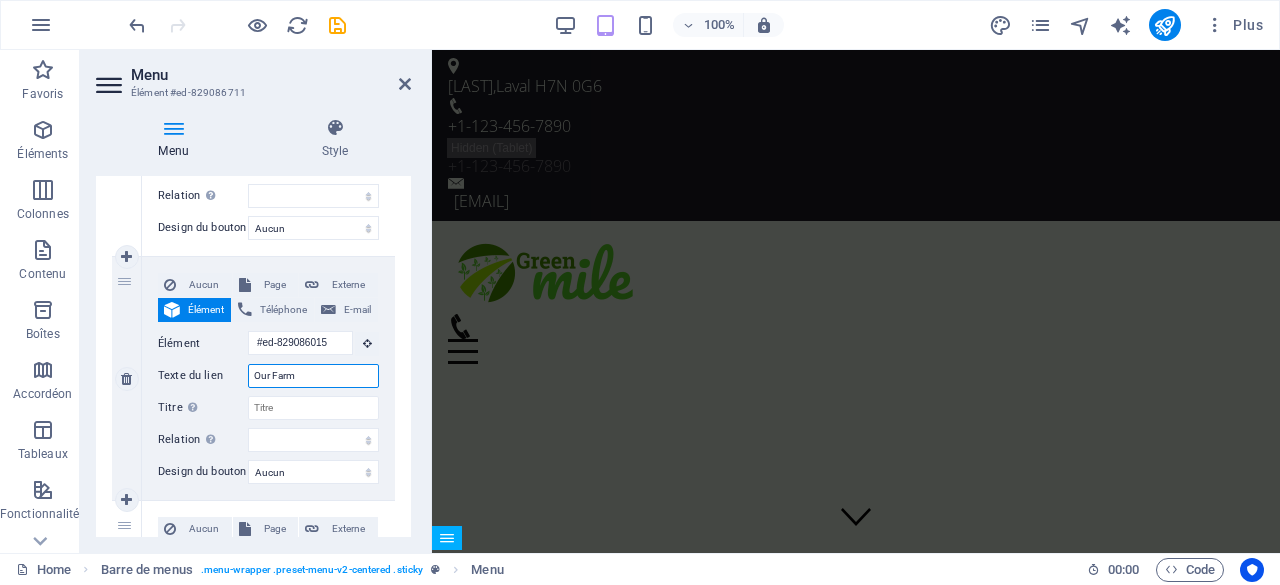 click on "Our Farm" at bounding box center (313, 376) 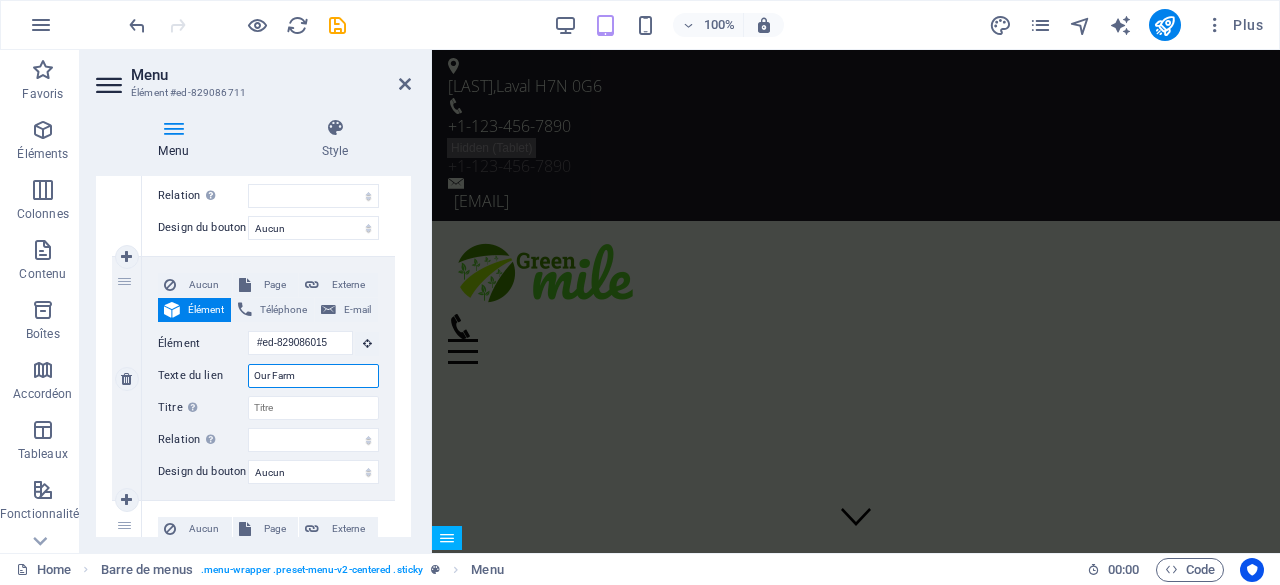 drag, startPoint x: 324, startPoint y: 374, endPoint x: 252, endPoint y: 378, distance: 72.11102 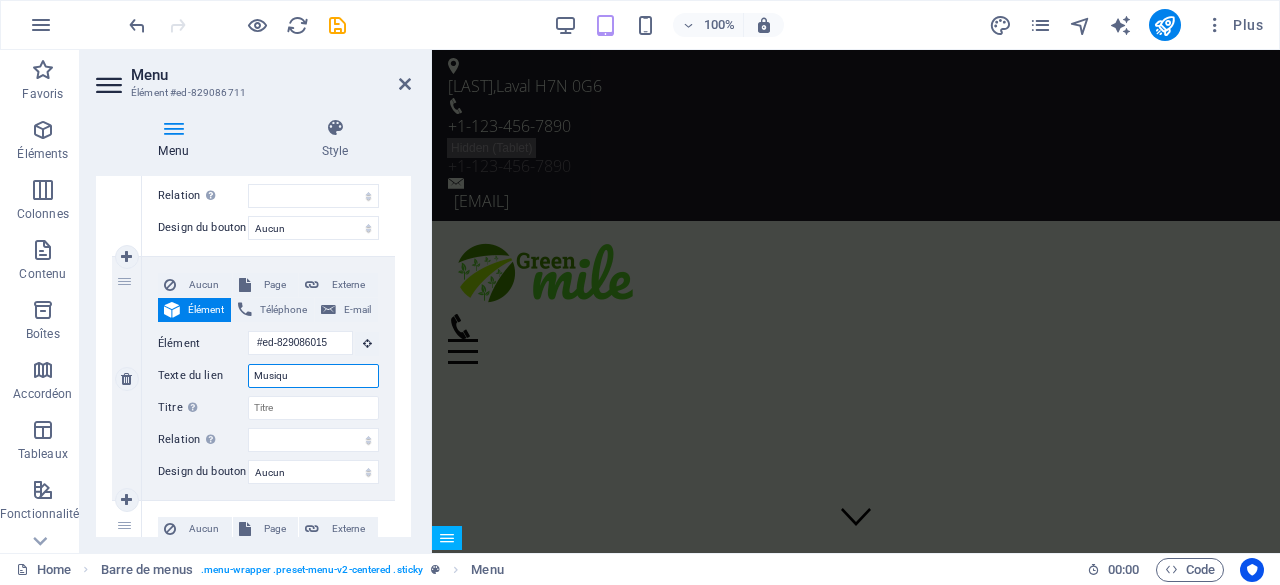 type on "Musique" 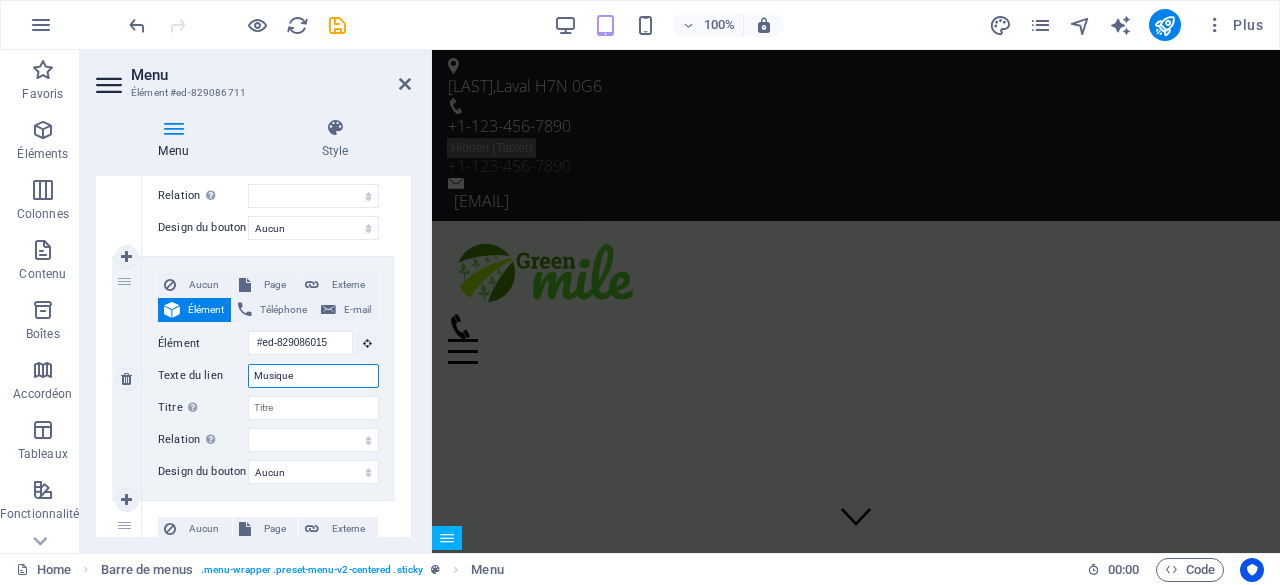 select 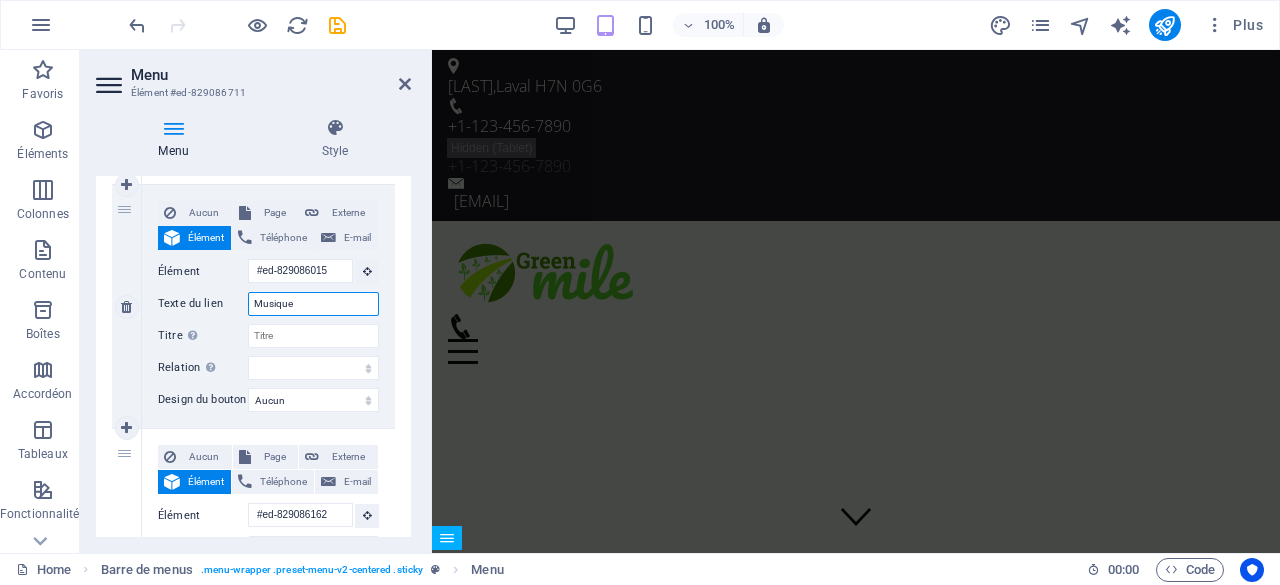 scroll, scrollTop: 500, scrollLeft: 0, axis: vertical 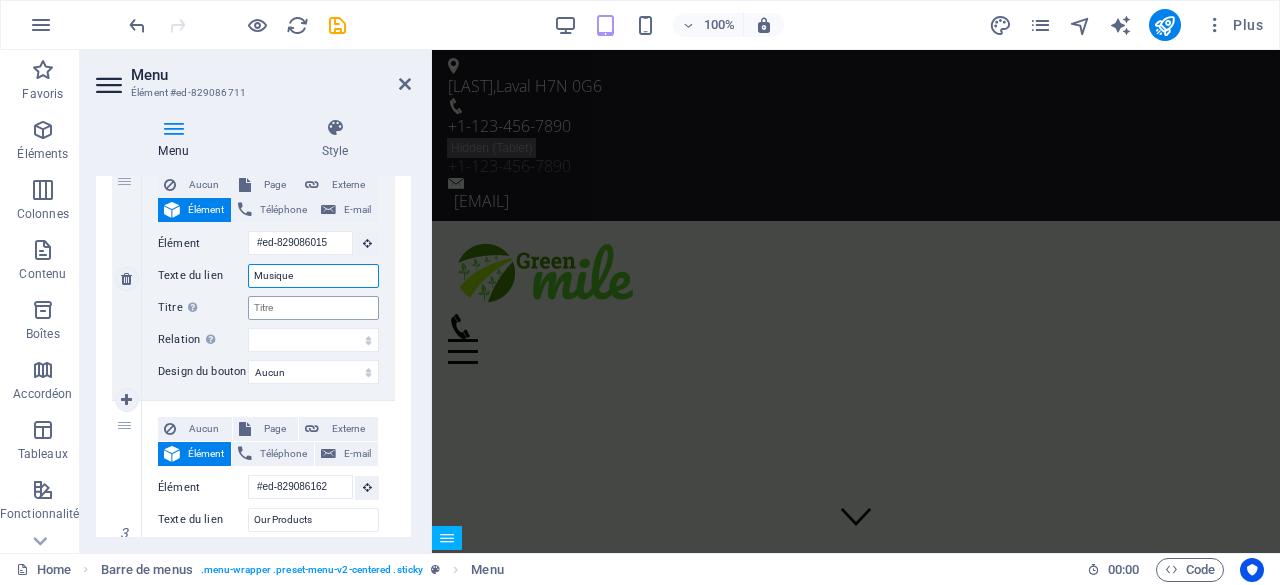 type on "Musique" 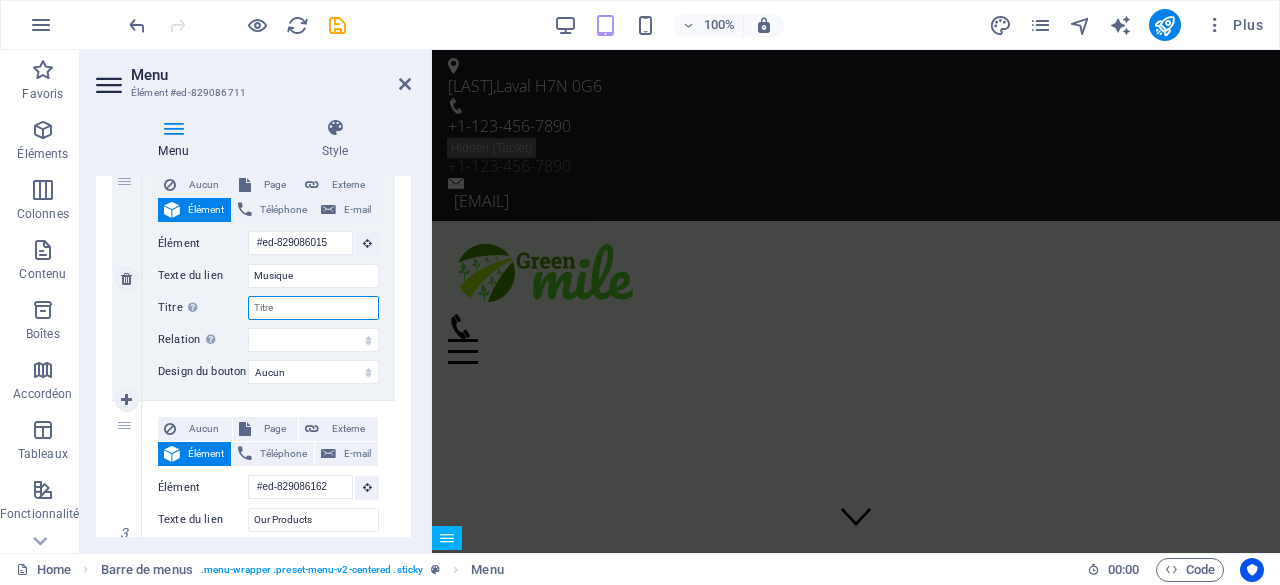 click on "Titre Description supplémentaire du lien. Celle-ci doit être différente du texte du lien. Le titre est souvent affiché comme Texte infobulle lorsque la souris passe sur l'élément. Laissez vide en cas de doute." at bounding box center (313, 308) 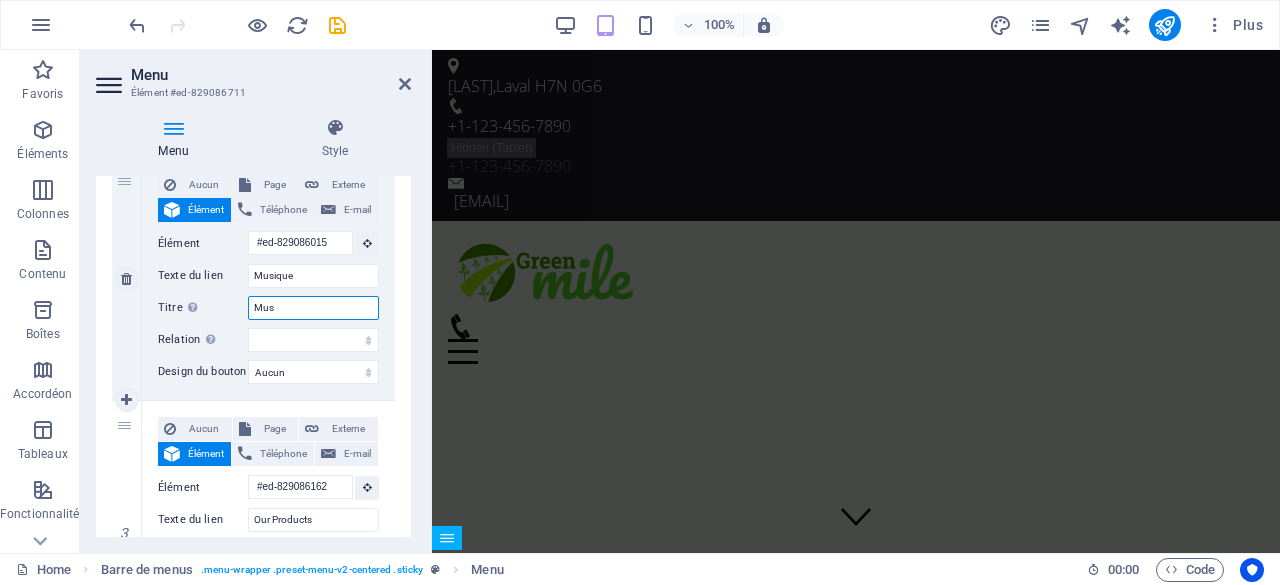 type on "Musi" 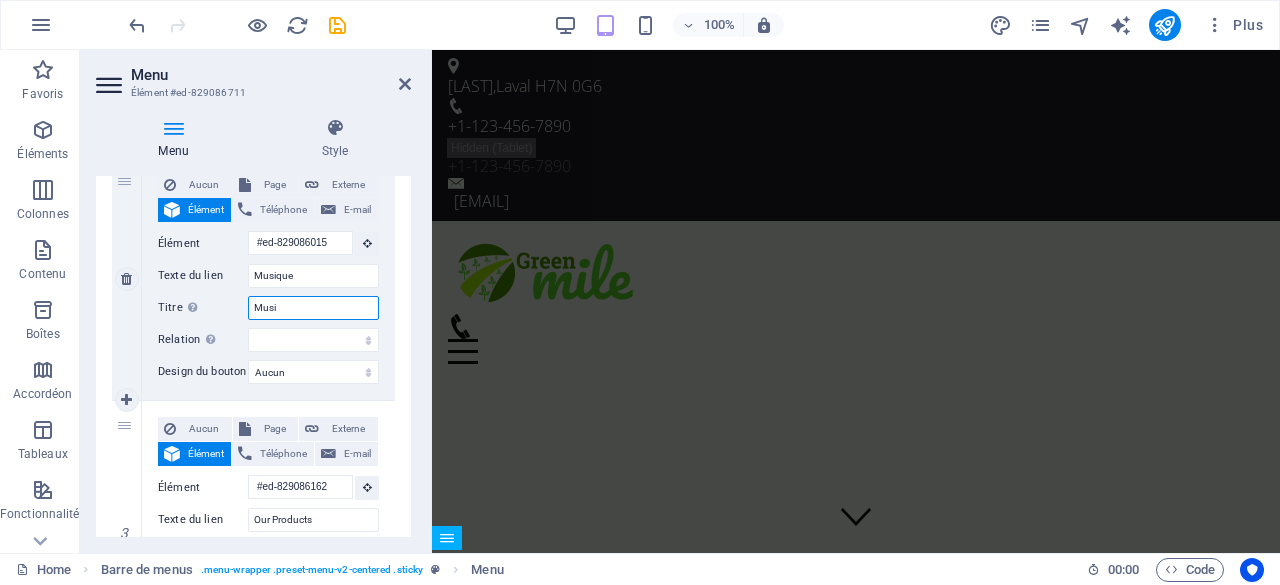 select 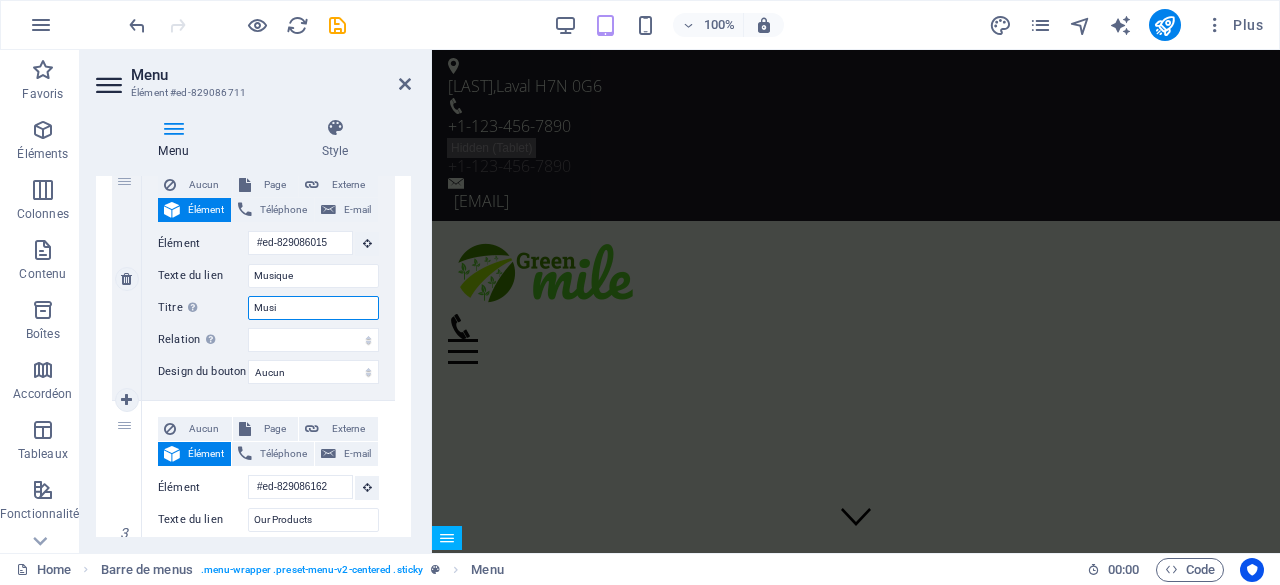 select 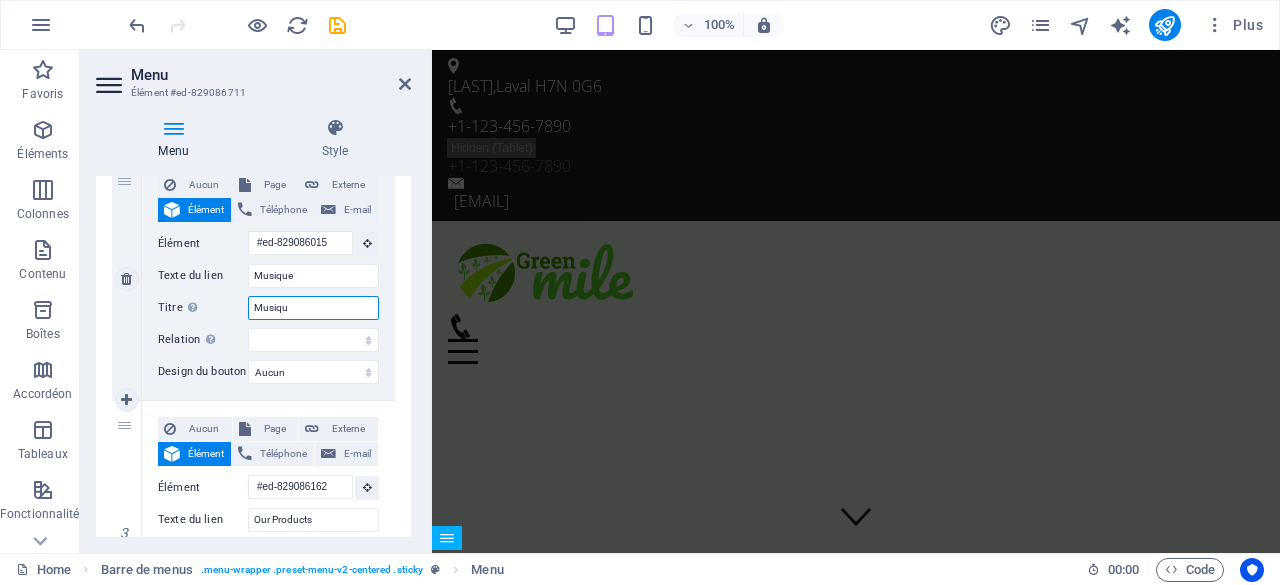 type on "Musique" 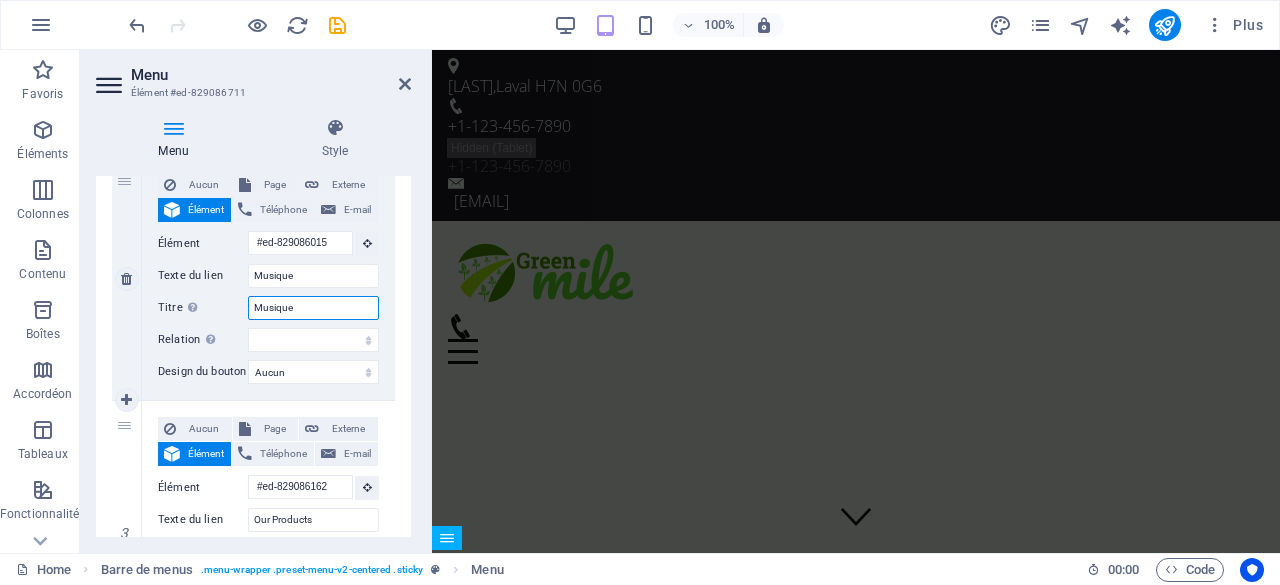 select 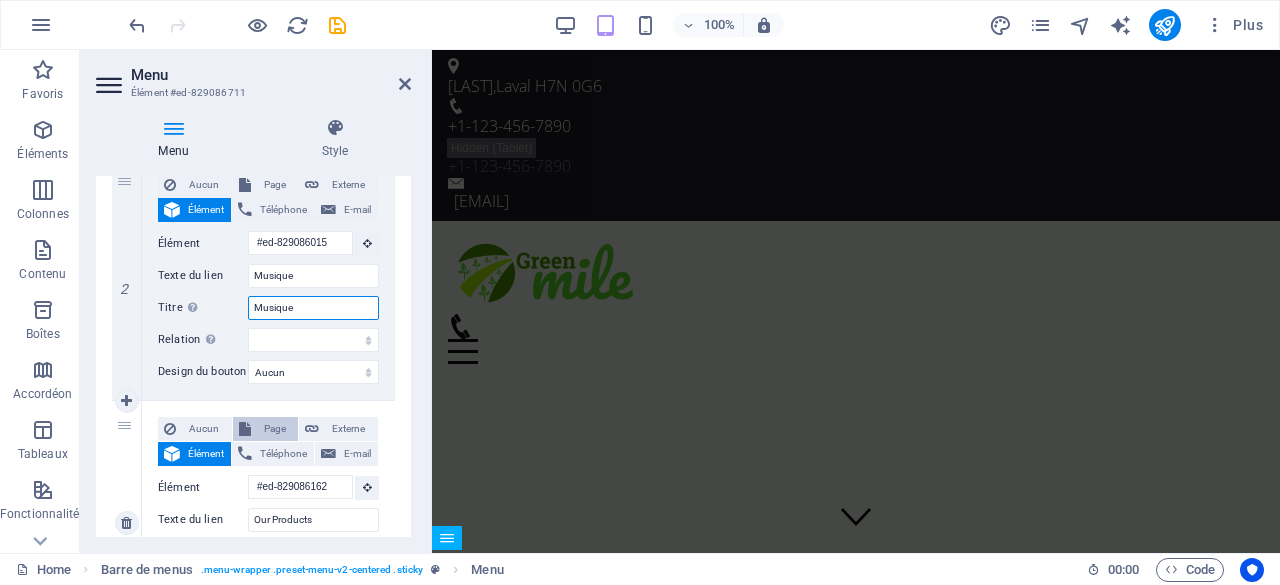 scroll, scrollTop: 600, scrollLeft: 0, axis: vertical 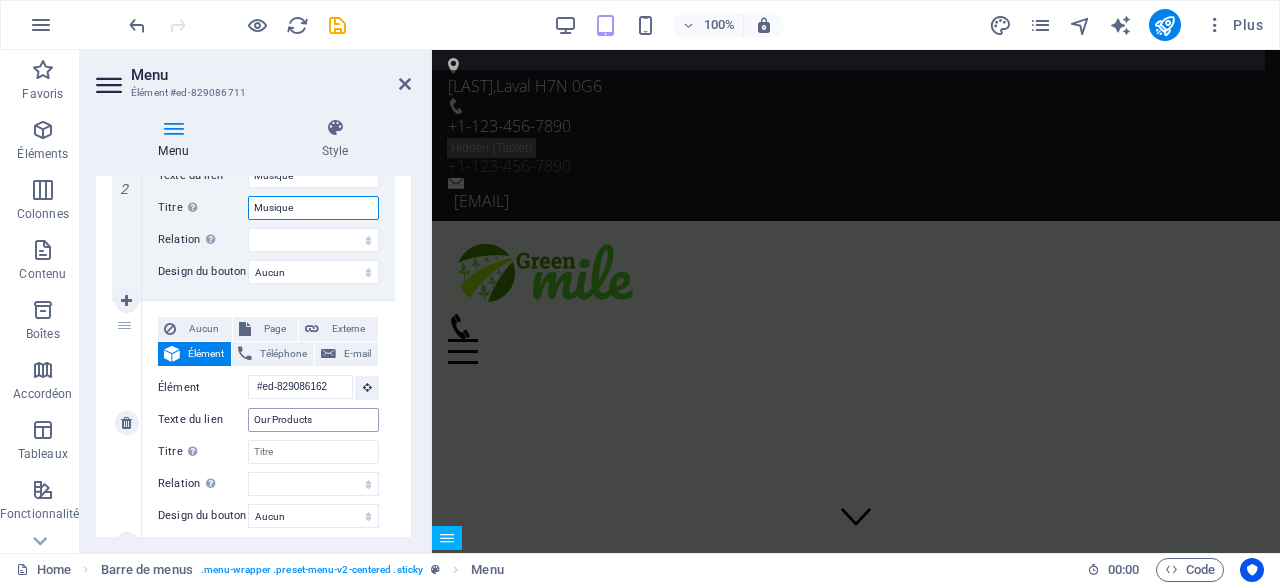 type on "Musique" 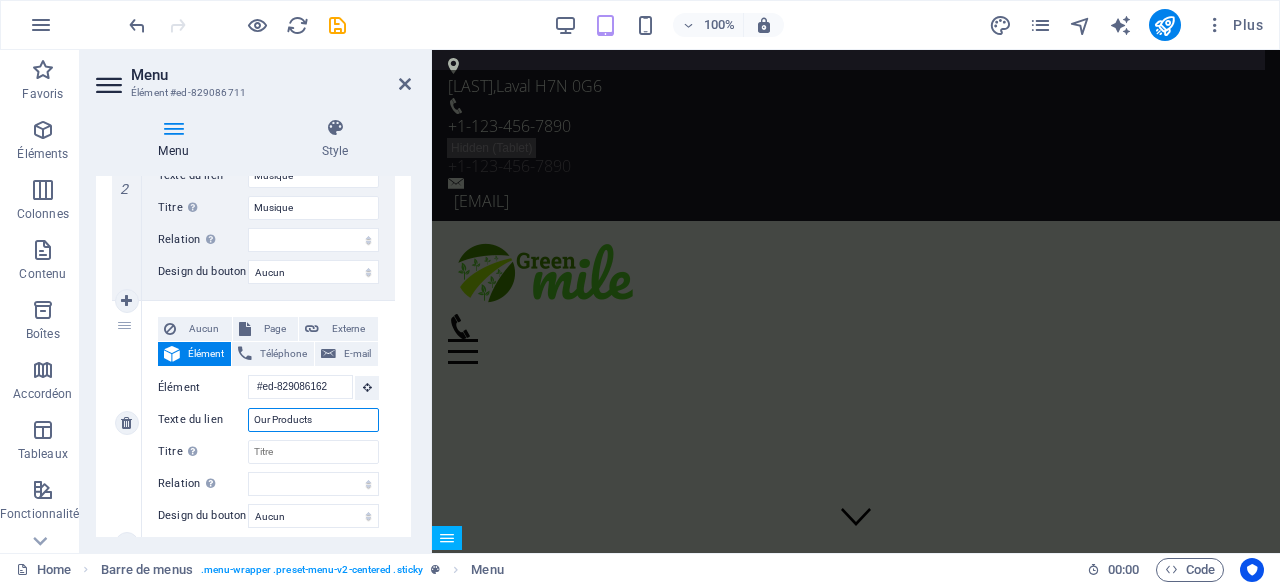 drag, startPoint x: 326, startPoint y: 415, endPoint x: 255, endPoint y: 422, distance: 71.34424 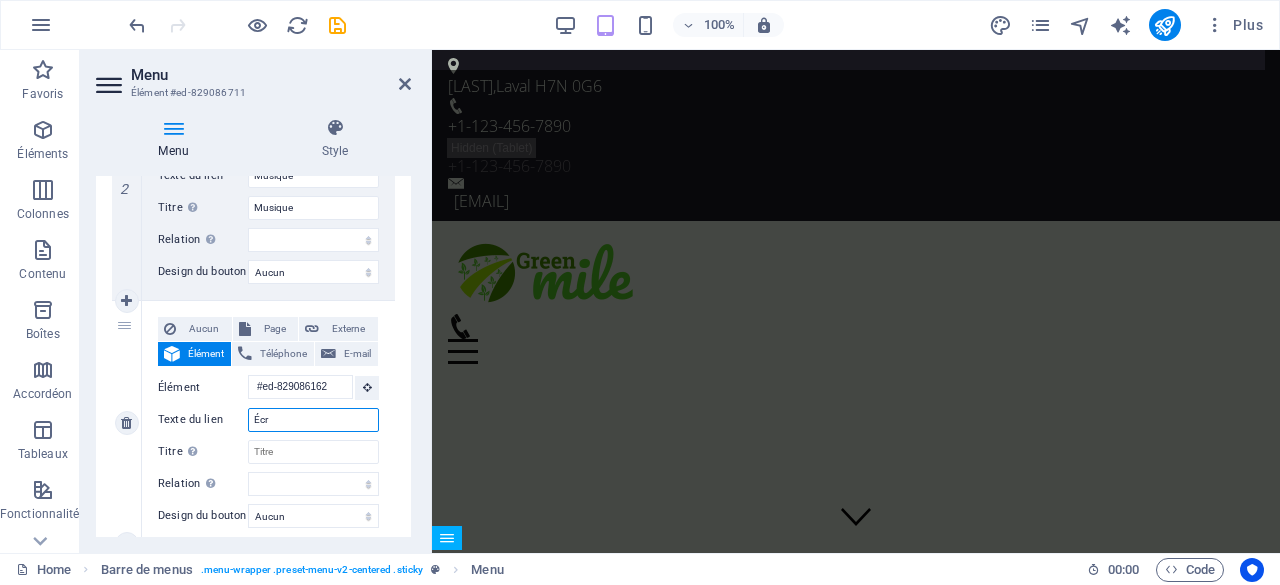 type on "Écri" 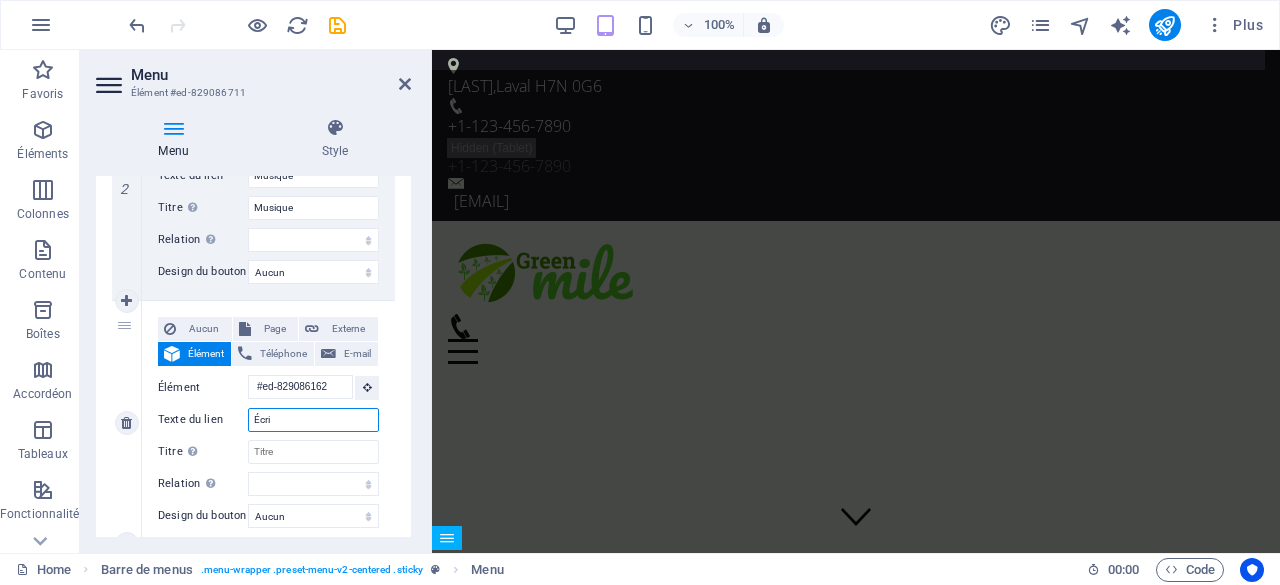 select 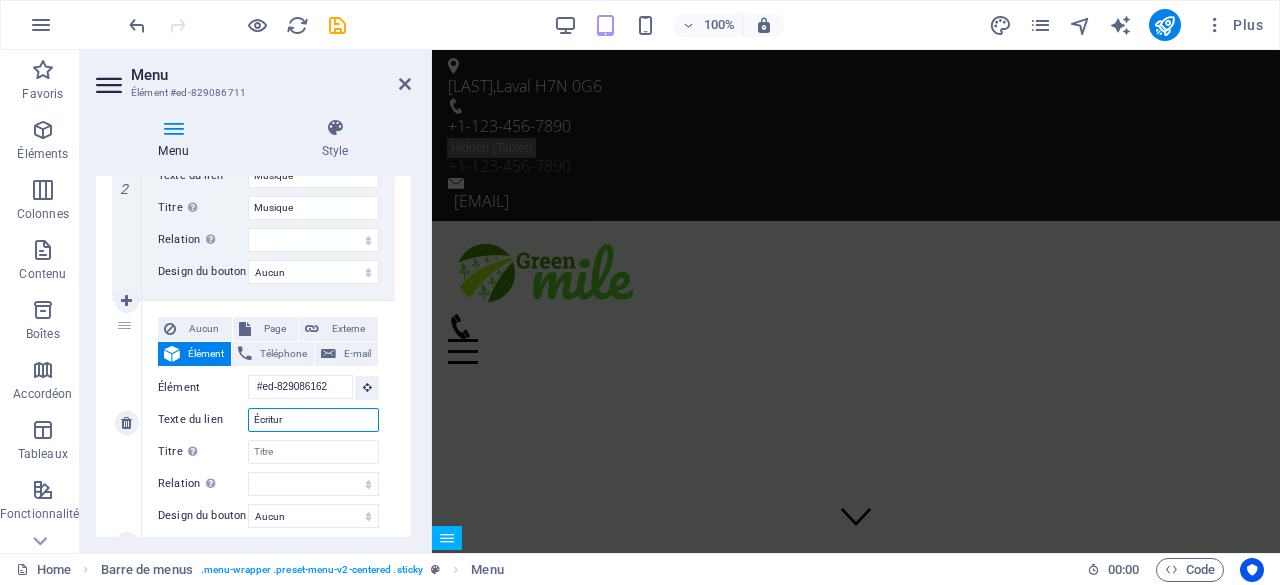 type on "Écriture" 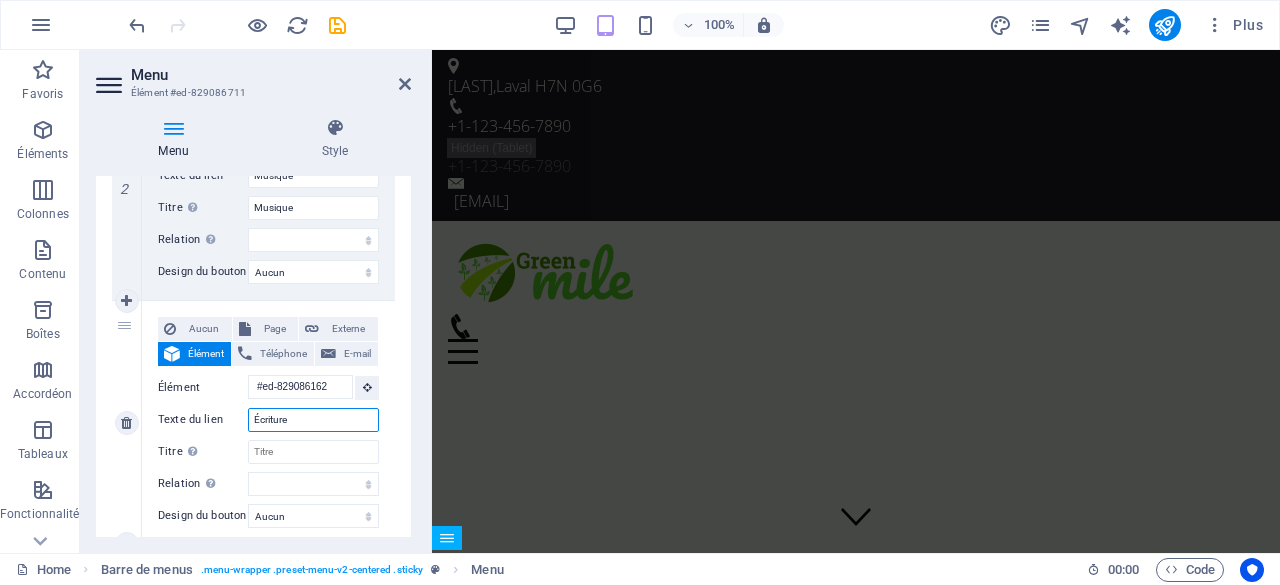 select 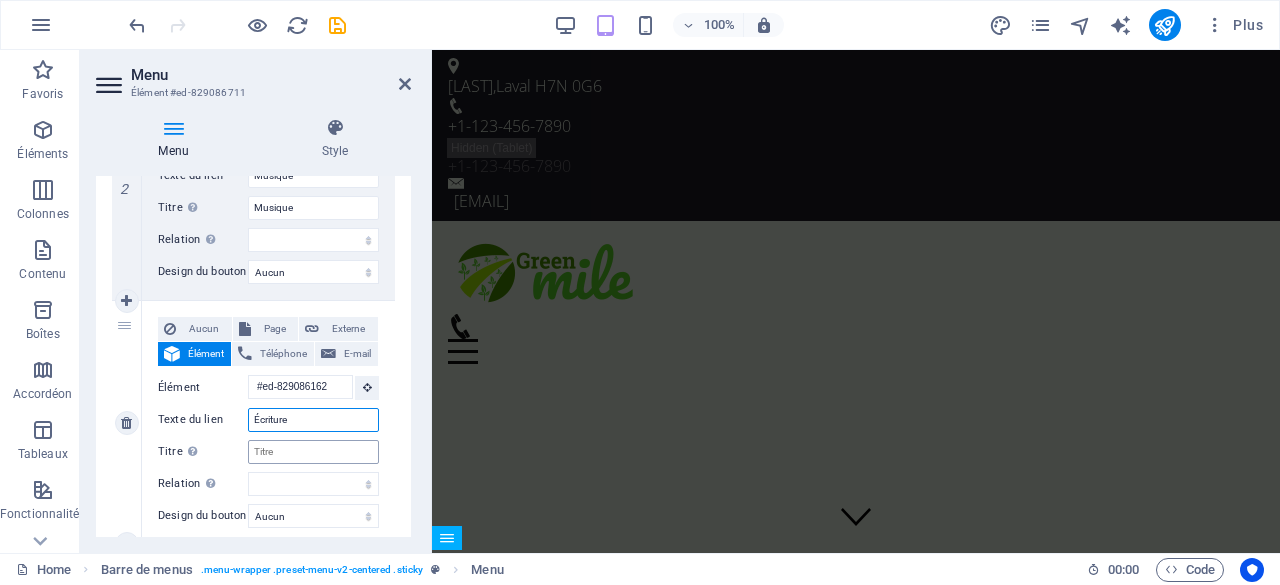 type on "Écriture" 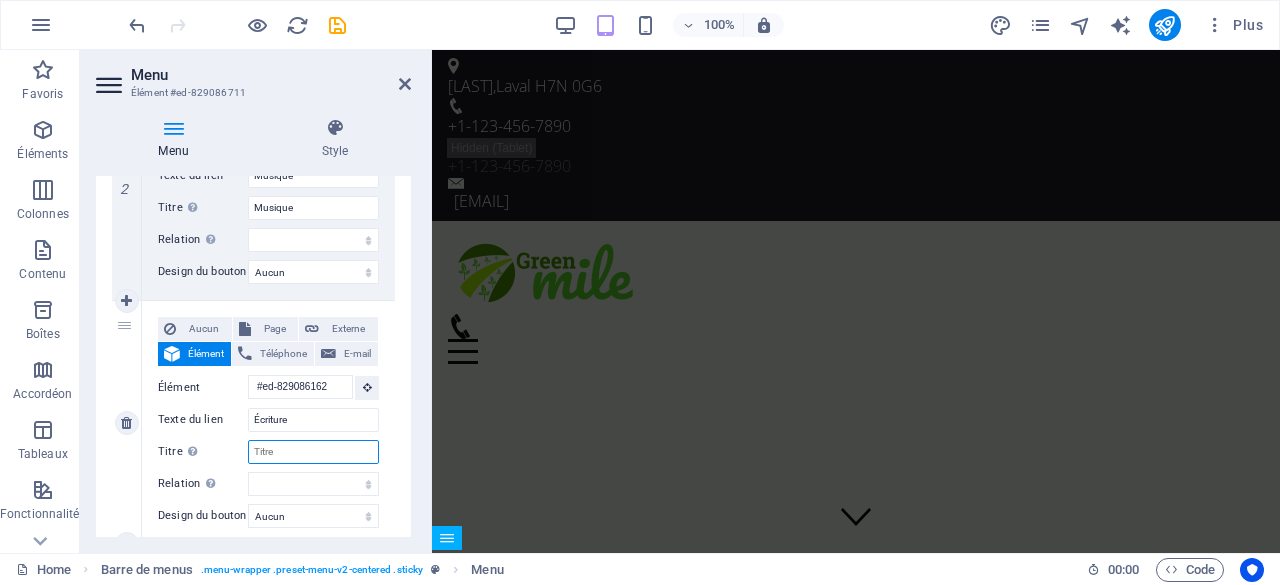 drag, startPoint x: 281, startPoint y: 439, endPoint x: 242, endPoint y: 442, distance: 39.115215 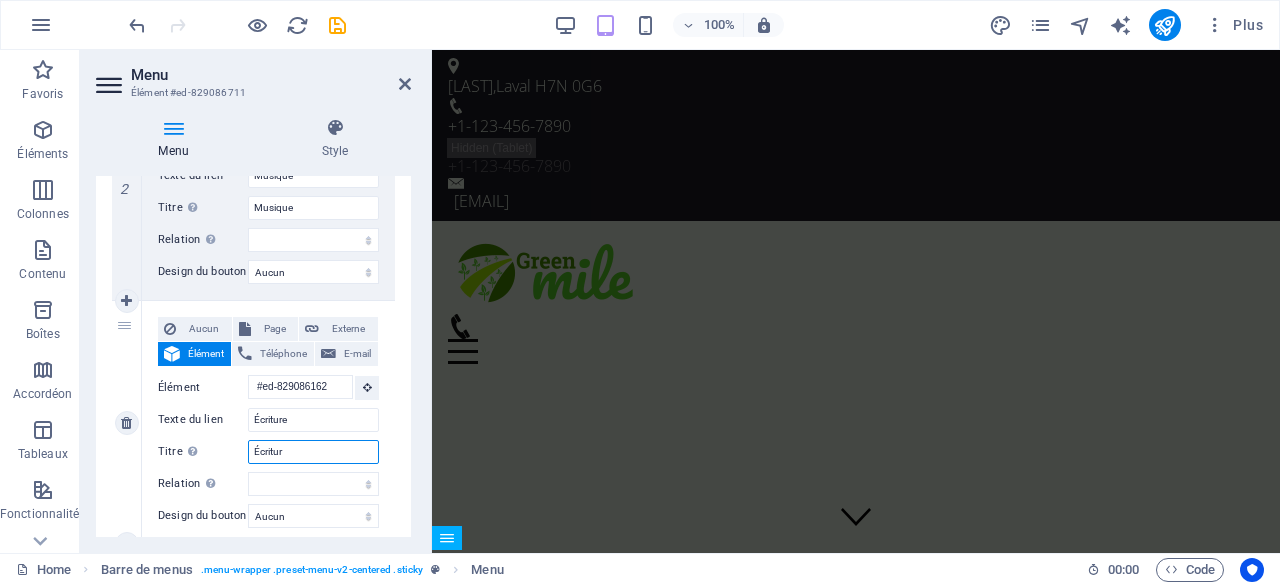 type on "Écriture" 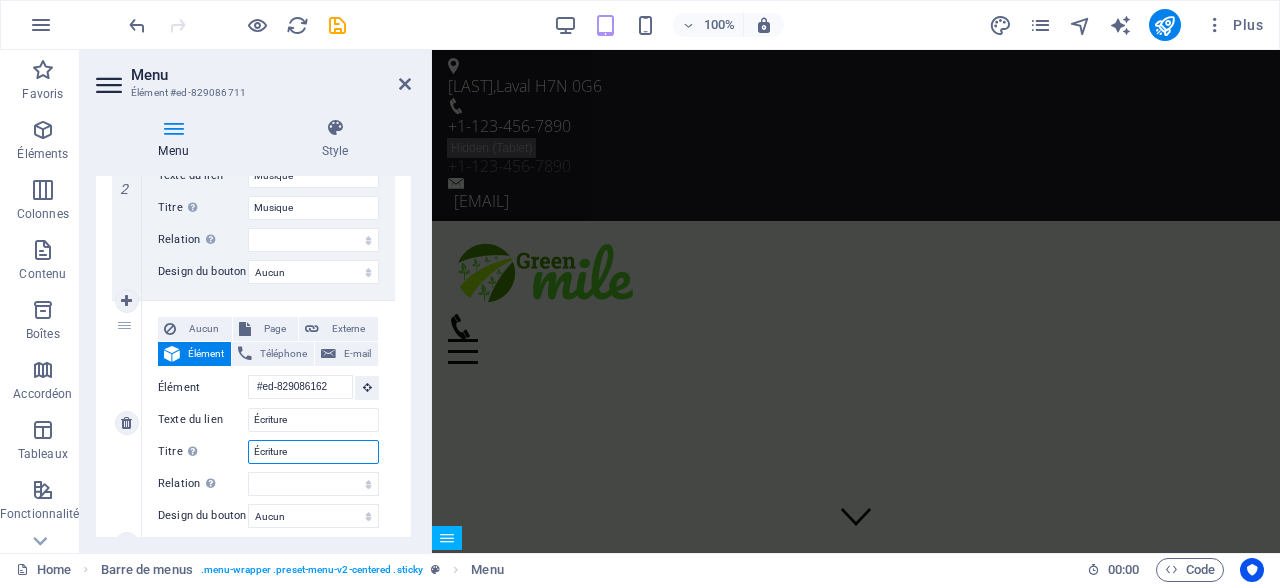 select 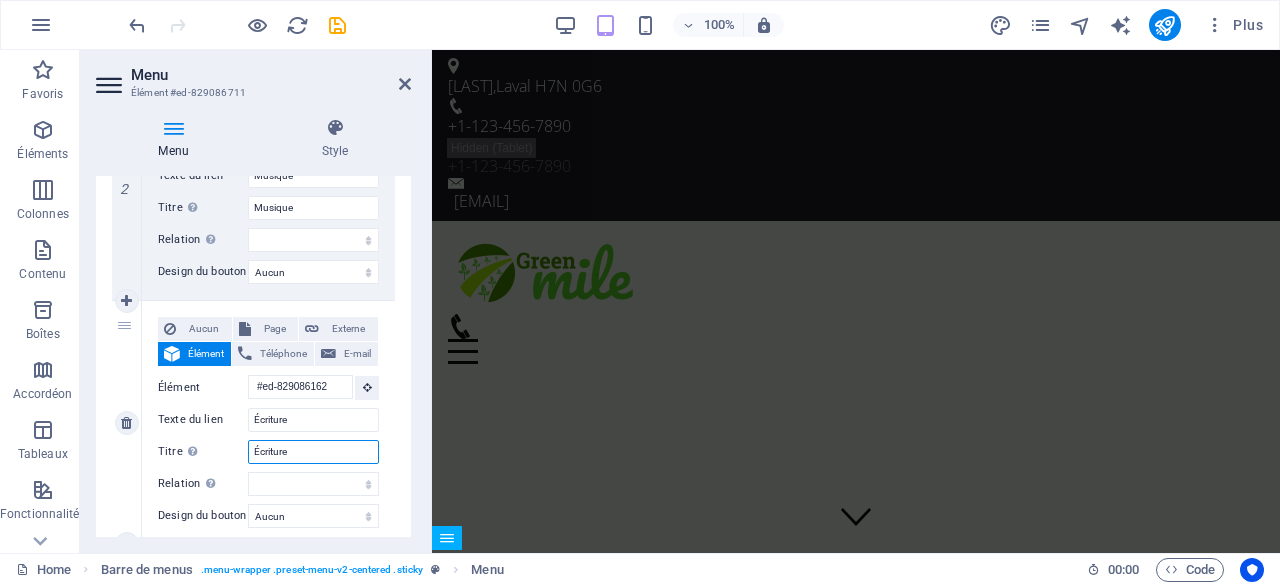 scroll, scrollTop: 800, scrollLeft: 0, axis: vertical 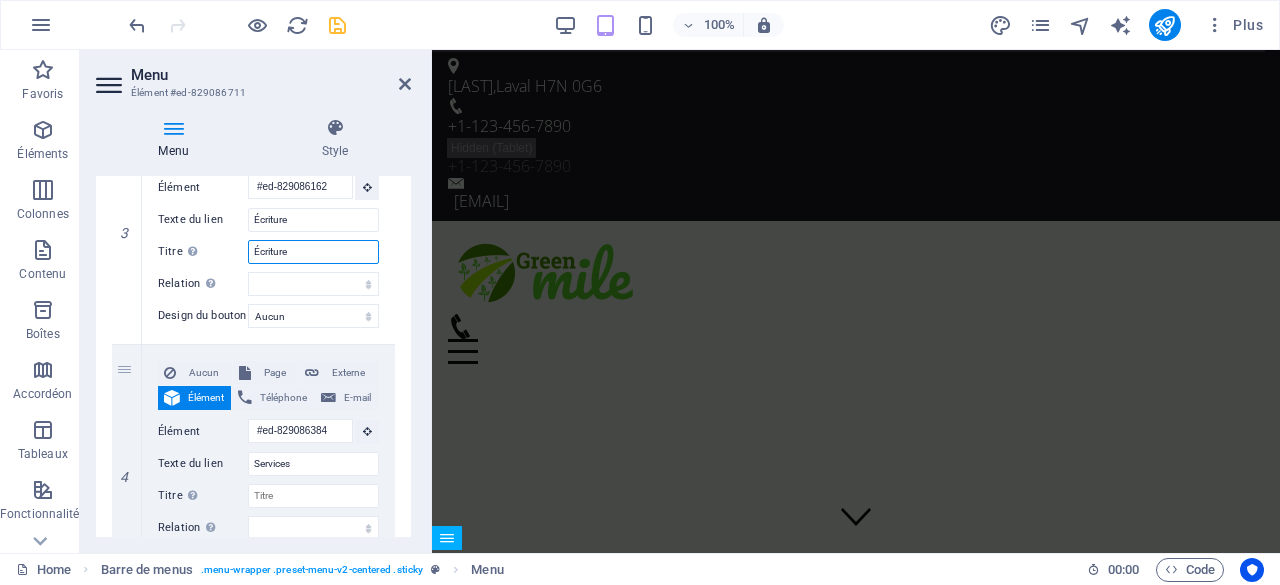 type on "Écriture" 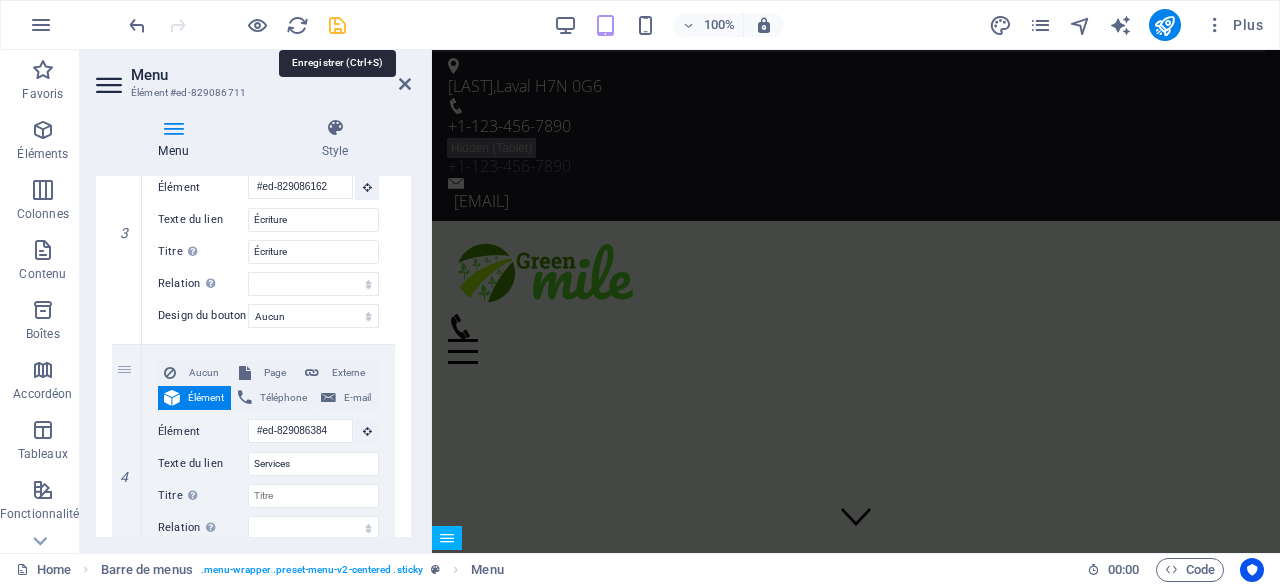 click at bounding box center [337, 25] 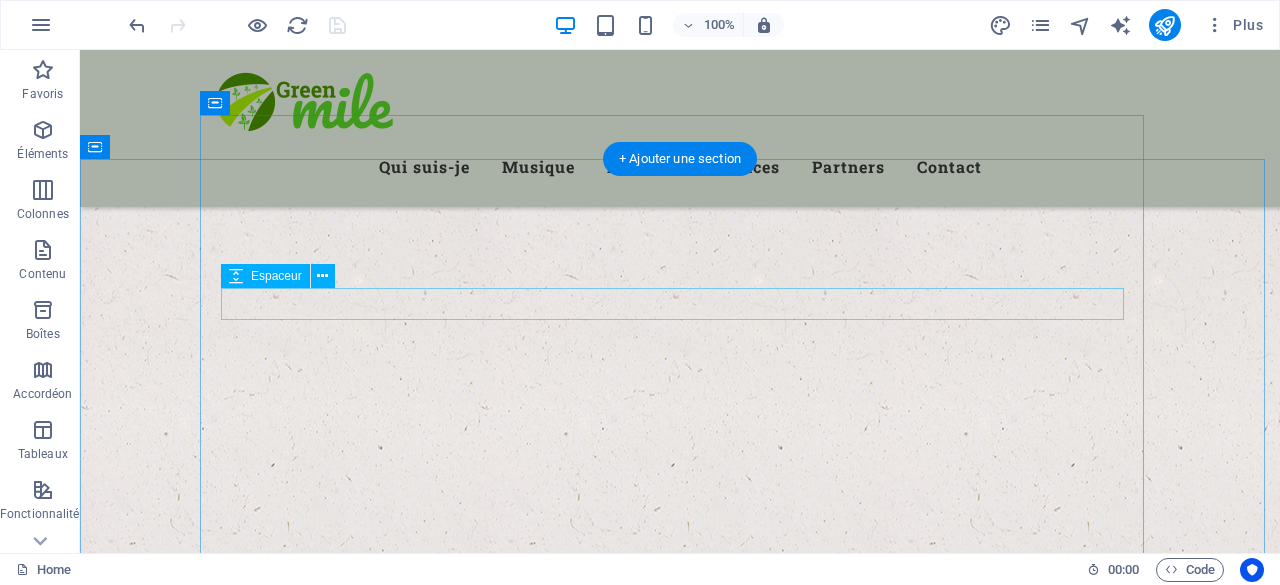 scroll, scrollTop: 700, scrollLeft: 0, axis: vertical 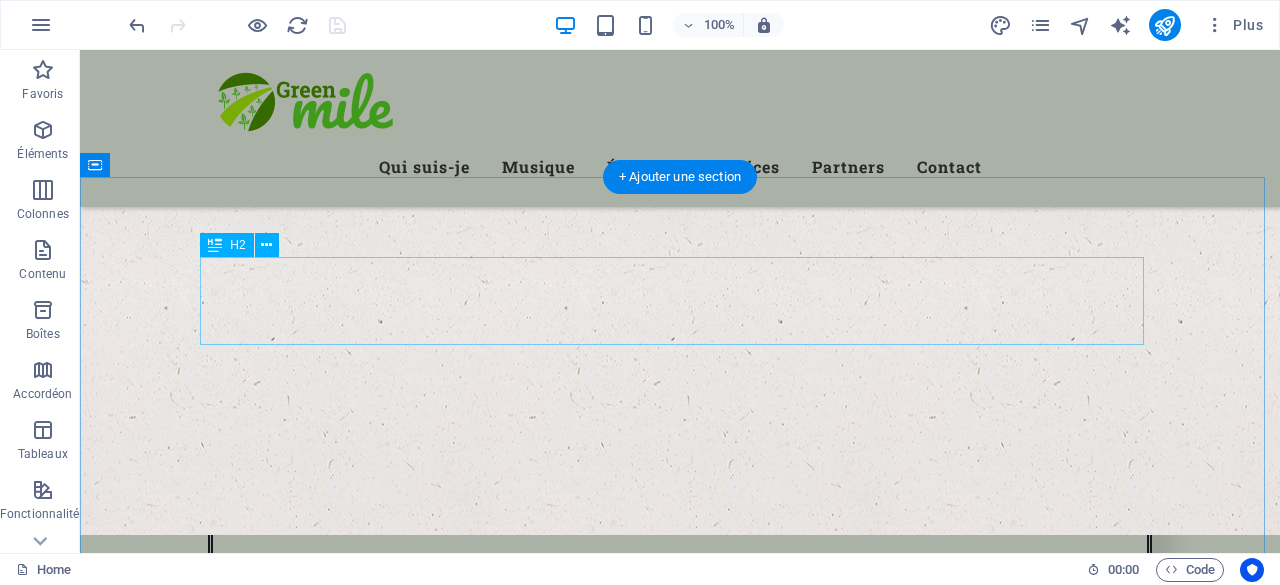 click on "Our  Farm" at bounding box center (680, 1317) 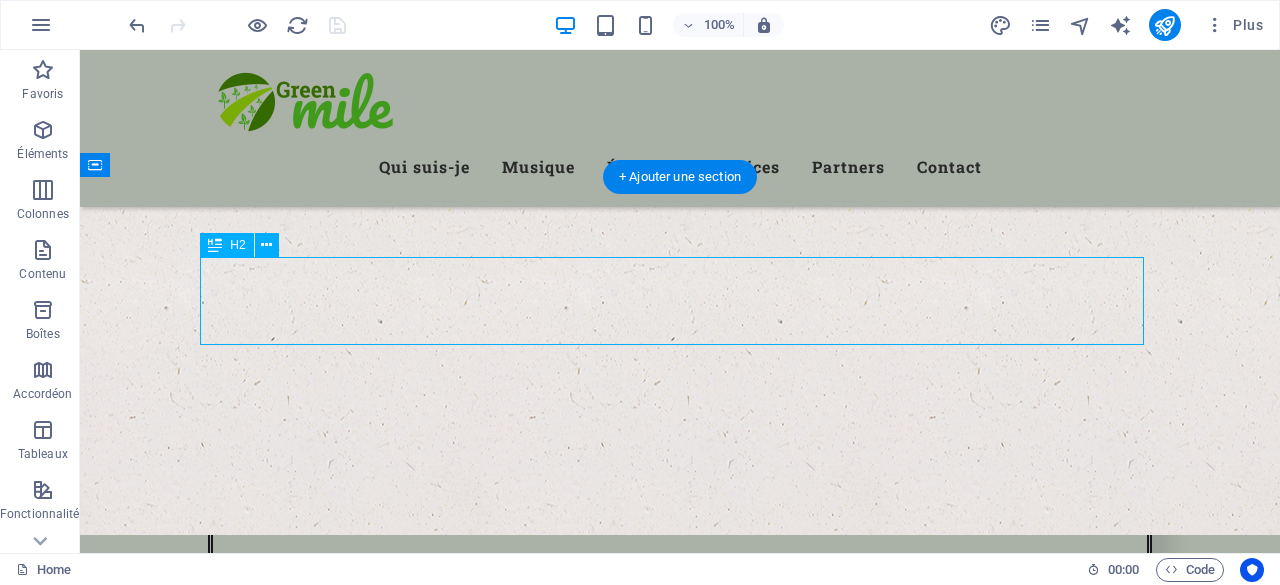 click on "Our  Farm" at bounding box center [680, 1317] 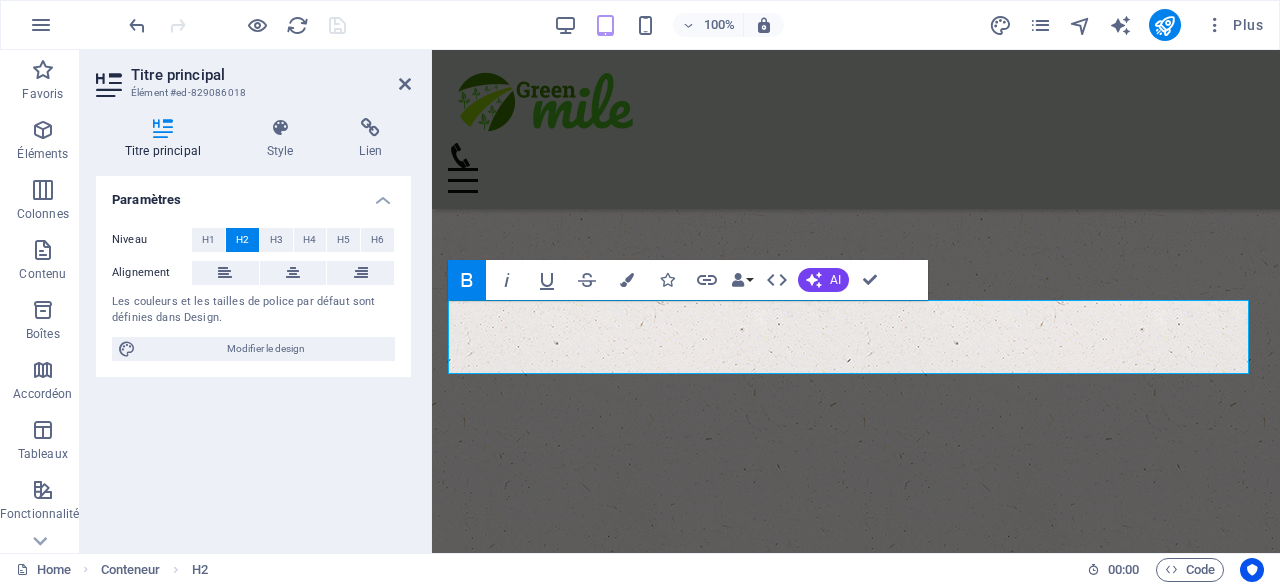type 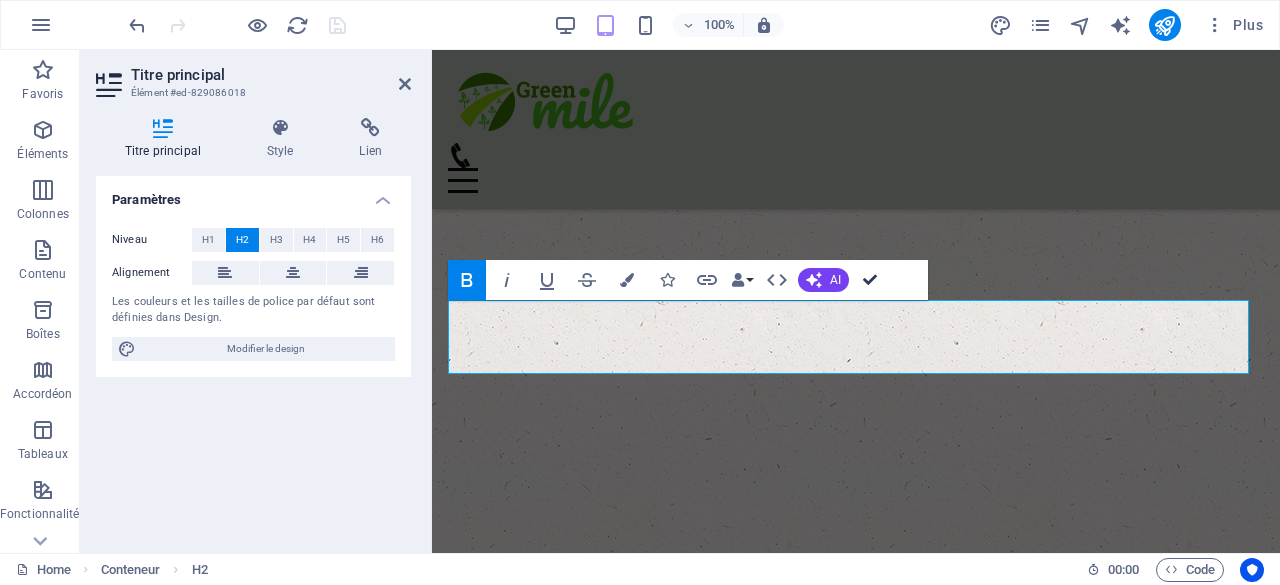 drag, startPoint x: 868, startPoint y: 280, endPoint x: 793, endPoint y: 223, distance: 94.20191 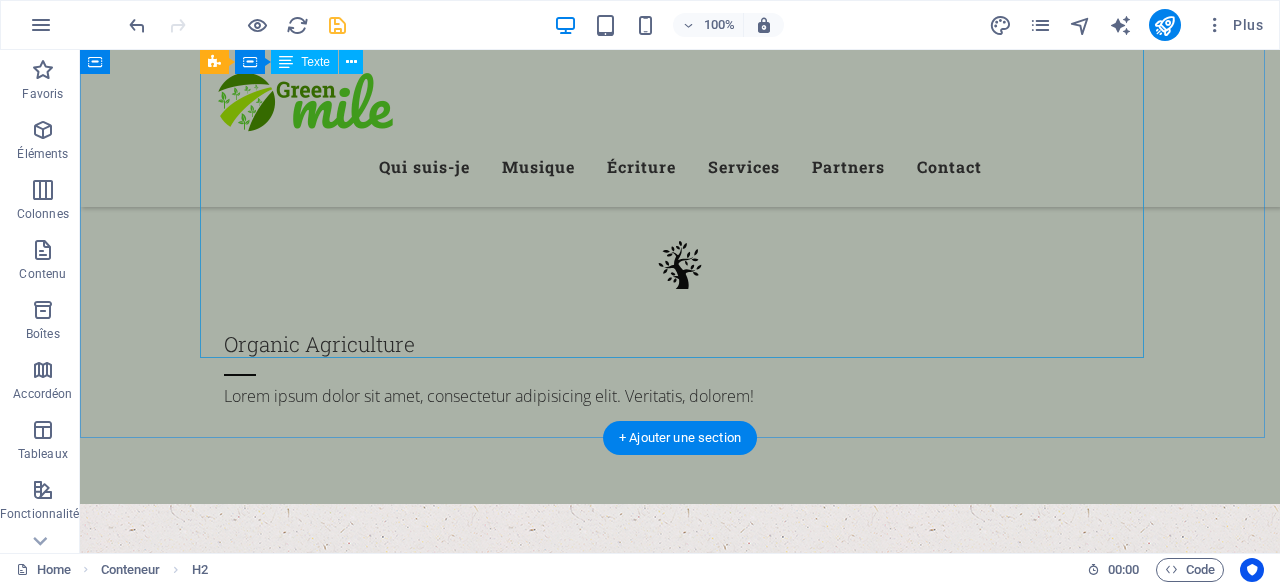 scroll, scrollTop: 2957, scrollLeft: 0, axis: vertical 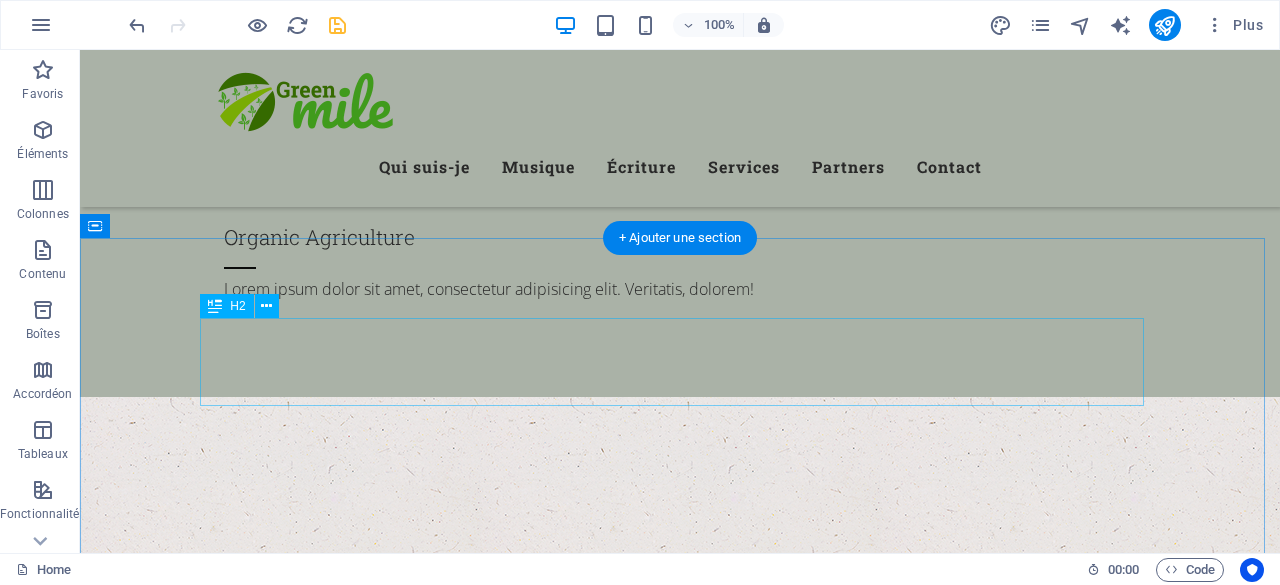 click on "Our  Products" at bounding box center [680, 5785] 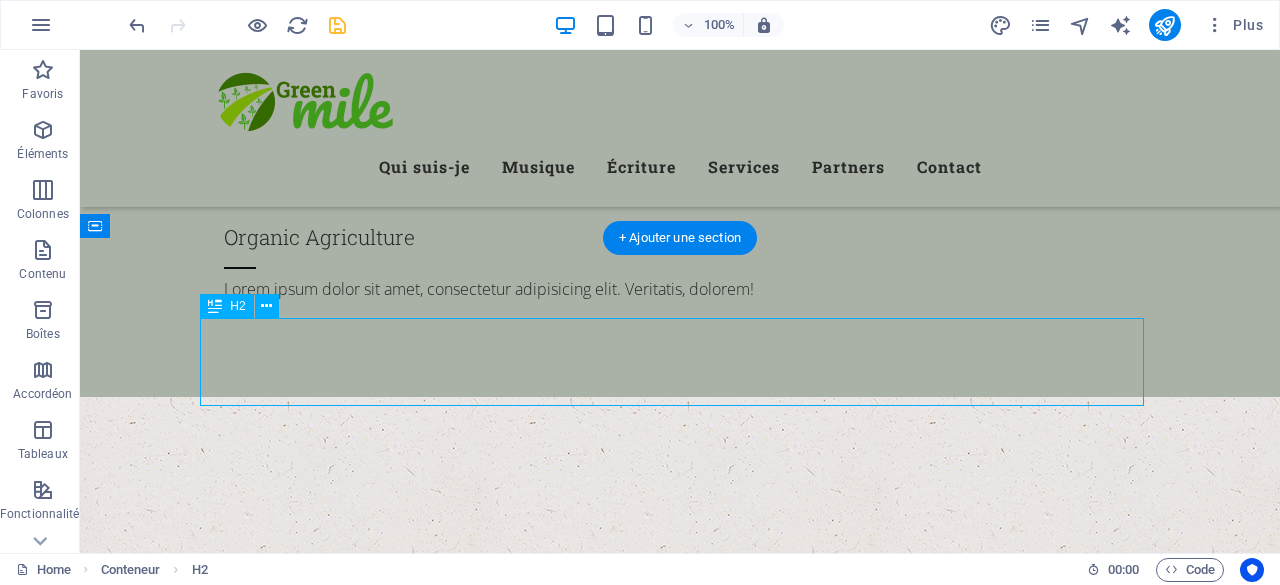 click on "Our  Products" at bounding box center (680, 5785) 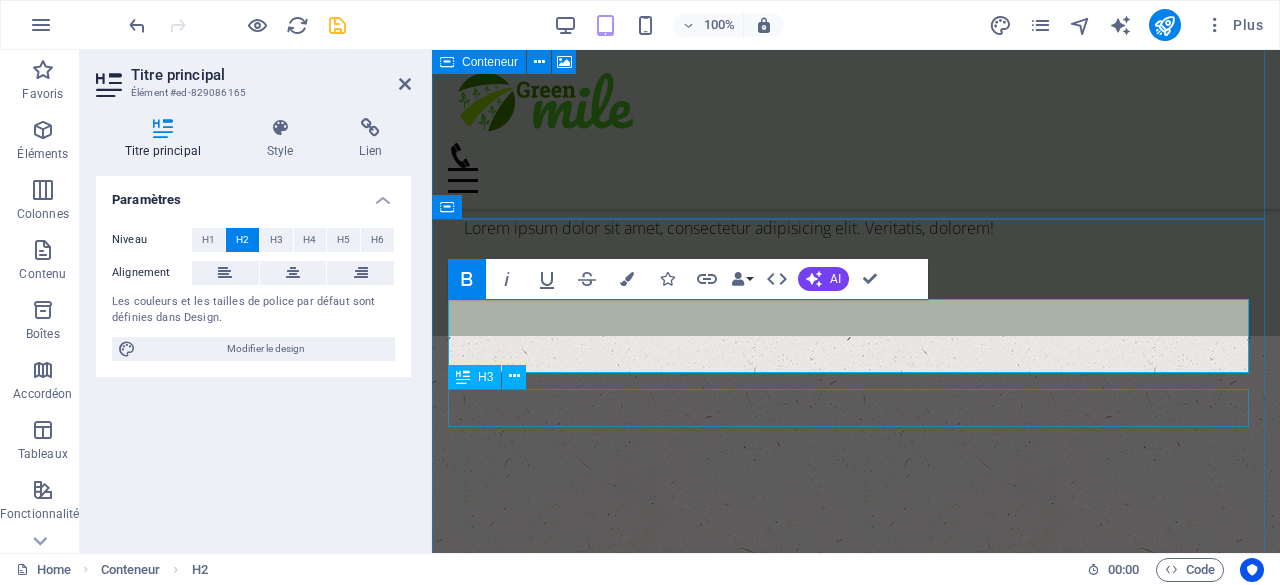 scroll, scrollTop: 3202, scrollLeft: 0, axis: vertical 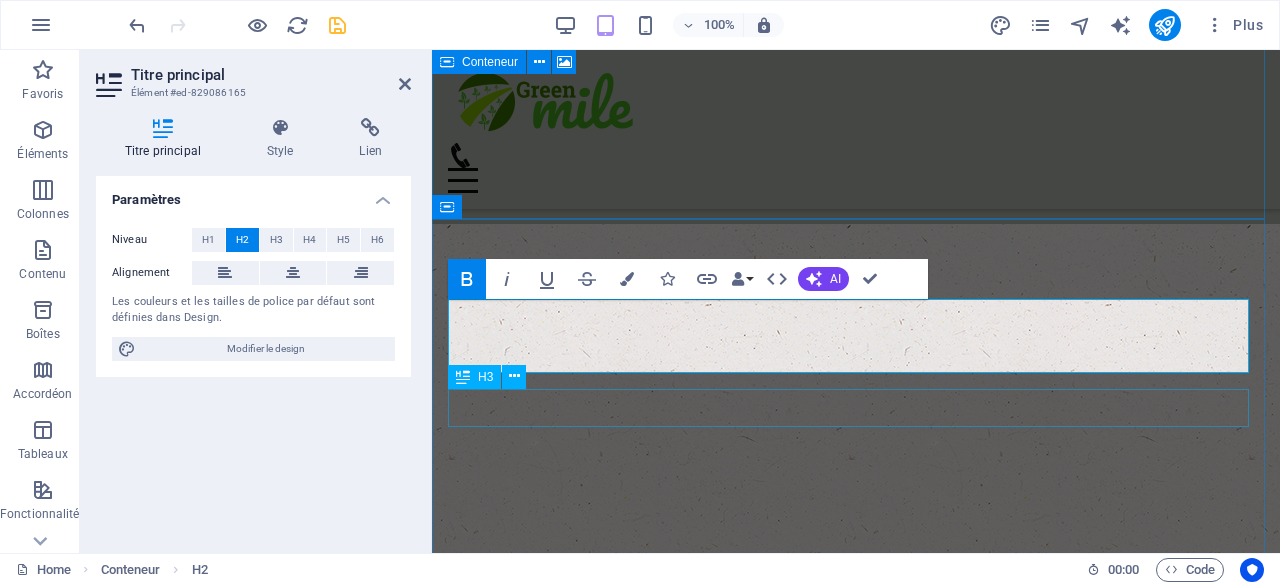 type 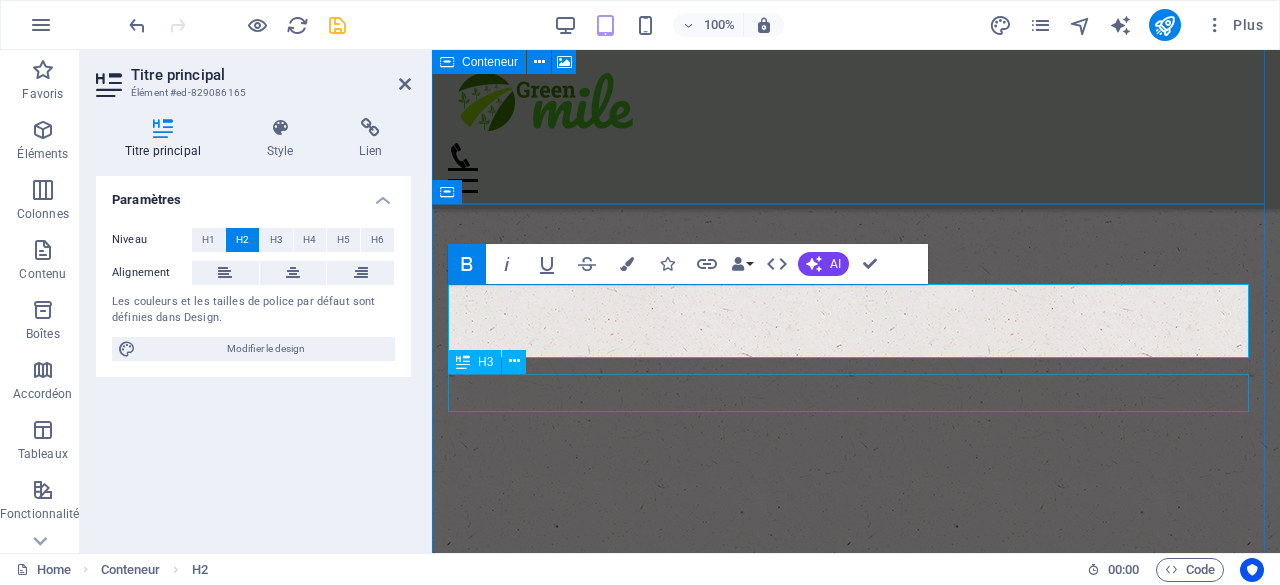 scroll, scrollTop: 3302, scrollLeft: 0, axis: vertical 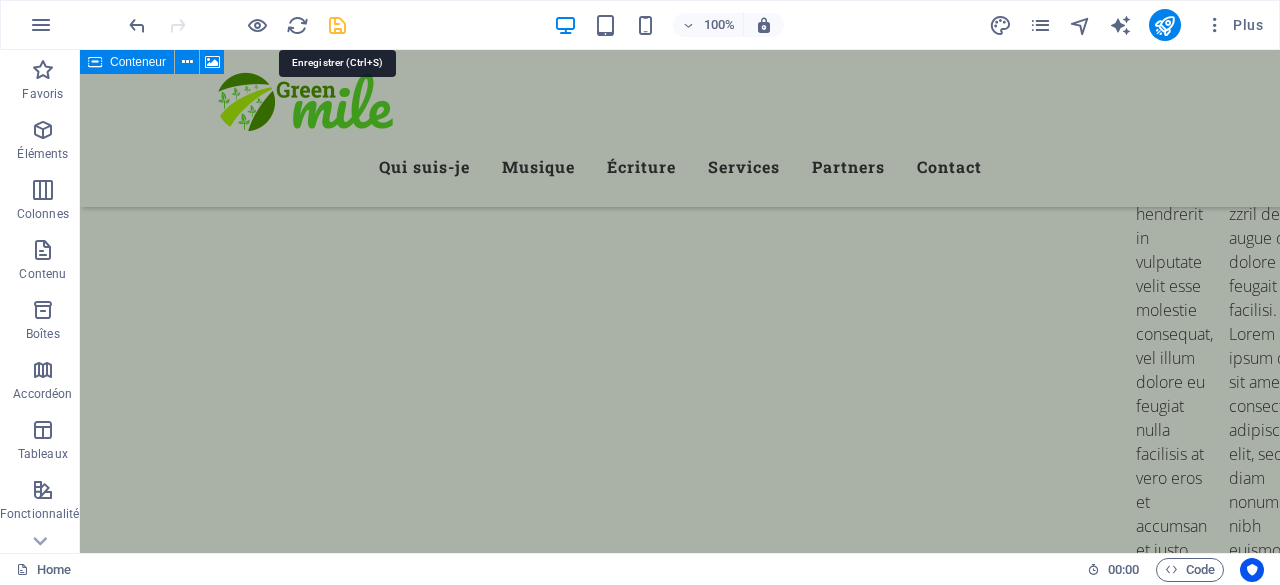click at bounding box center [337, 25] 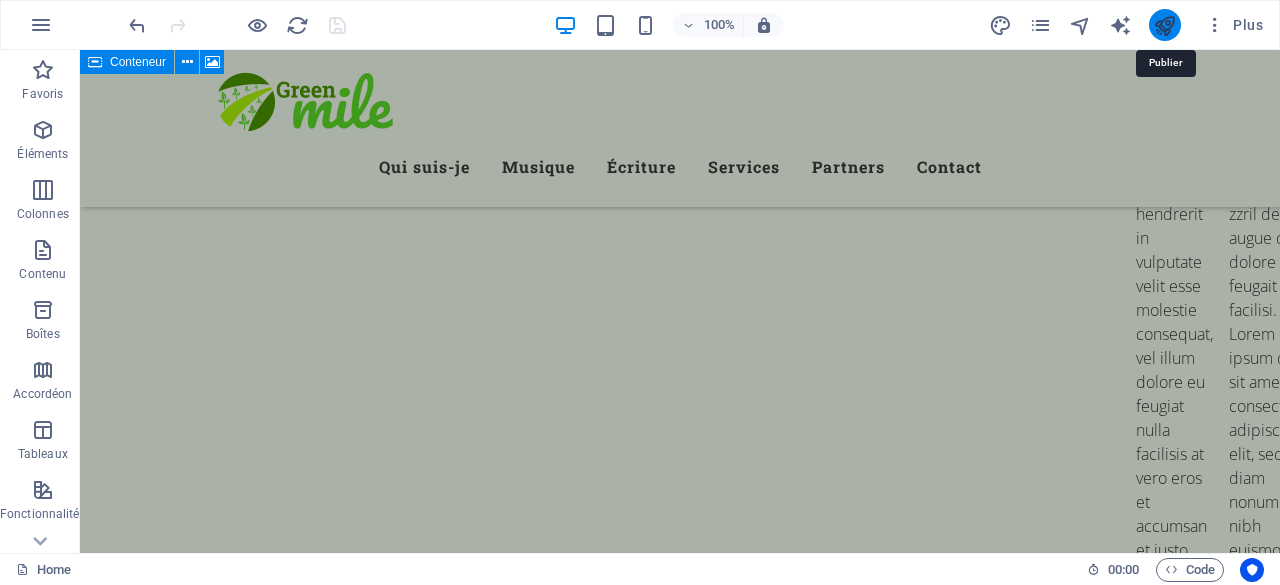click at bounding box center [1164, 25] 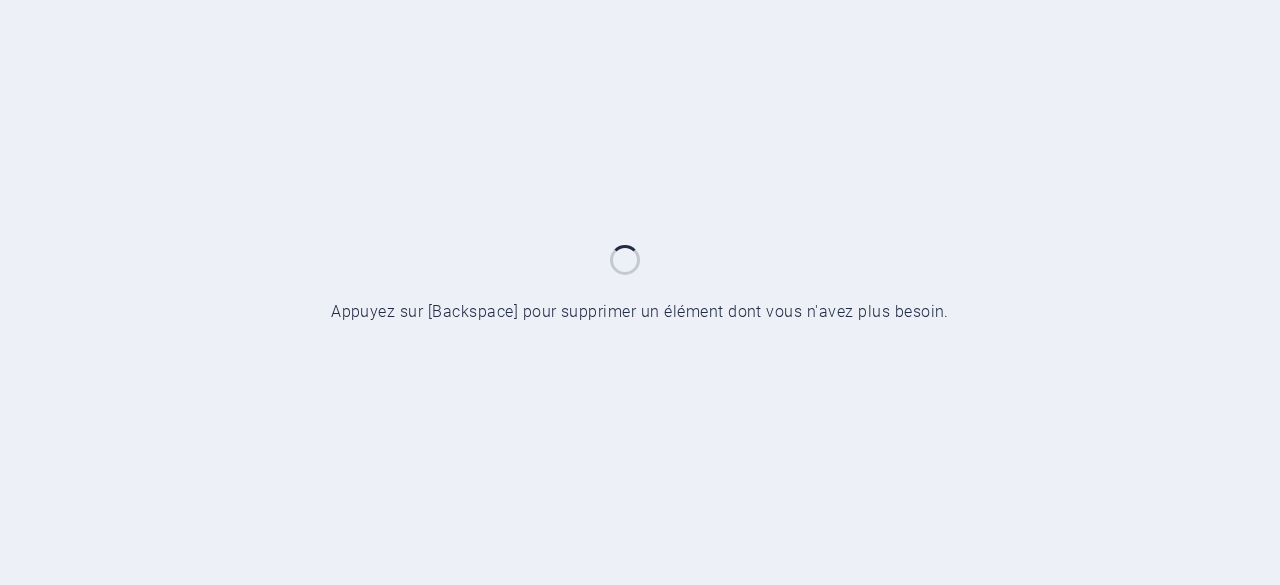 scroll, scrollTop: 0, scrollLeft: 0, axis: both 